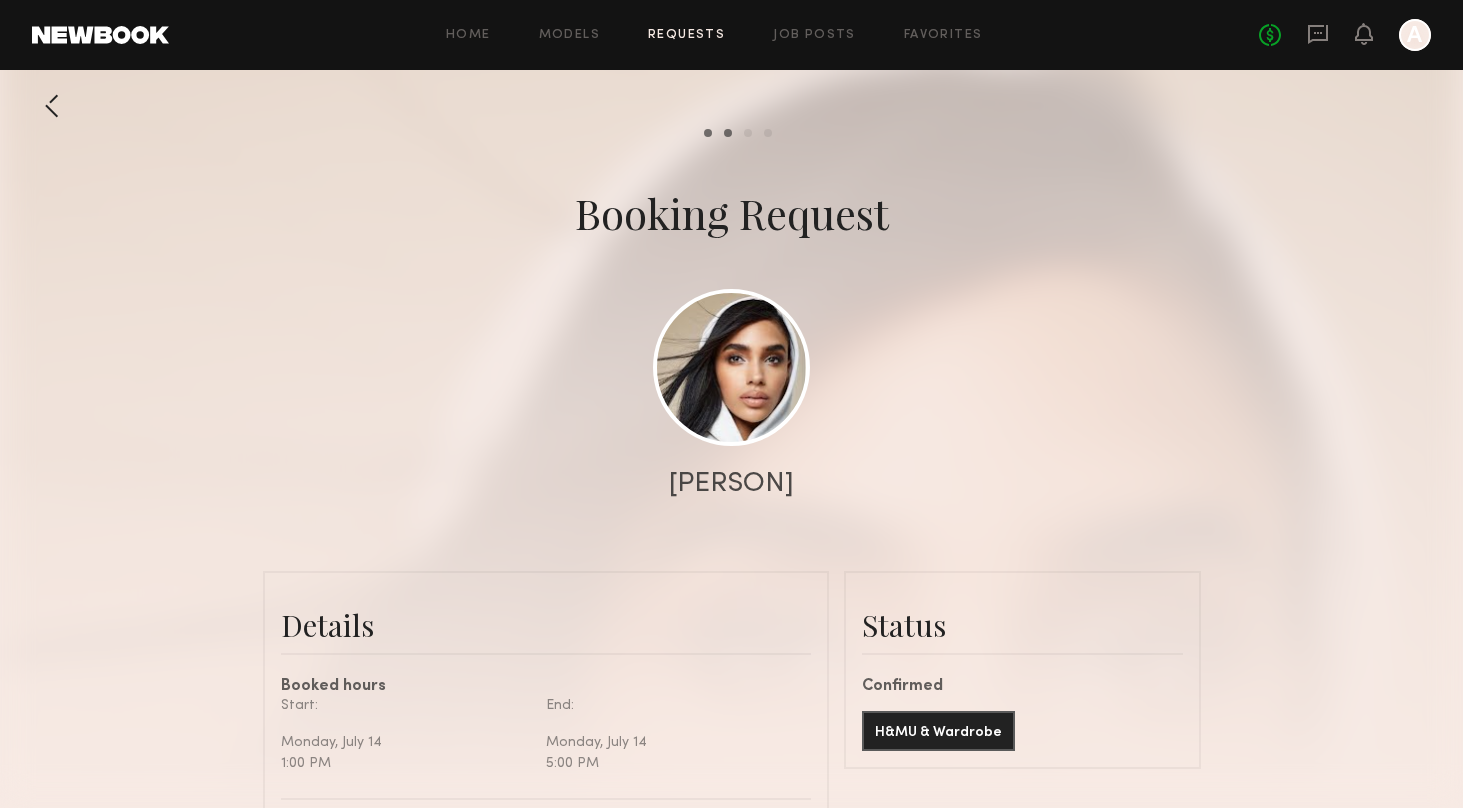 scroll, scrollTop: 0, scrollLeft: 0, axis: both 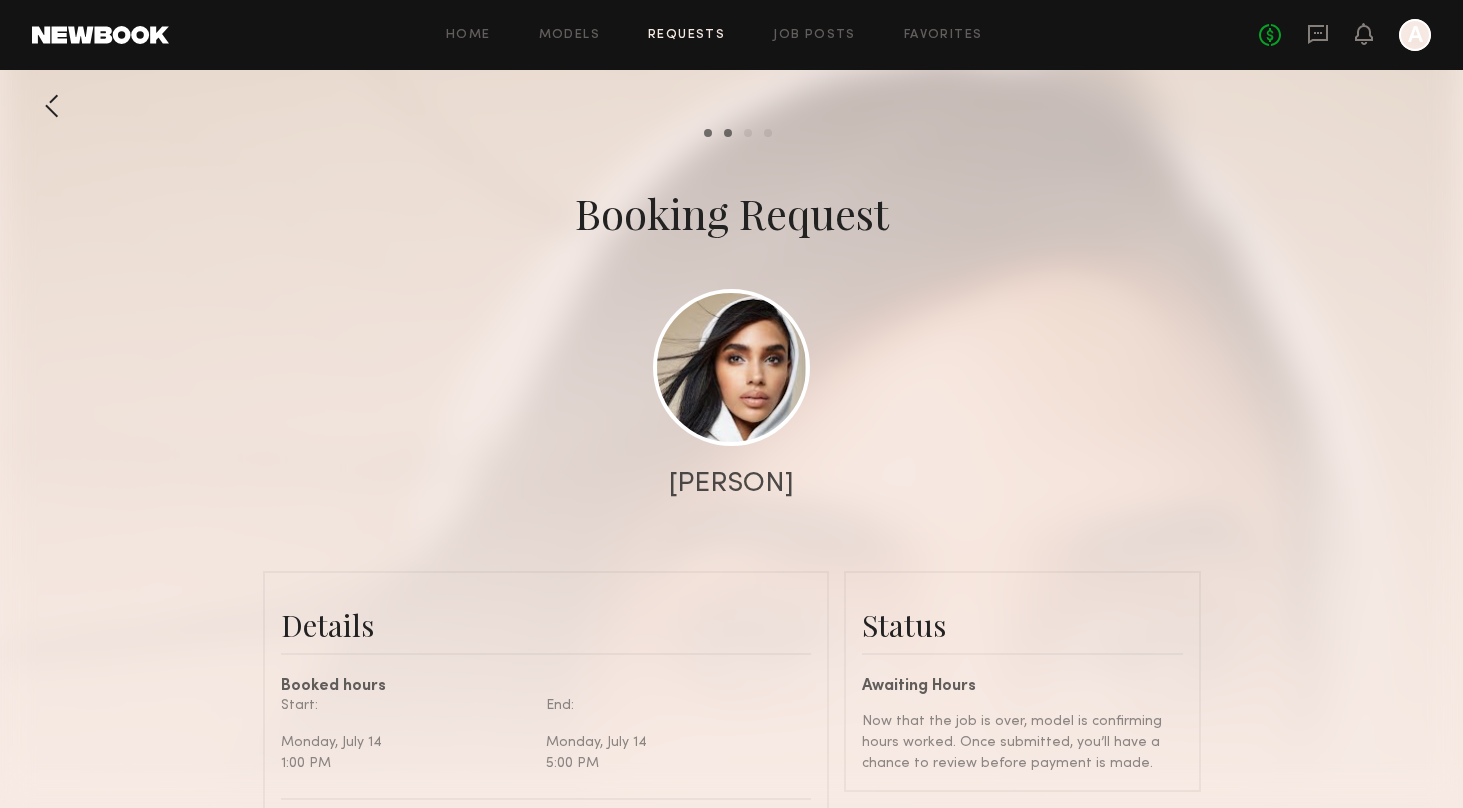 click 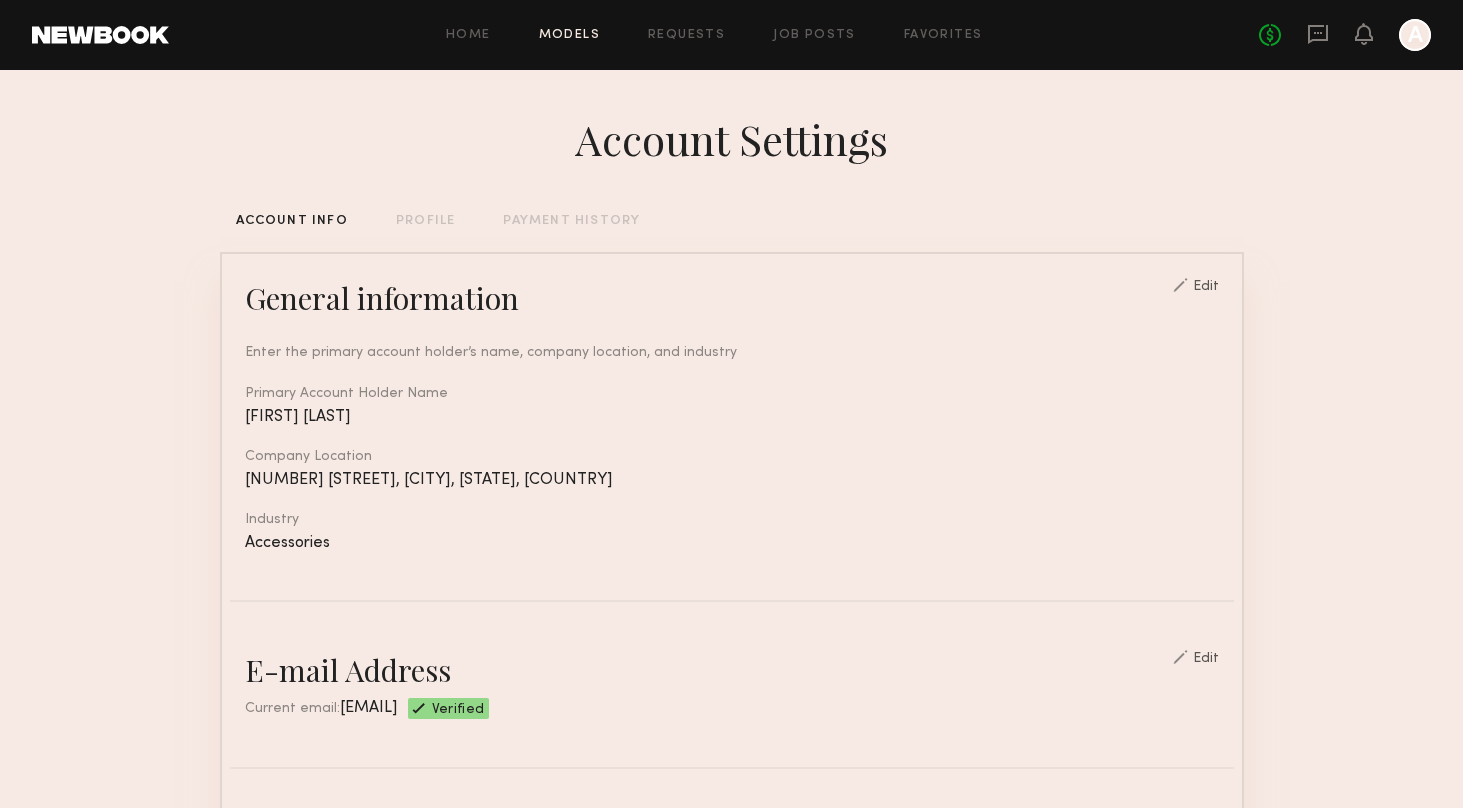 click on "Models" 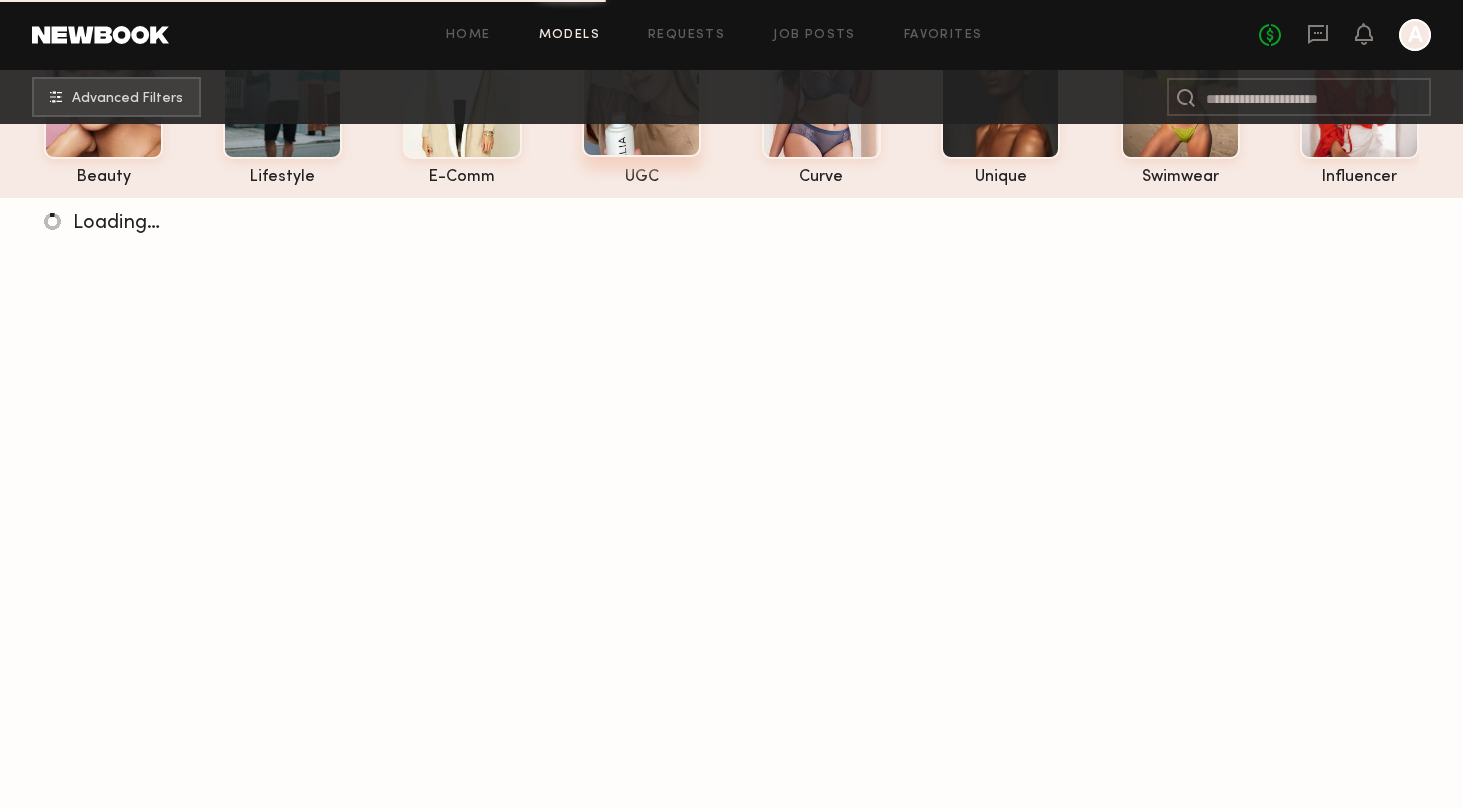 scroll, scrollTop: 203, scrollLeft: 0, axis: vertical 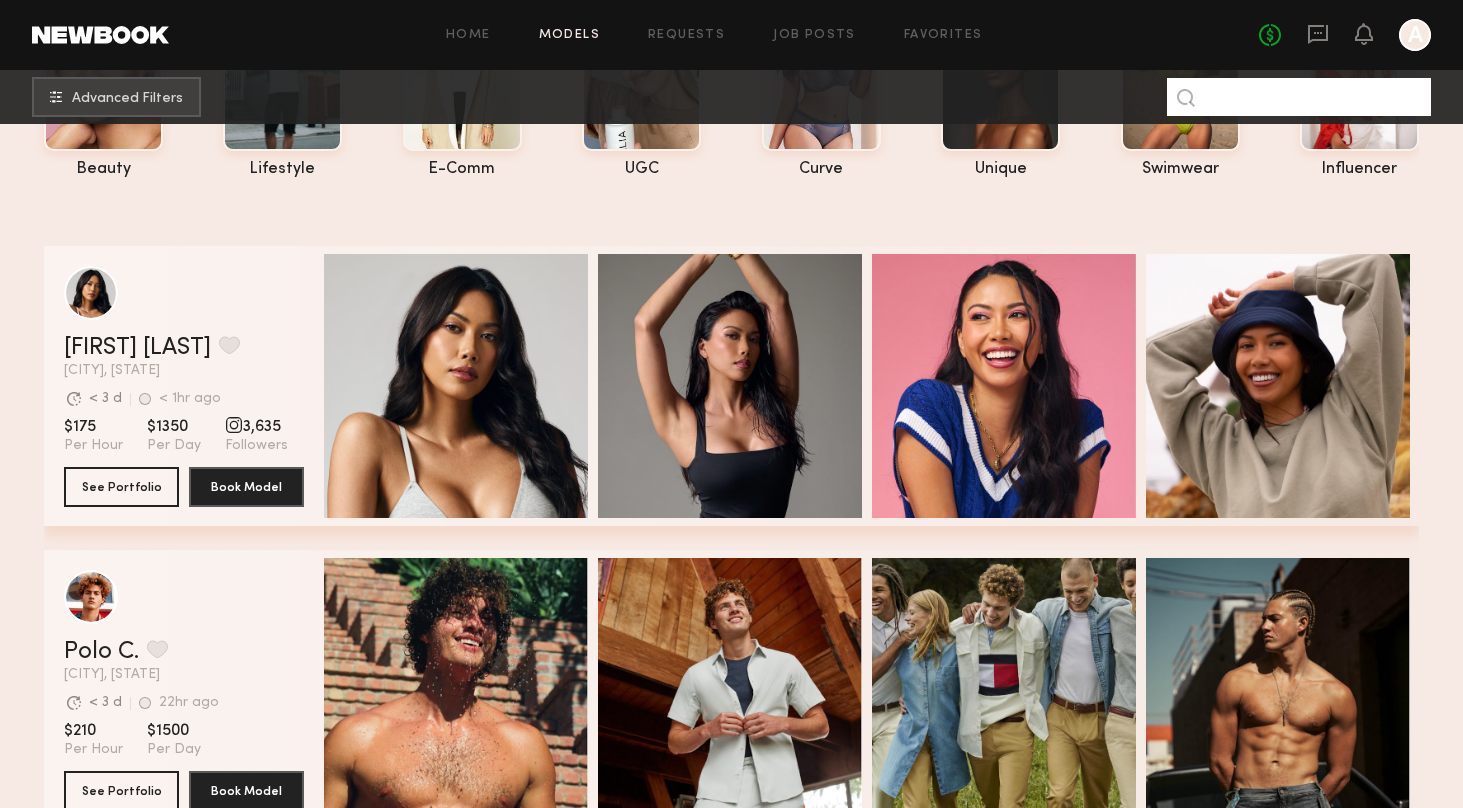 click 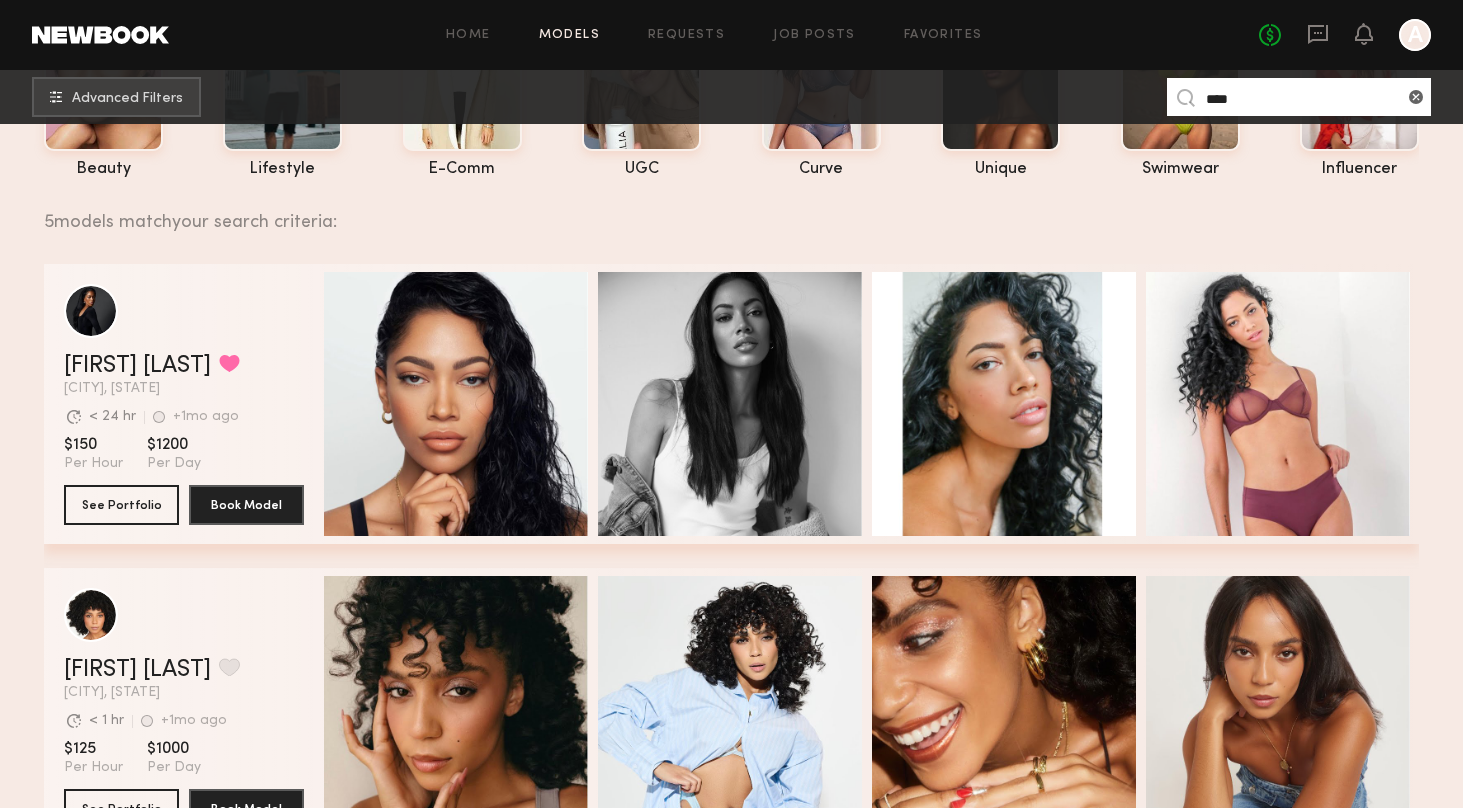 type on "****" 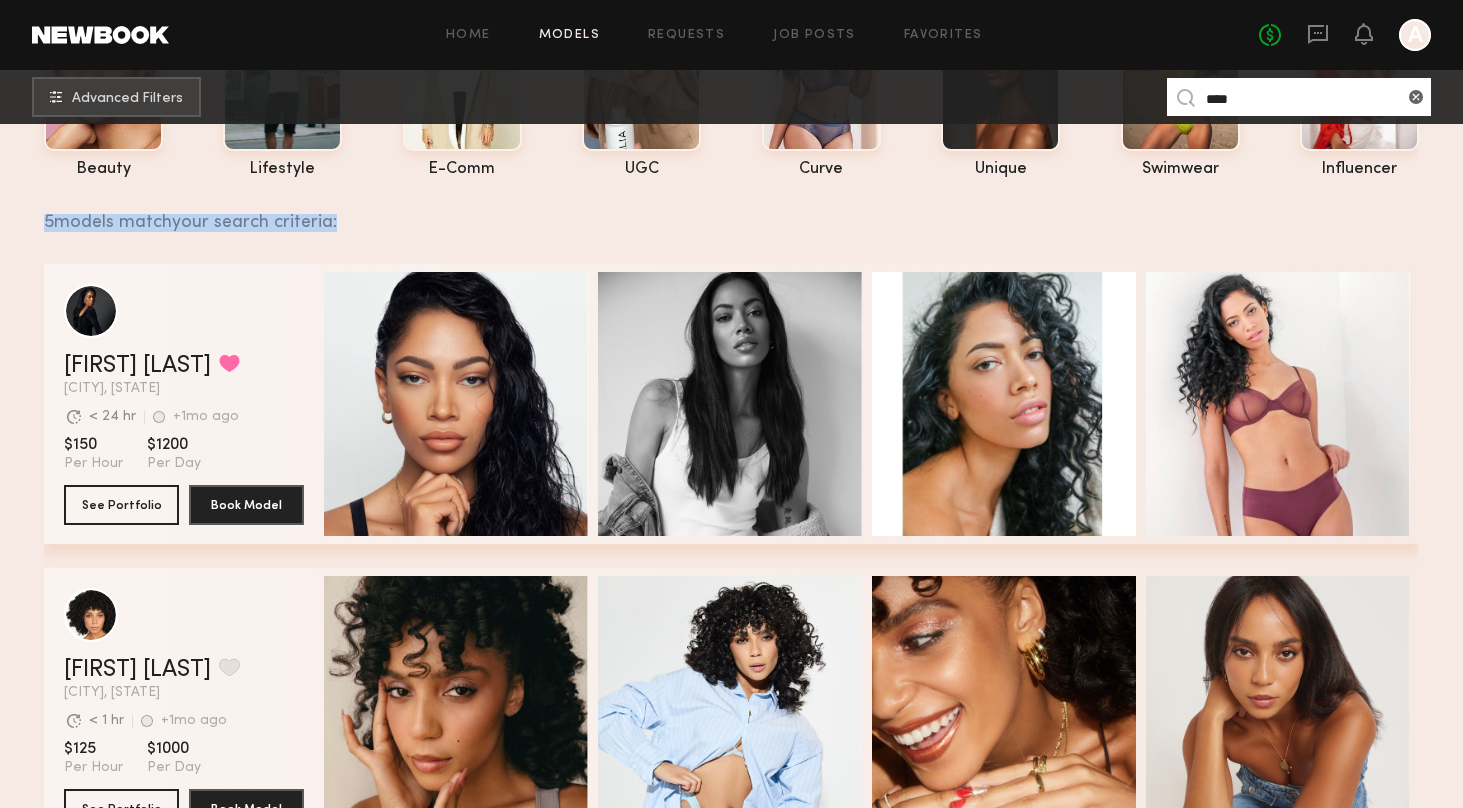 drag, startPoint x: 42, startPoint y: 217, endPoint x: 375, endPoint y: 224, distance: 333.07358 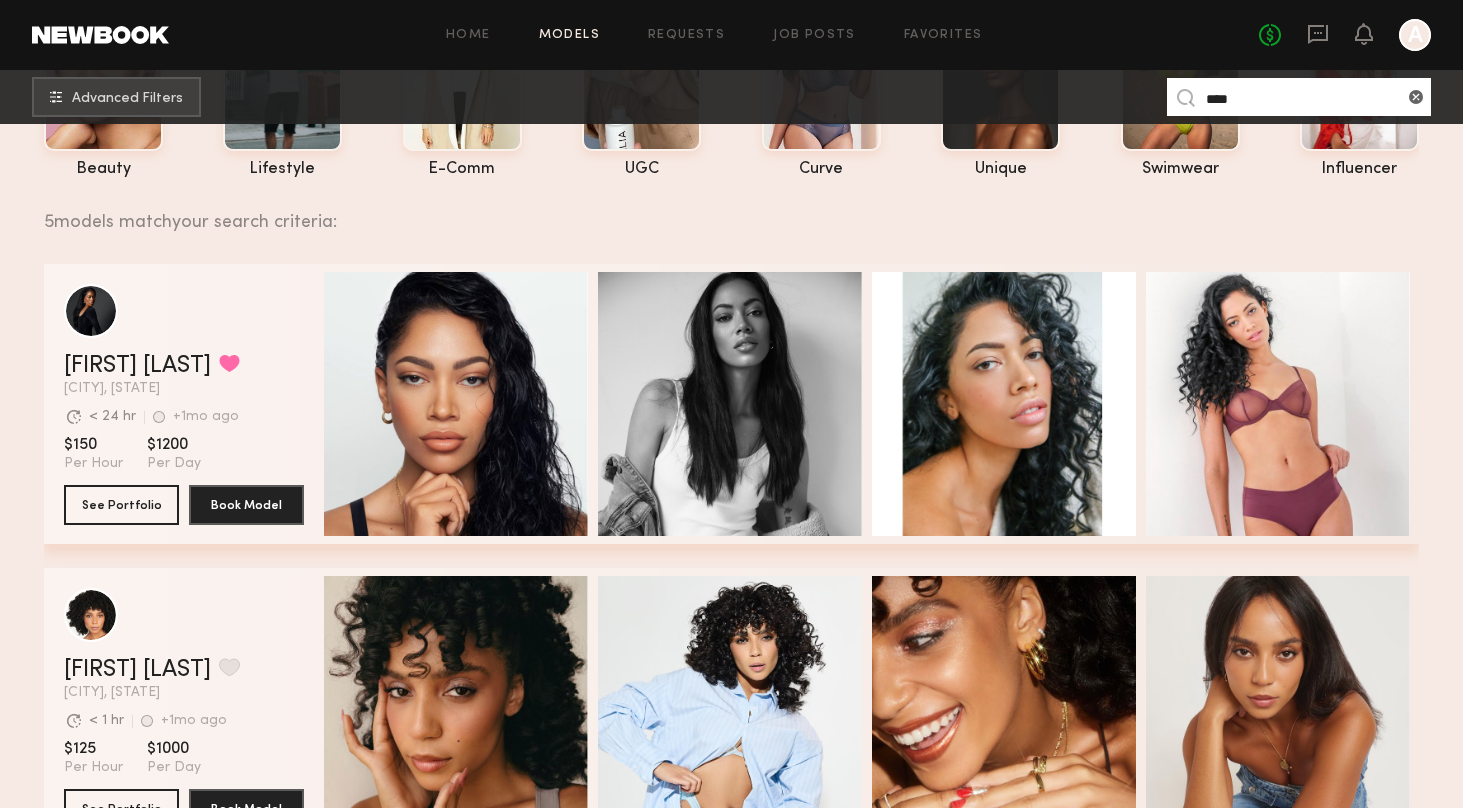 click on "5  models match  your search criteria: Jada A. Favorited New York City, NY Avg. request  response time < 24 hr +1mo ago Last Online View Portfolio Avg. request  response time < 24 hr +1mo ago Last Online $150 Per Hour $1200 Per Day See Portfolio Book Model Quick Preview Quick Preview Quick Preview Quick Preview Jada D. Favorite New York City, NY Avg. request  response time < 1 hr +1mo ago Last Online View Portfolio Avg. request  response time < 1 hr +1mo ago Last Online $125 Per Hour $1000 Per Day See Portfolio Book Model Quick Preview Quick Preview Quick Preview Quick Preview Jada J. Favorite Los Angeles, CA Avg. request  response time < 1 hr 5hr ago Last Online View Portfolio Avg. request  response time < 1 hr 5hr ago Last Online $45 Per Hour $320 Per Day 3,575 Followers See Portfolio Book Model Quick Preview Quick Preview Quick Preview Quick Preview Jada W. Favorite San Francisco, CA +1mo ago Last Online View Portfolio +1mo ago Last Online $105 Per Hour $750 Per Day See Portfolio Book Model Jada C." 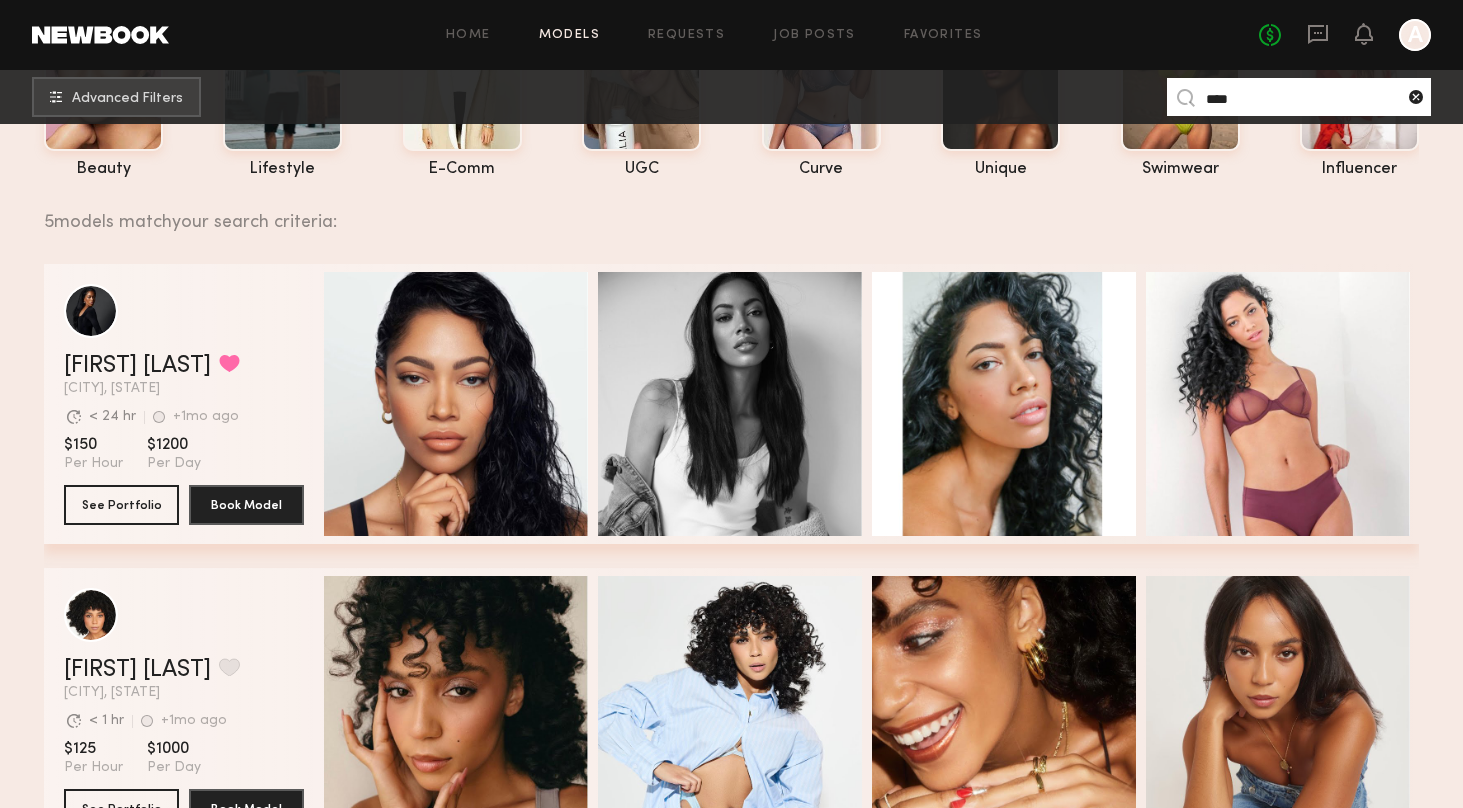 click 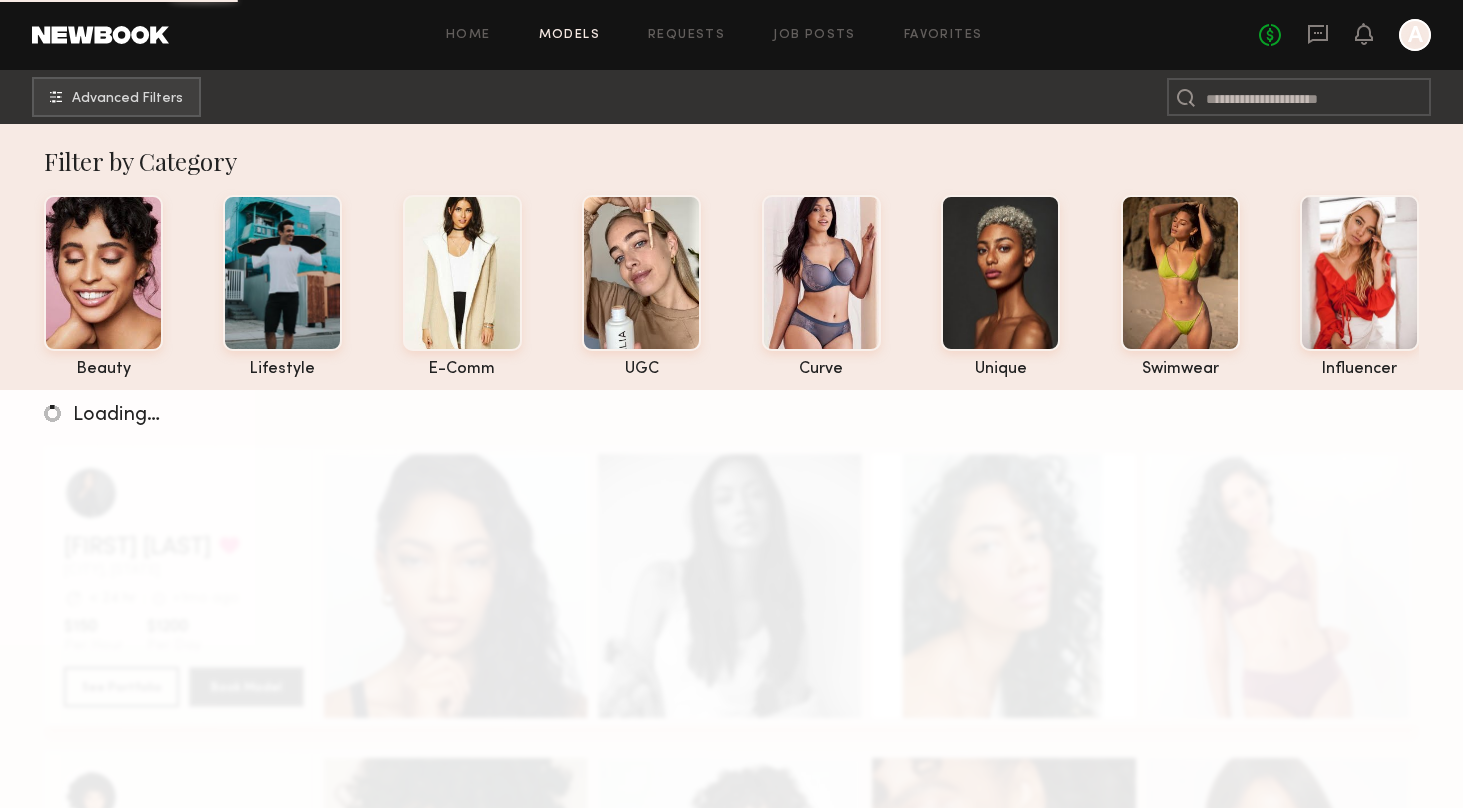scroll, scrollTop: 0, scrollLeft: 0, axis: both 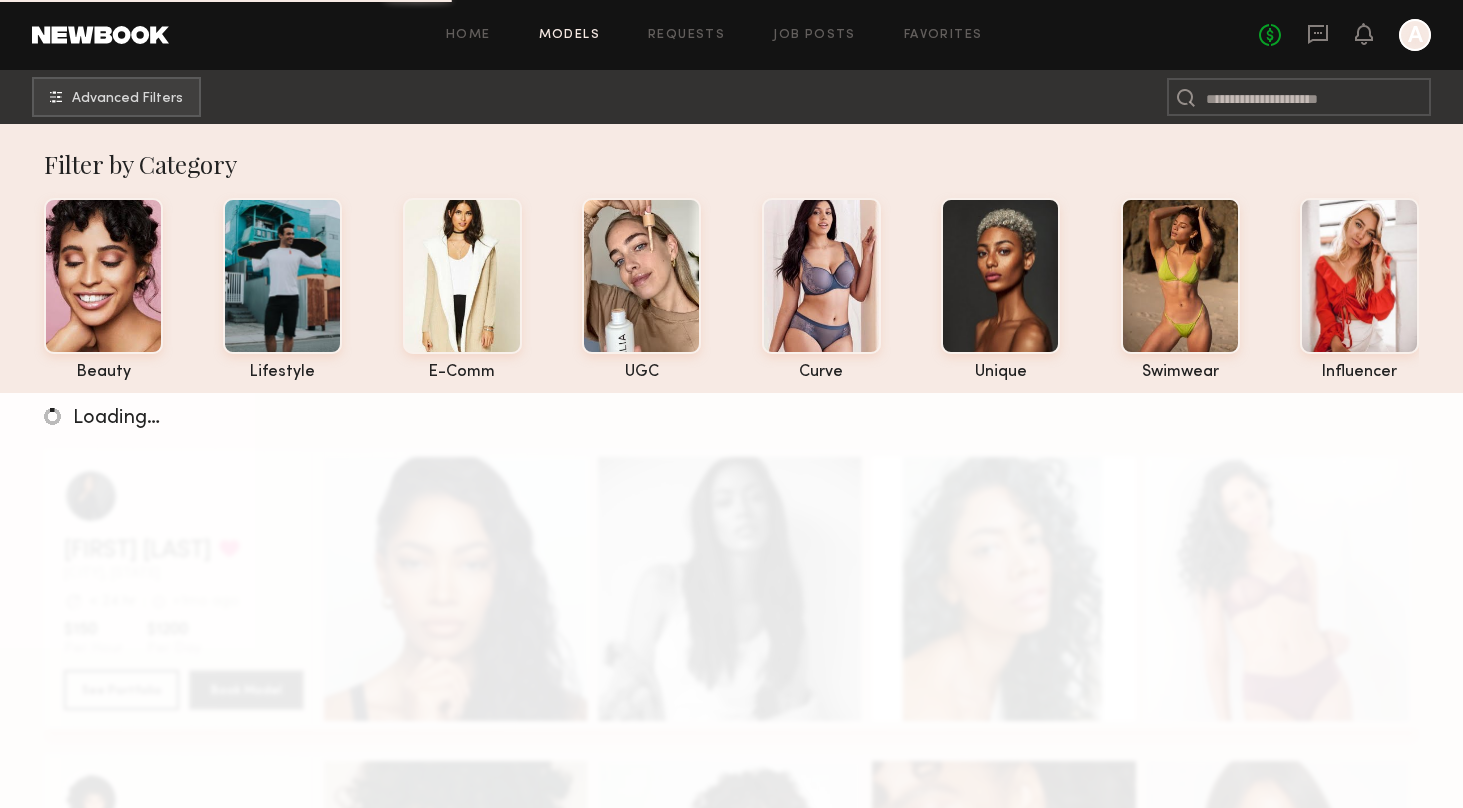 click 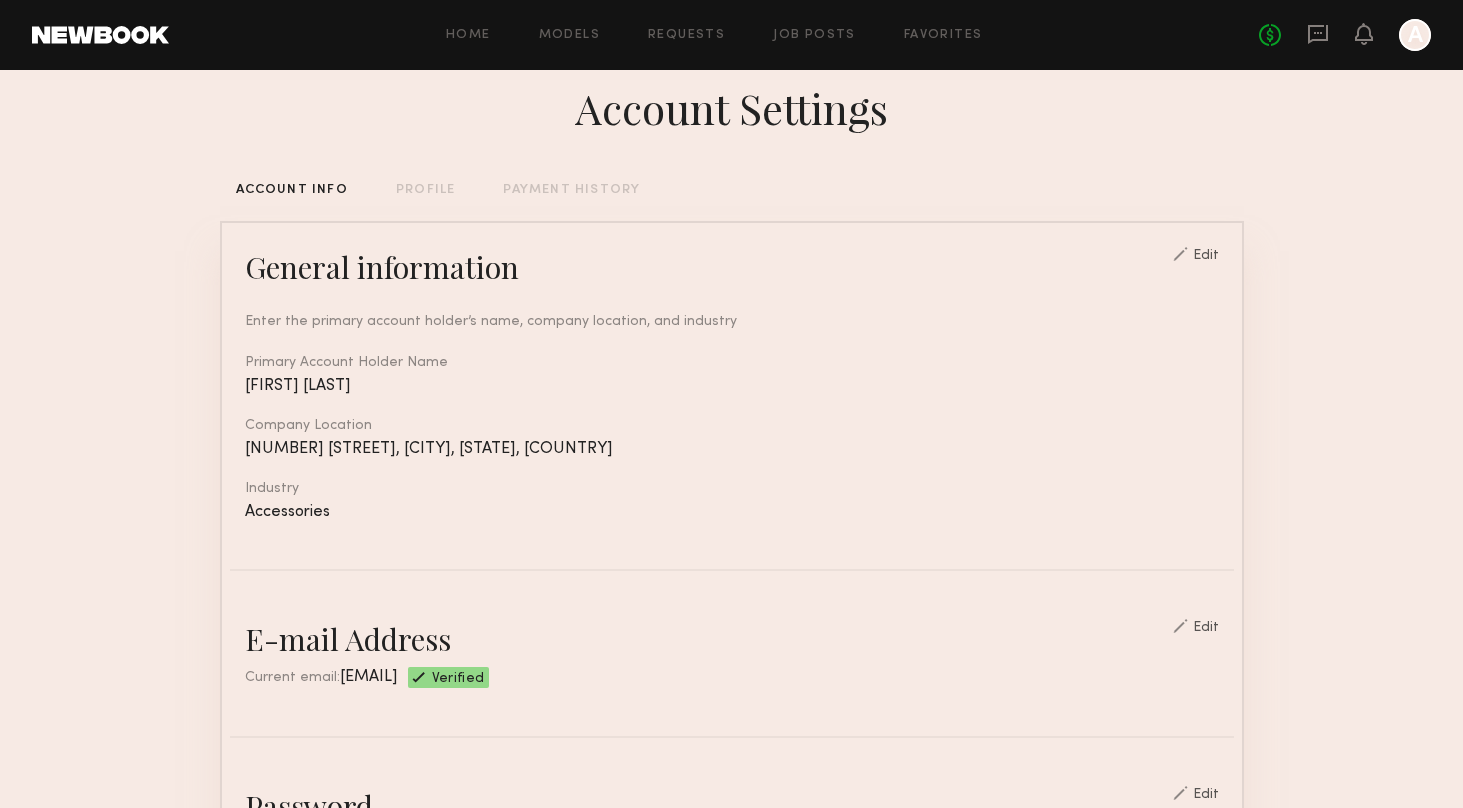 scroll, scrollTop: 0, scrollLeft: 0, axis: both 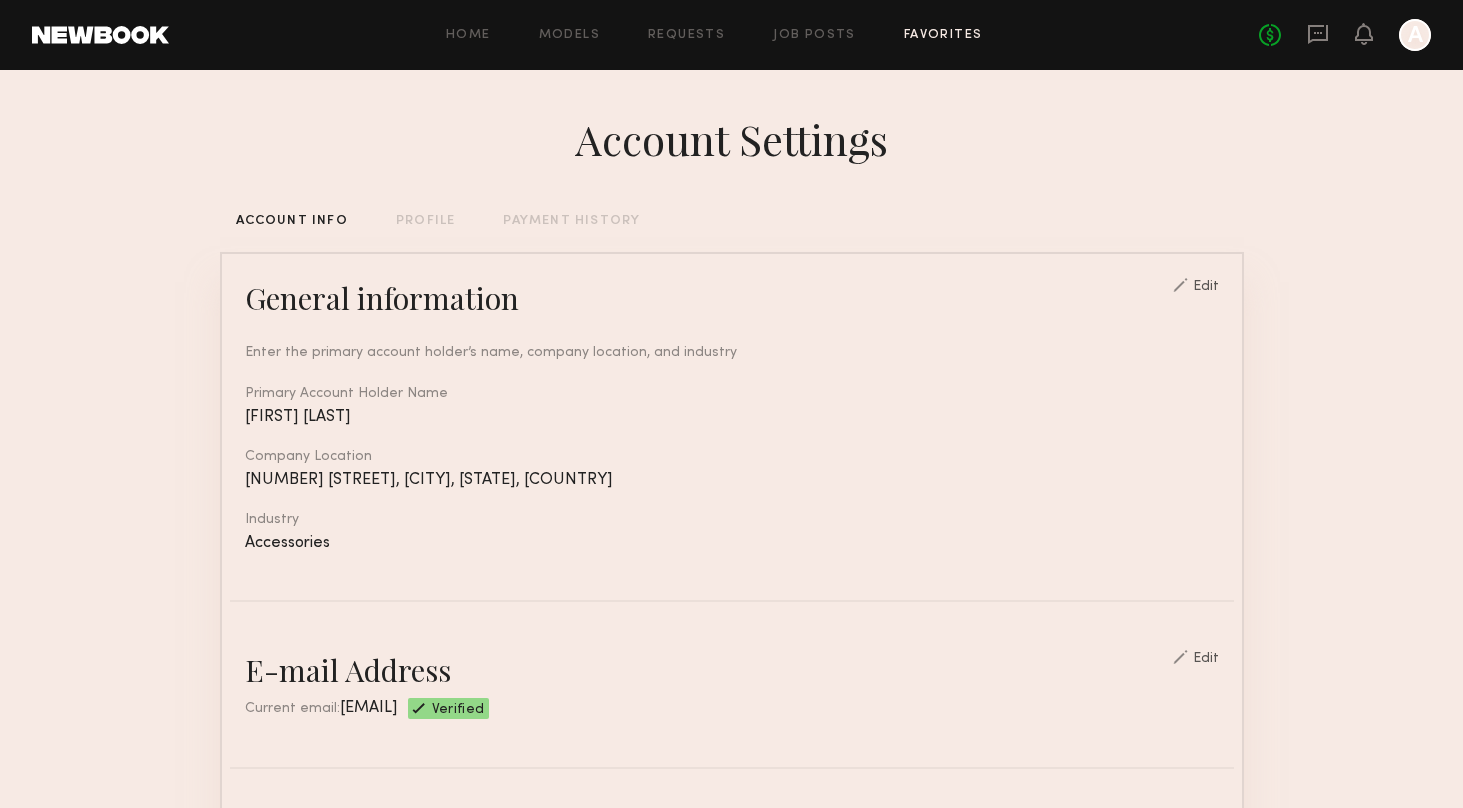 click on "Favorites" 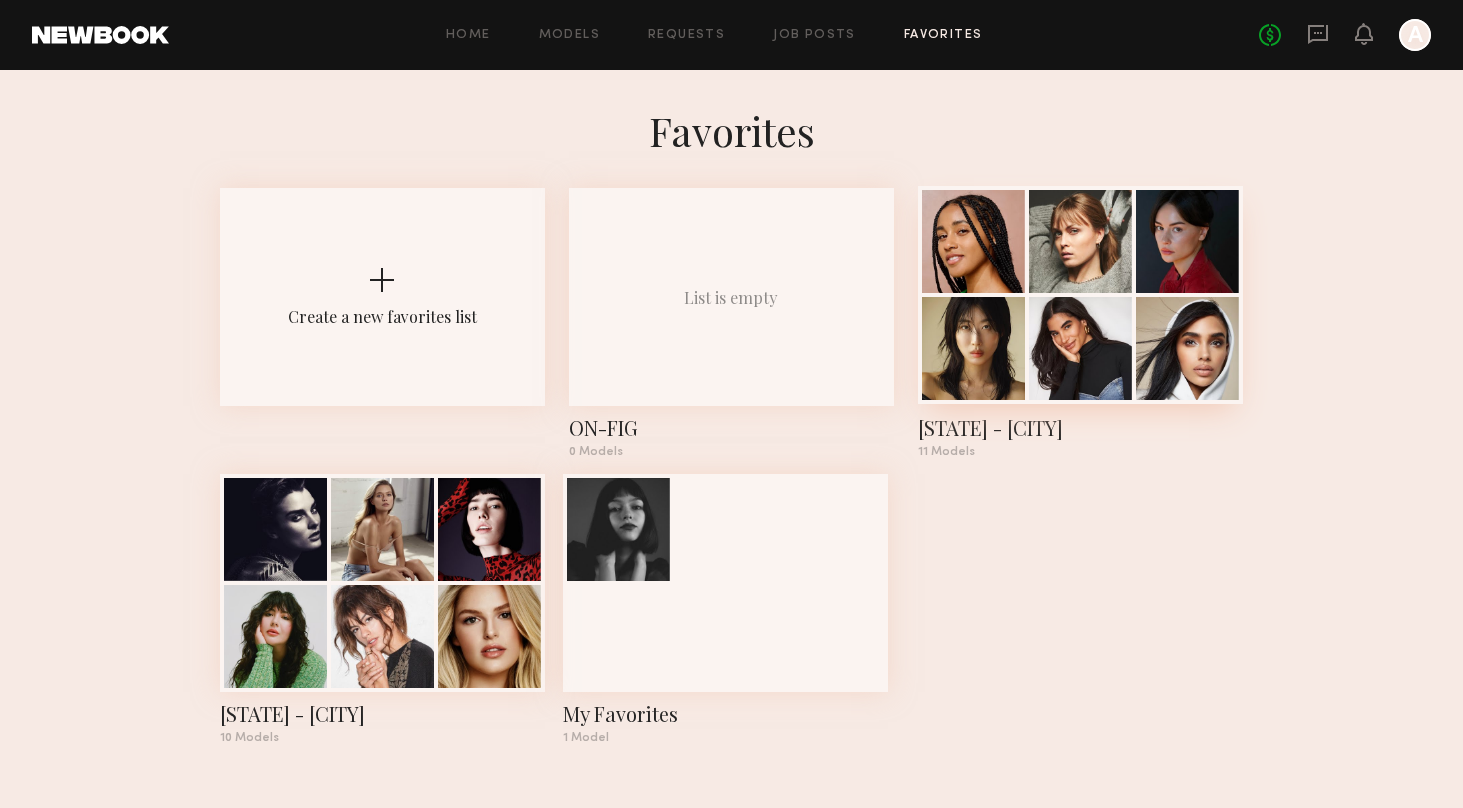 click on "AK - New York" 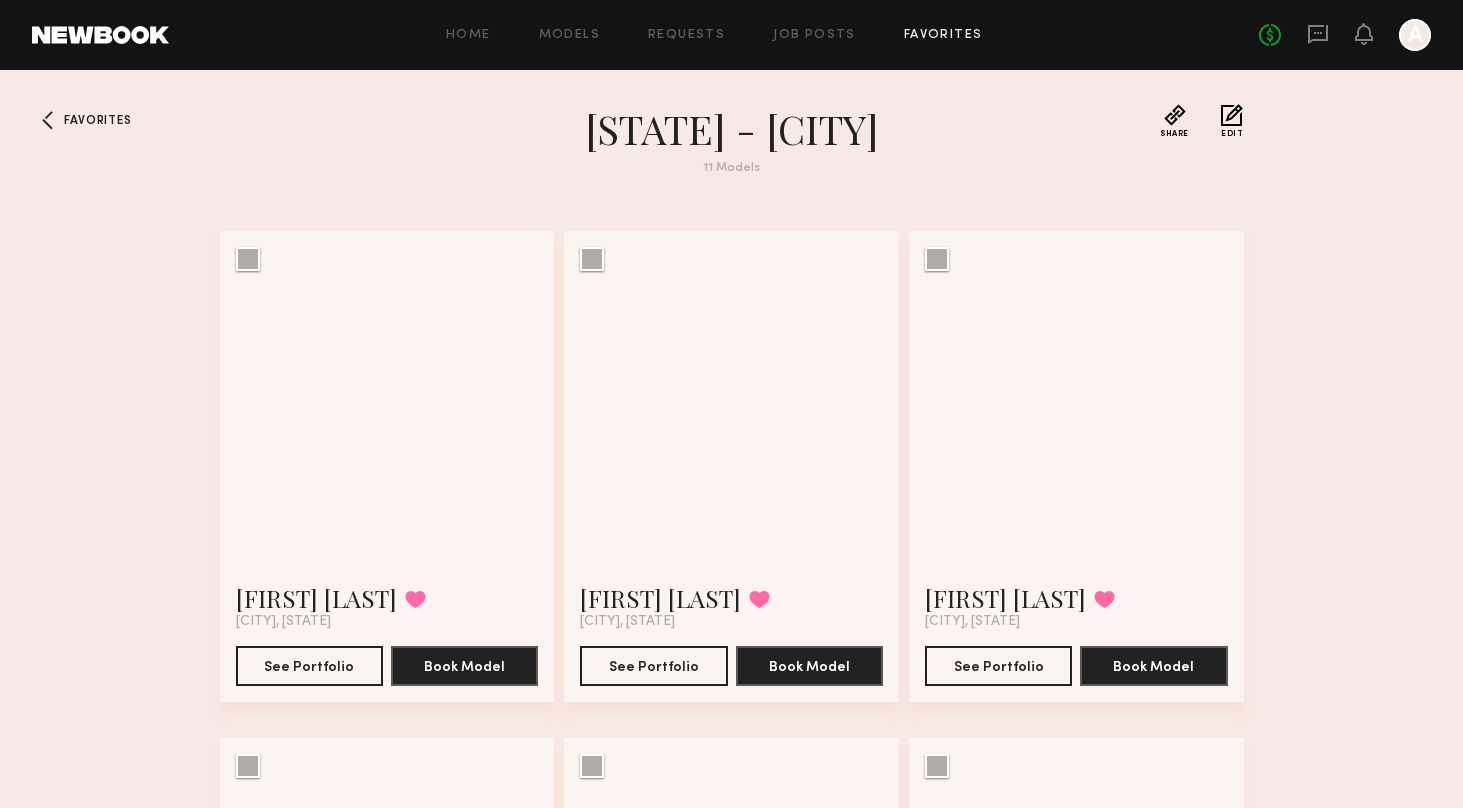 scroll, scrollTop: 0, scrollLeft: 0, axis: both 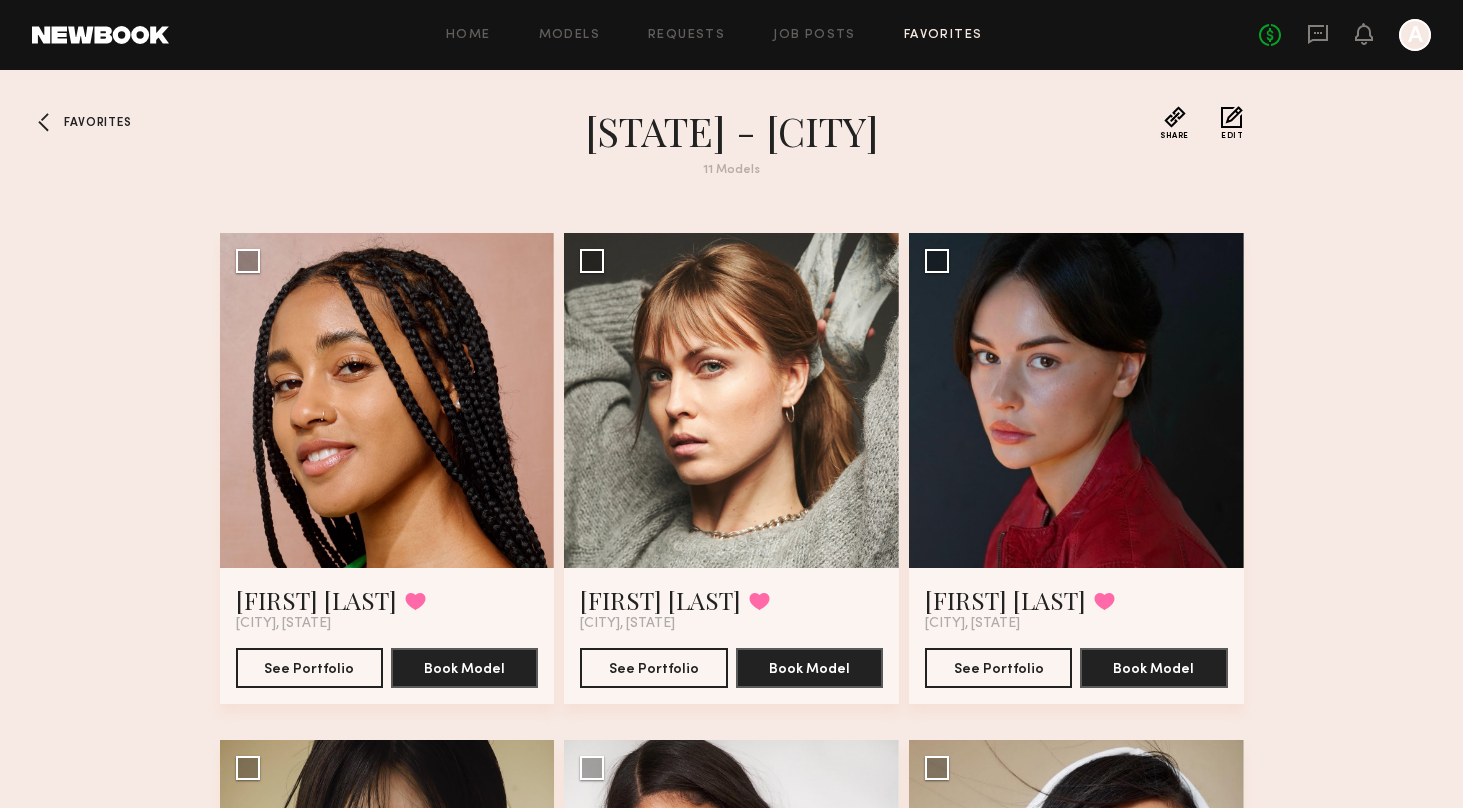 click 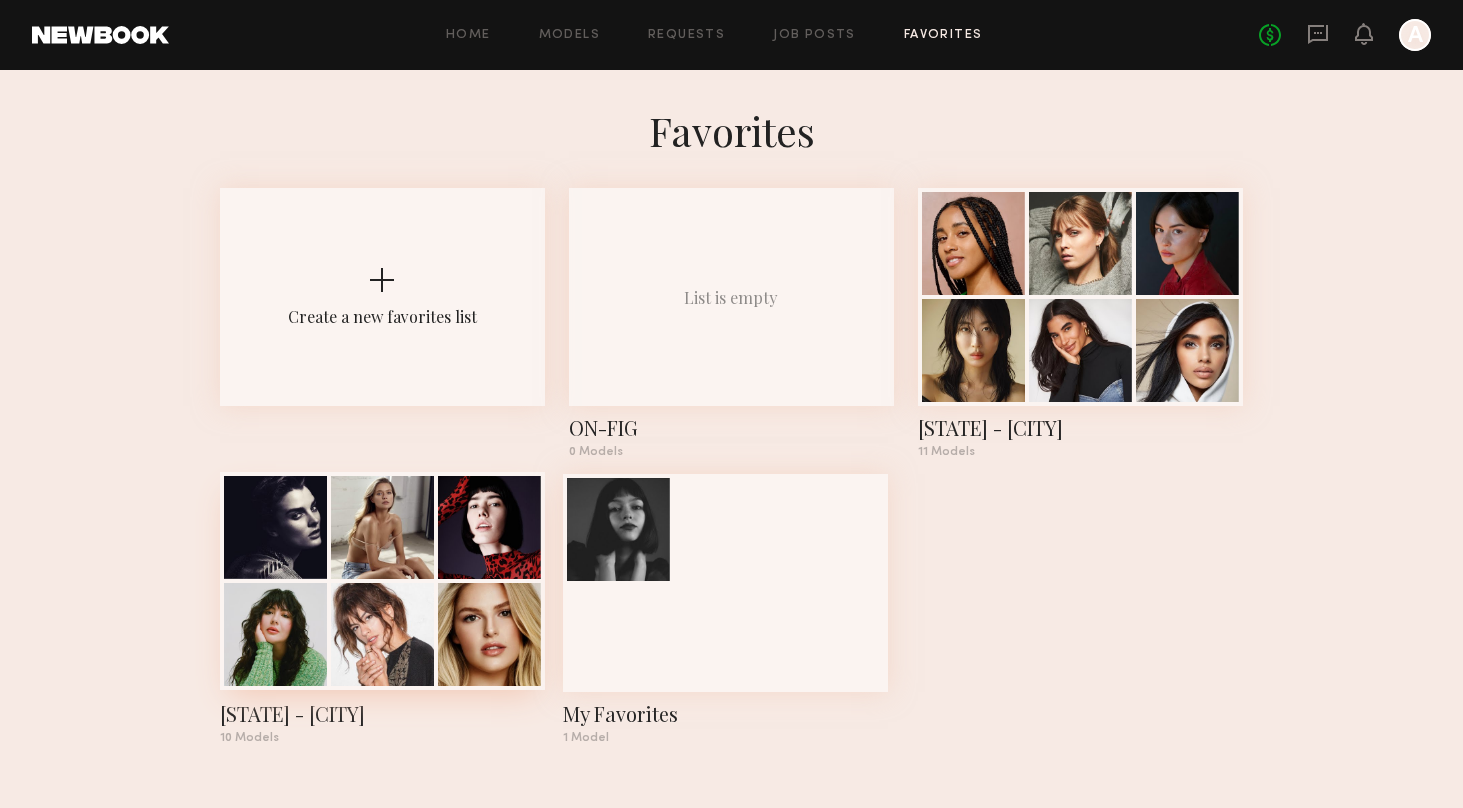 click on "ALC - New York" 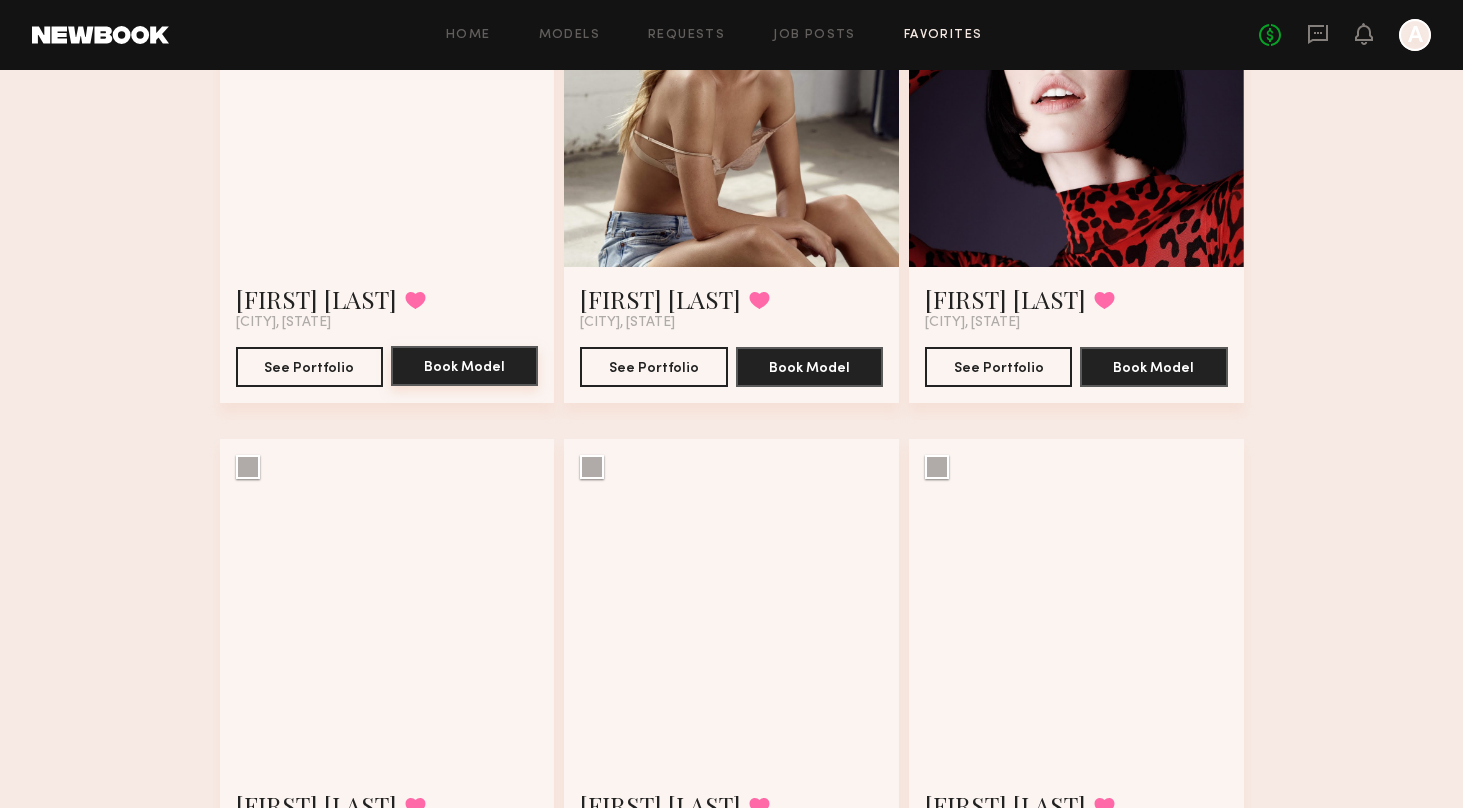 scroll, scrollTop: 0, scrollLeft: 0, axis: both 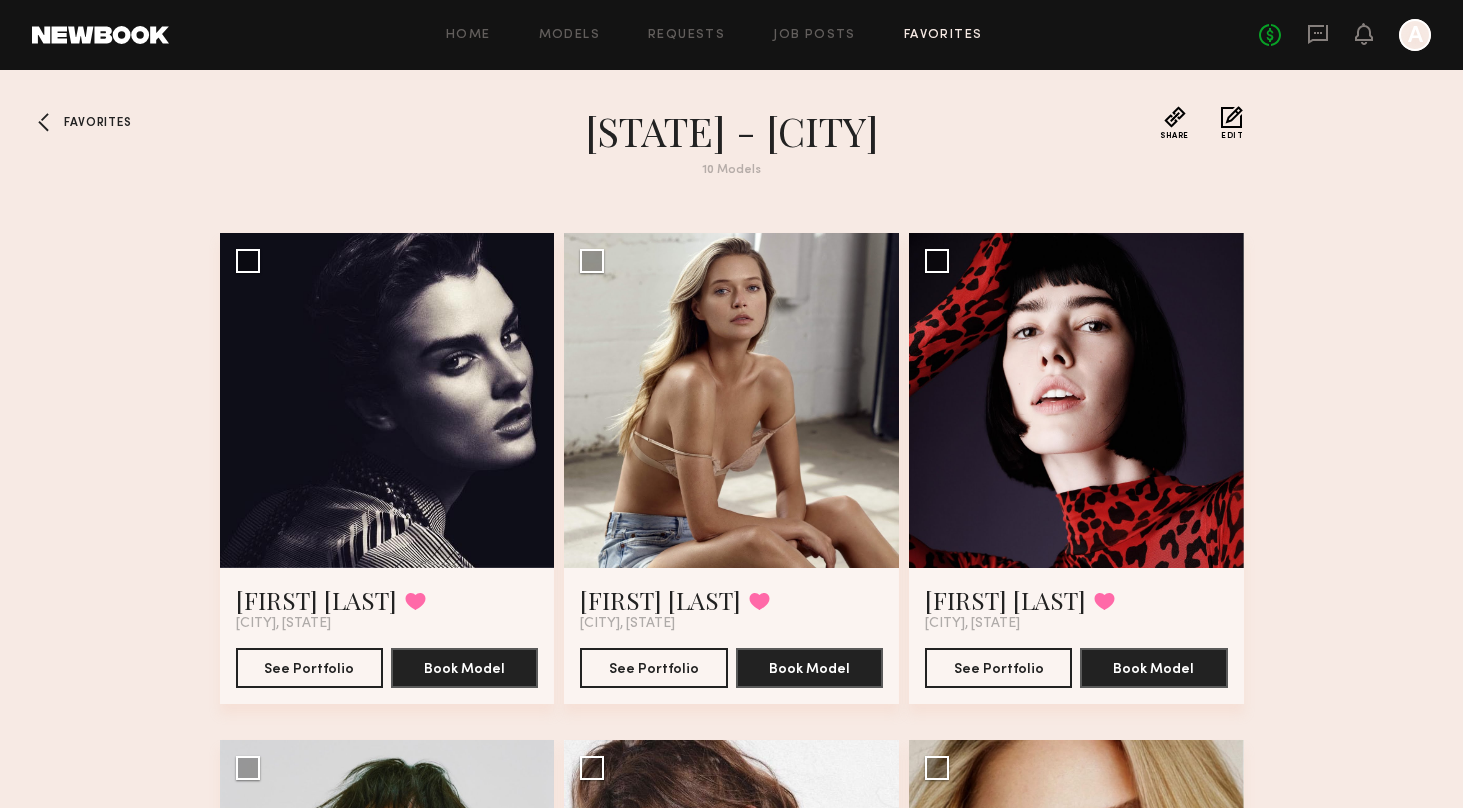 click 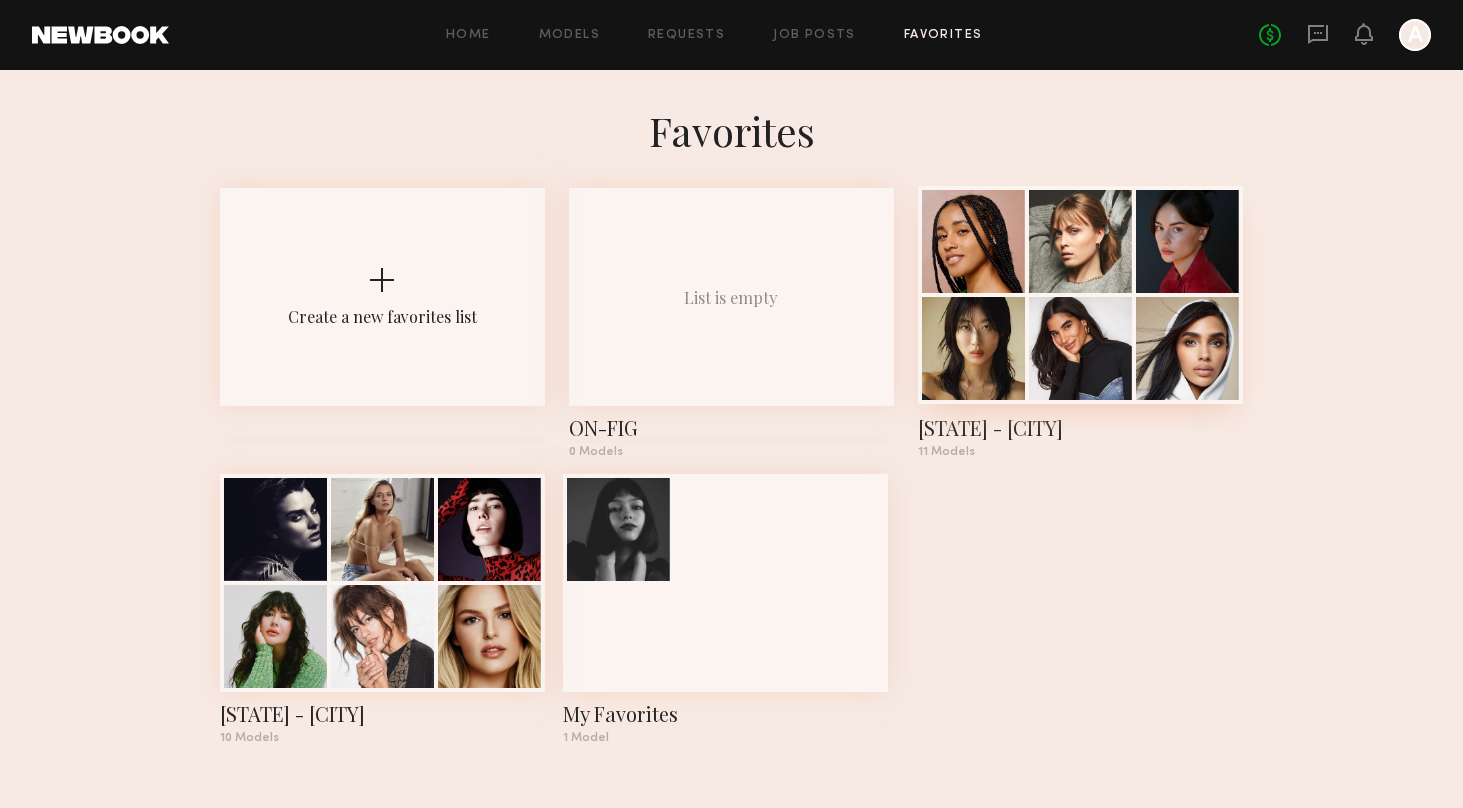 click 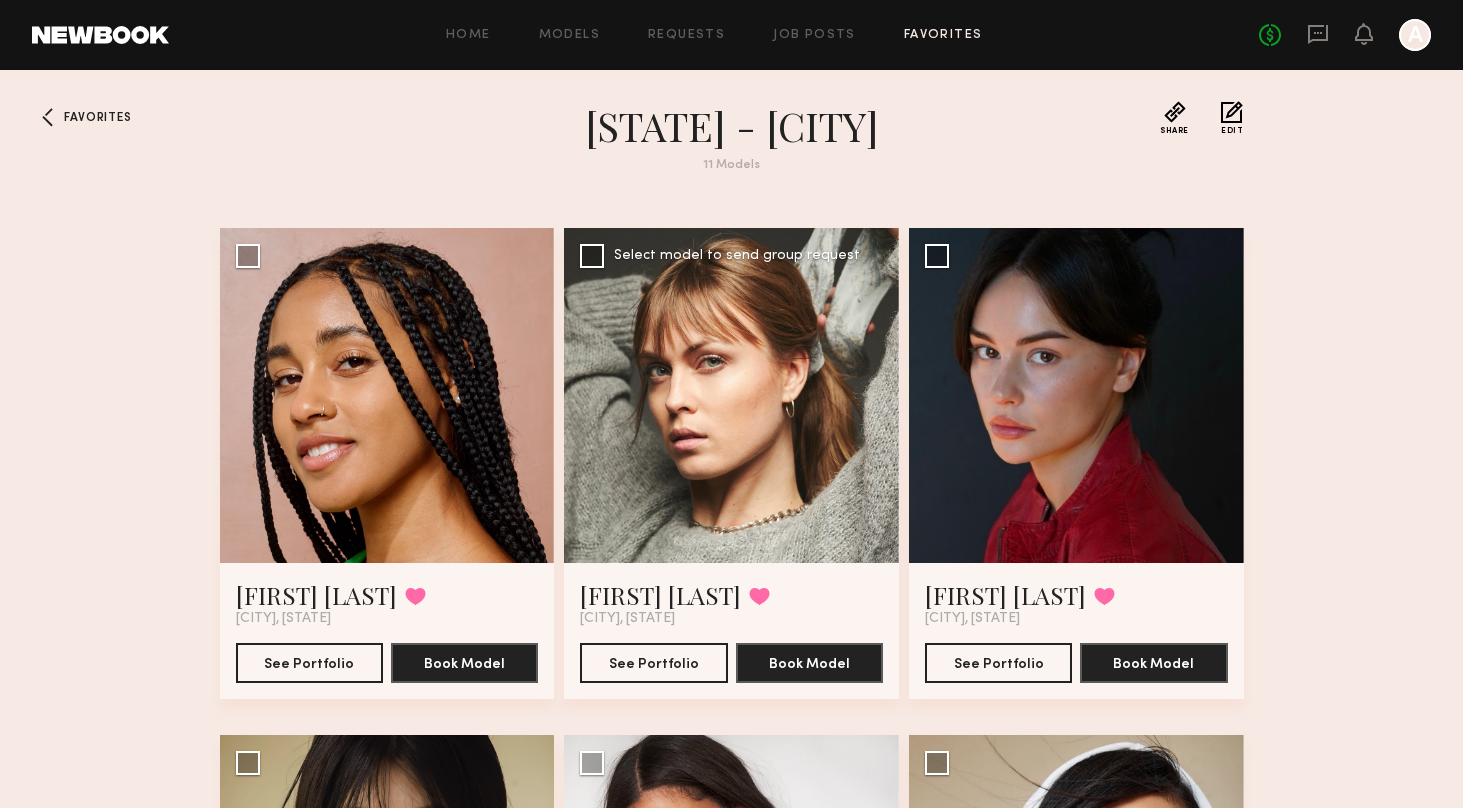 scroll, scrollTop: 0, scrollLeft: 0, axis: both 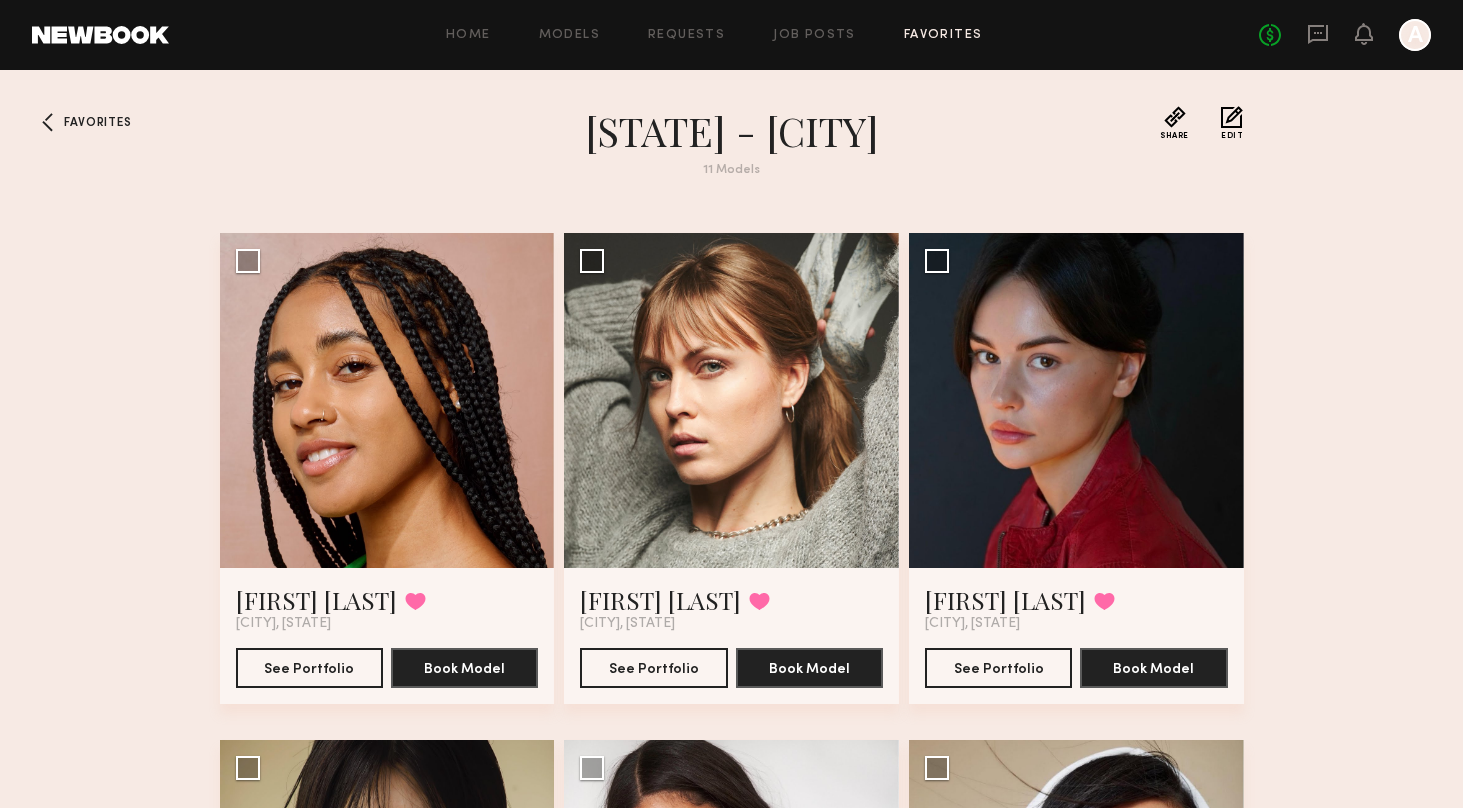 click on "Home Models Requests Job Posts Favorites Sign Out No fees up to $5,000 A" 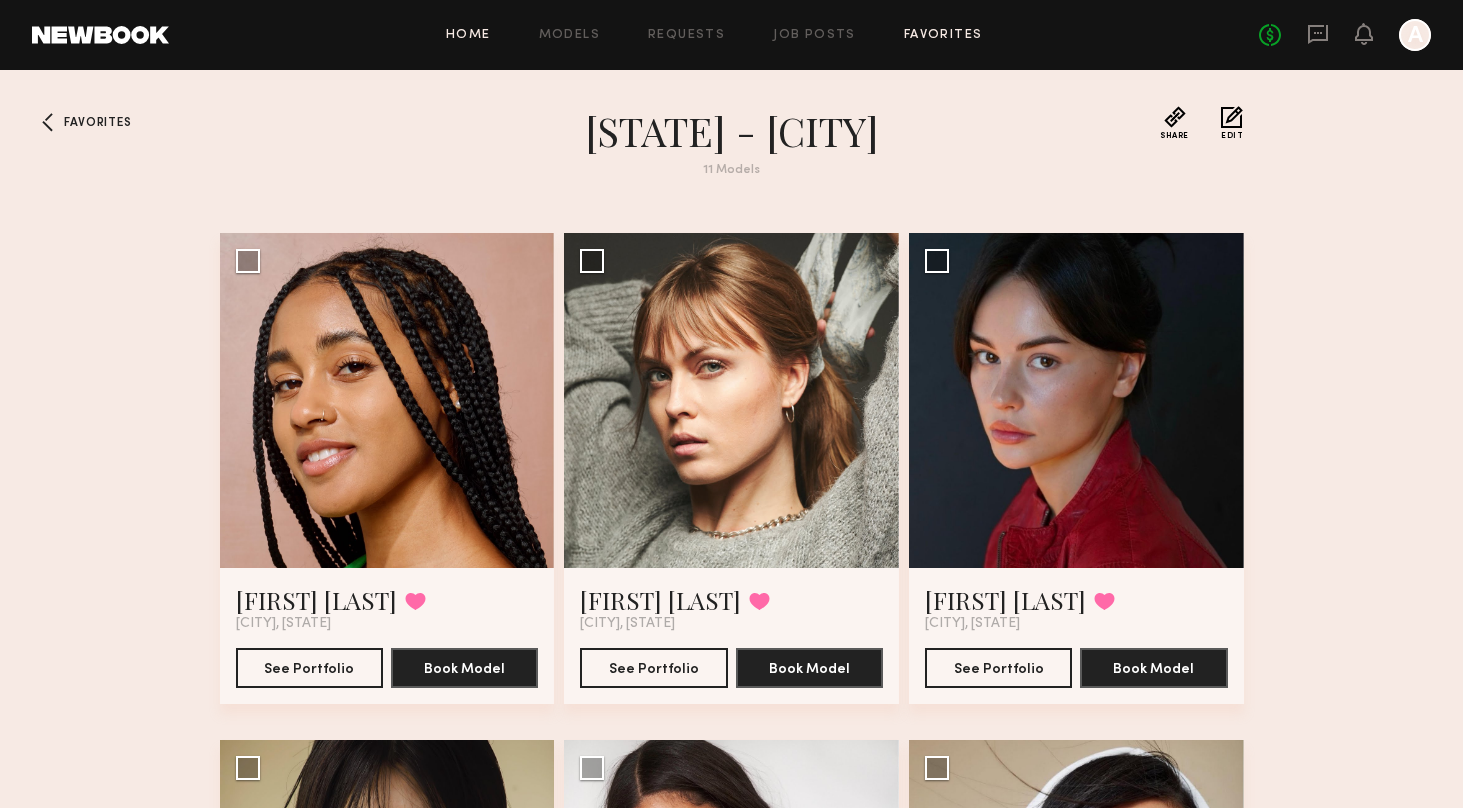 click on "Home" 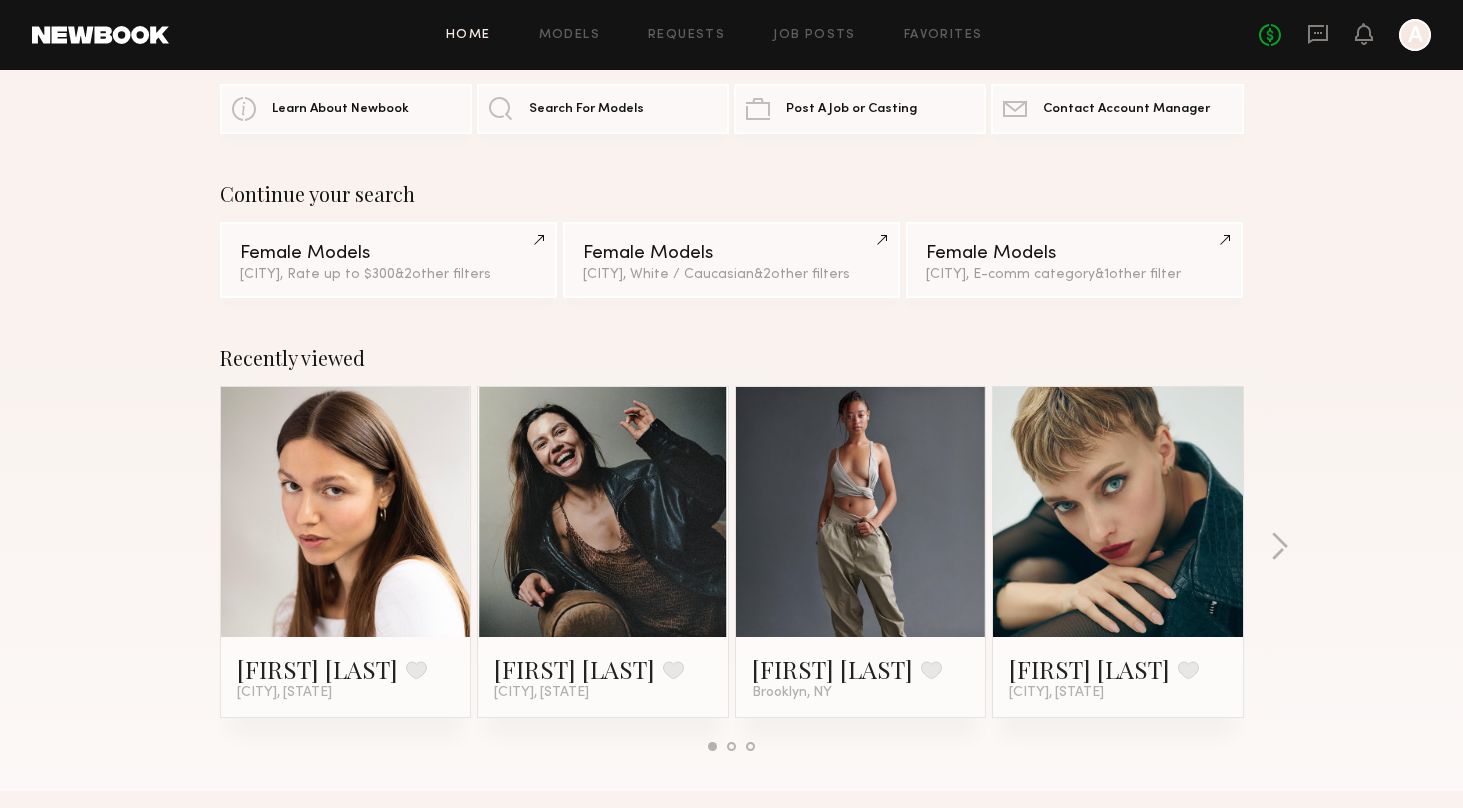 scroll, scrollTop: 0, scrollLeft: 0, axis: both 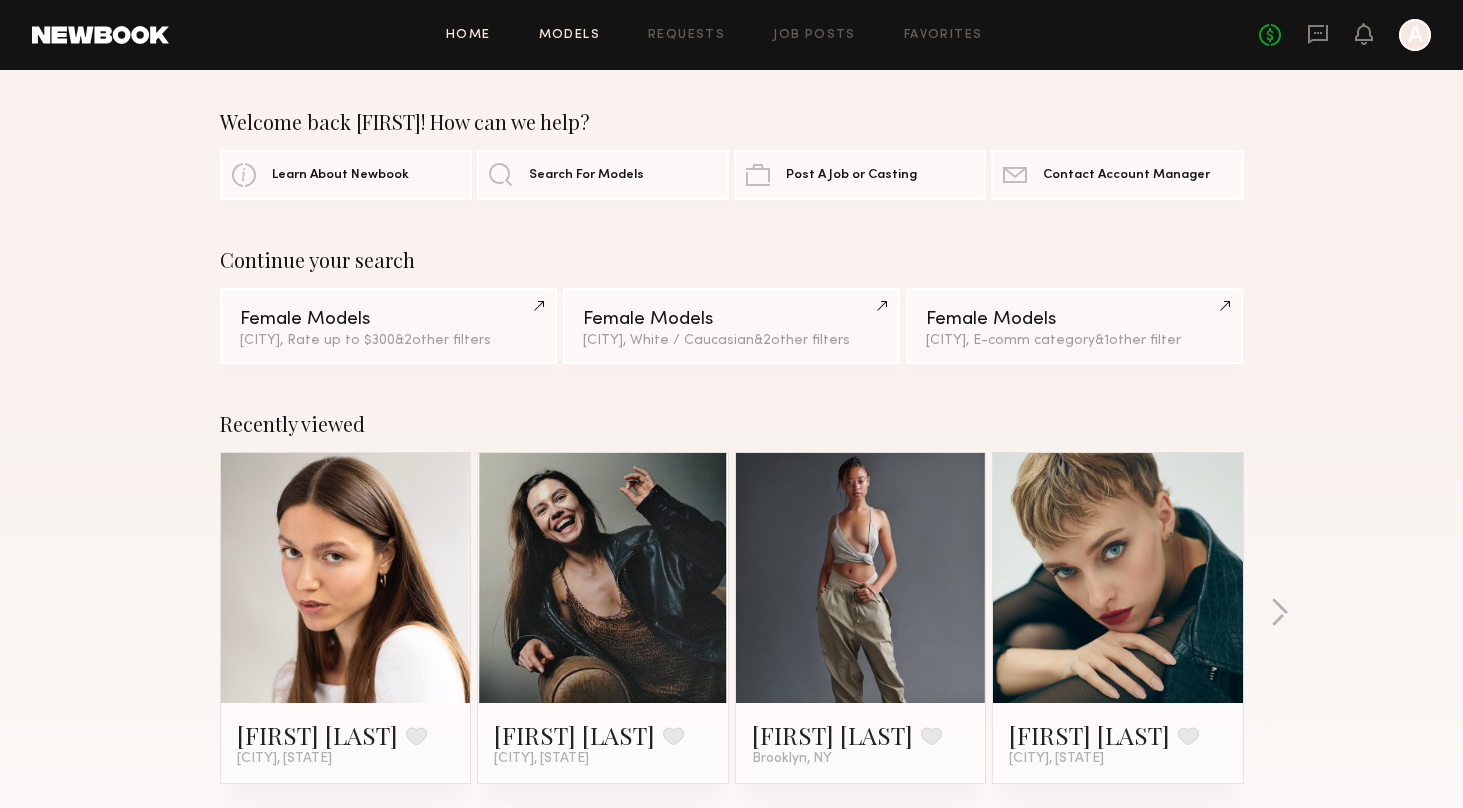 click on "Models" 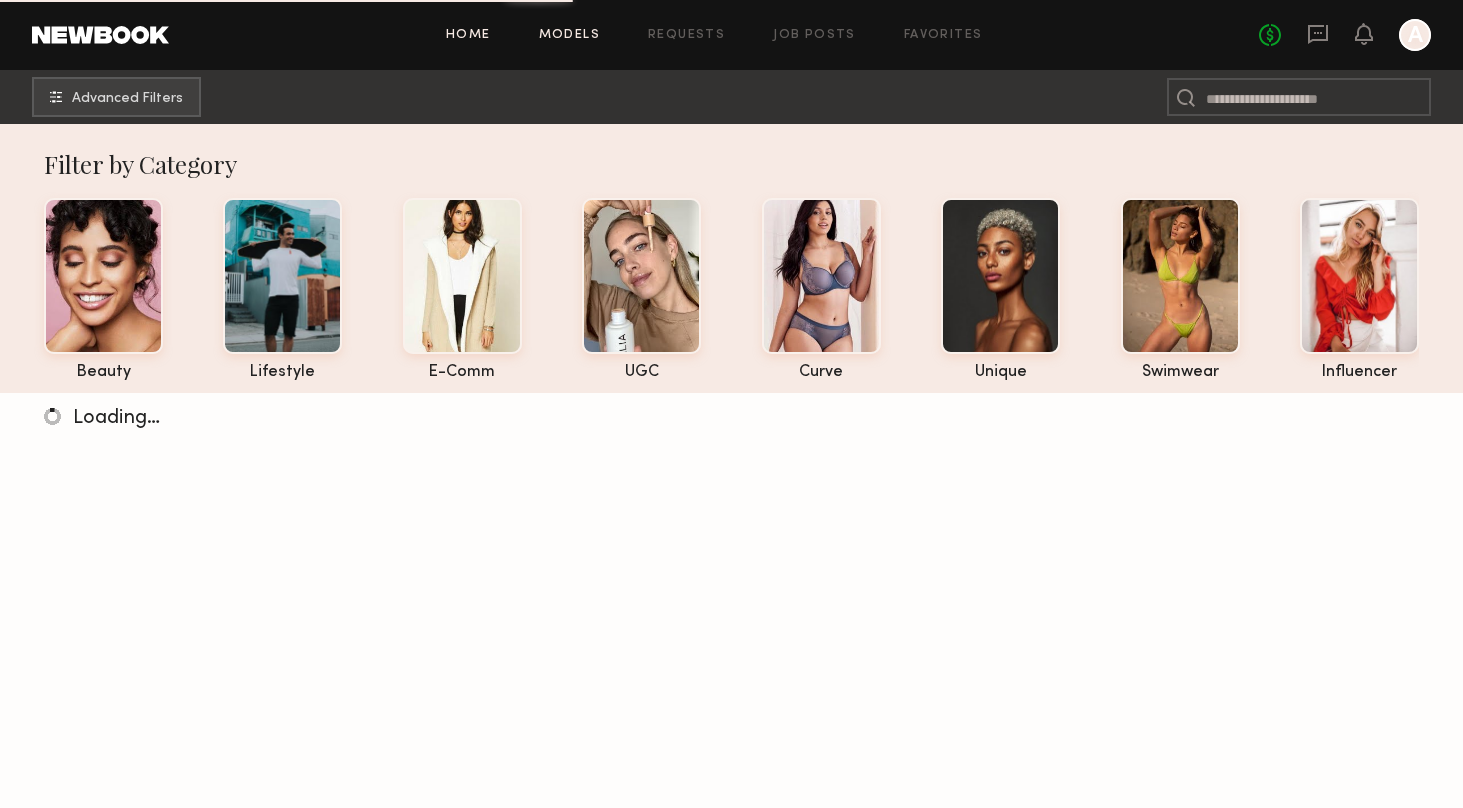 click on "Home" 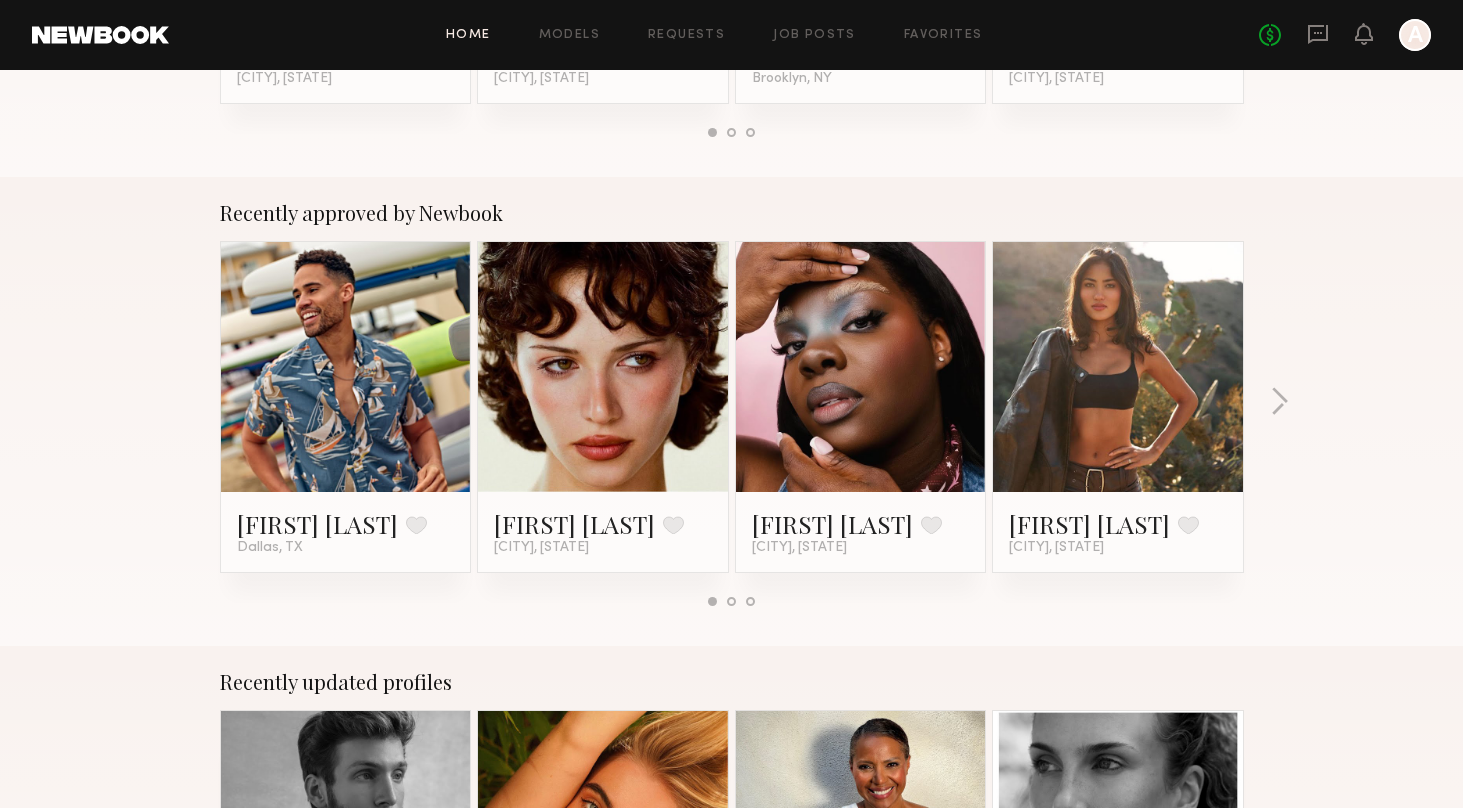 scroll, scrollTop: 755, scrollLeft: 0, axis: vertical 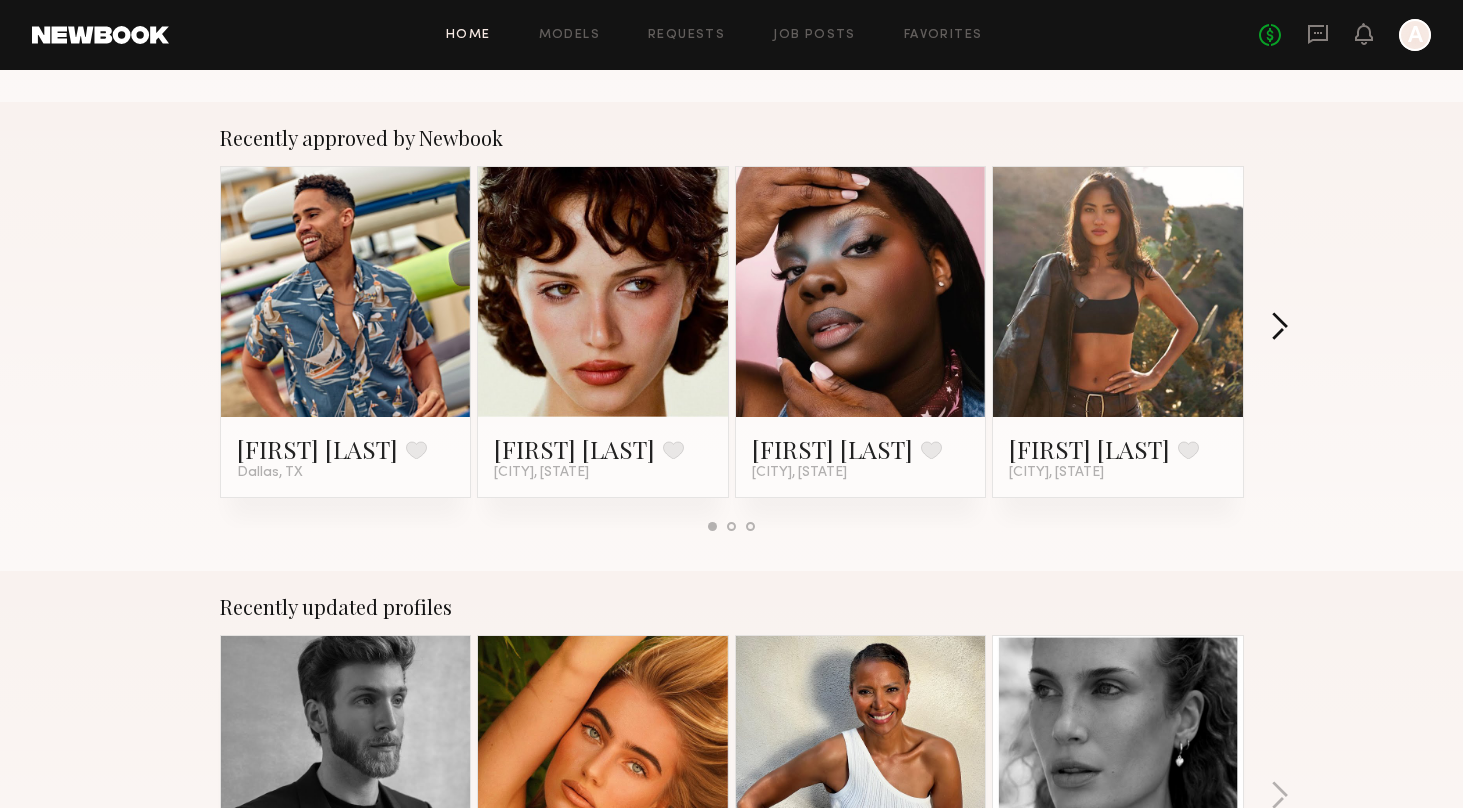 click 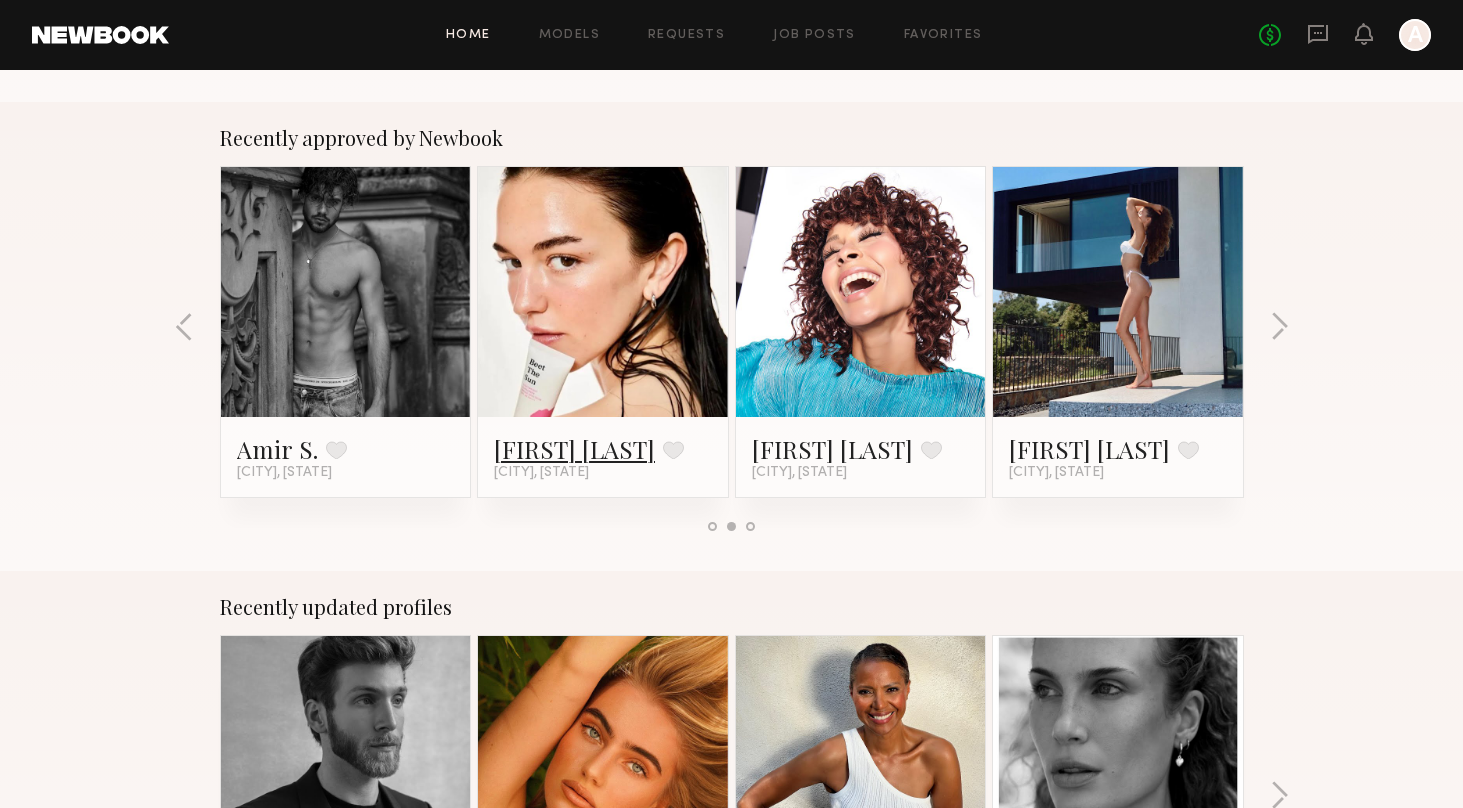 type 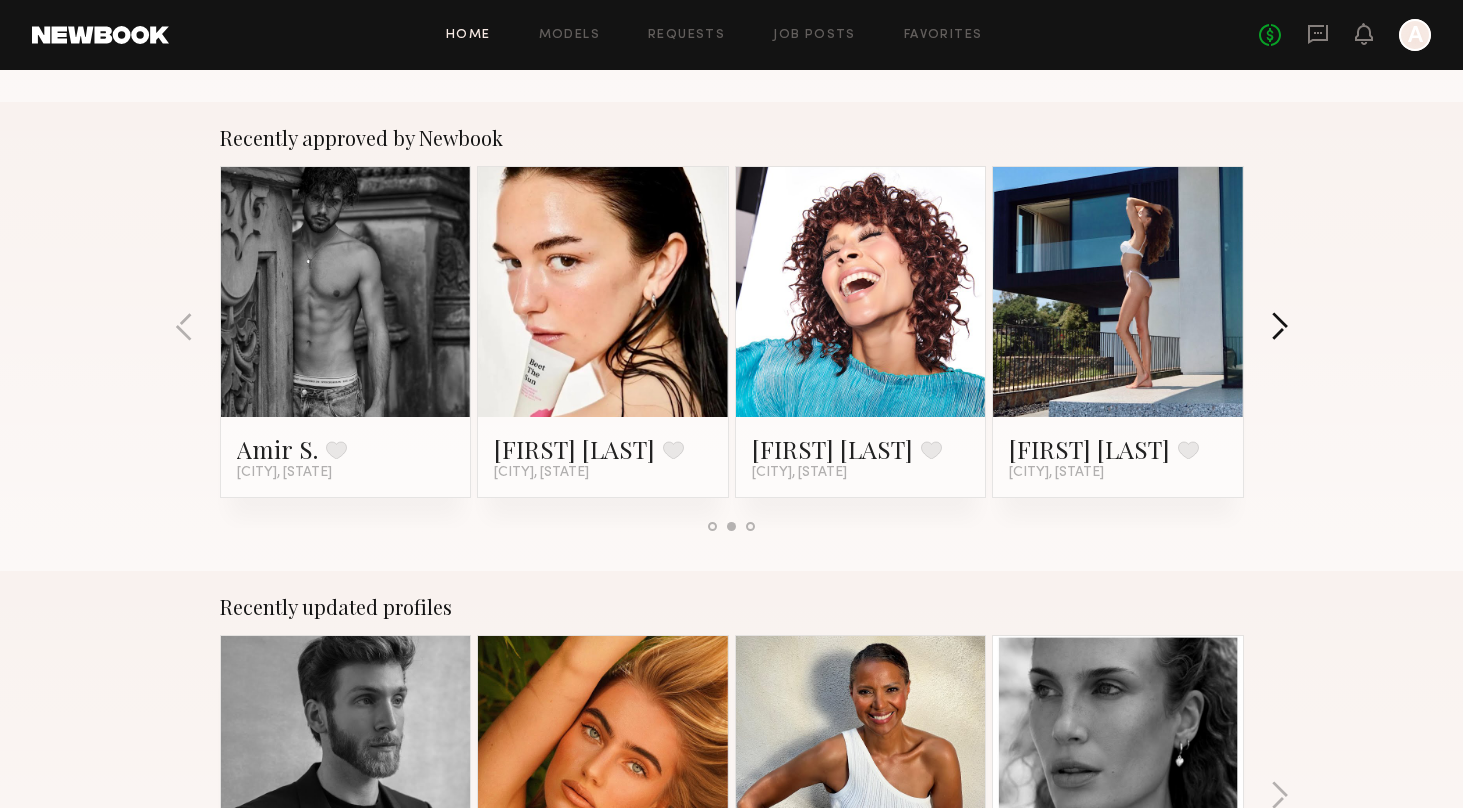 click 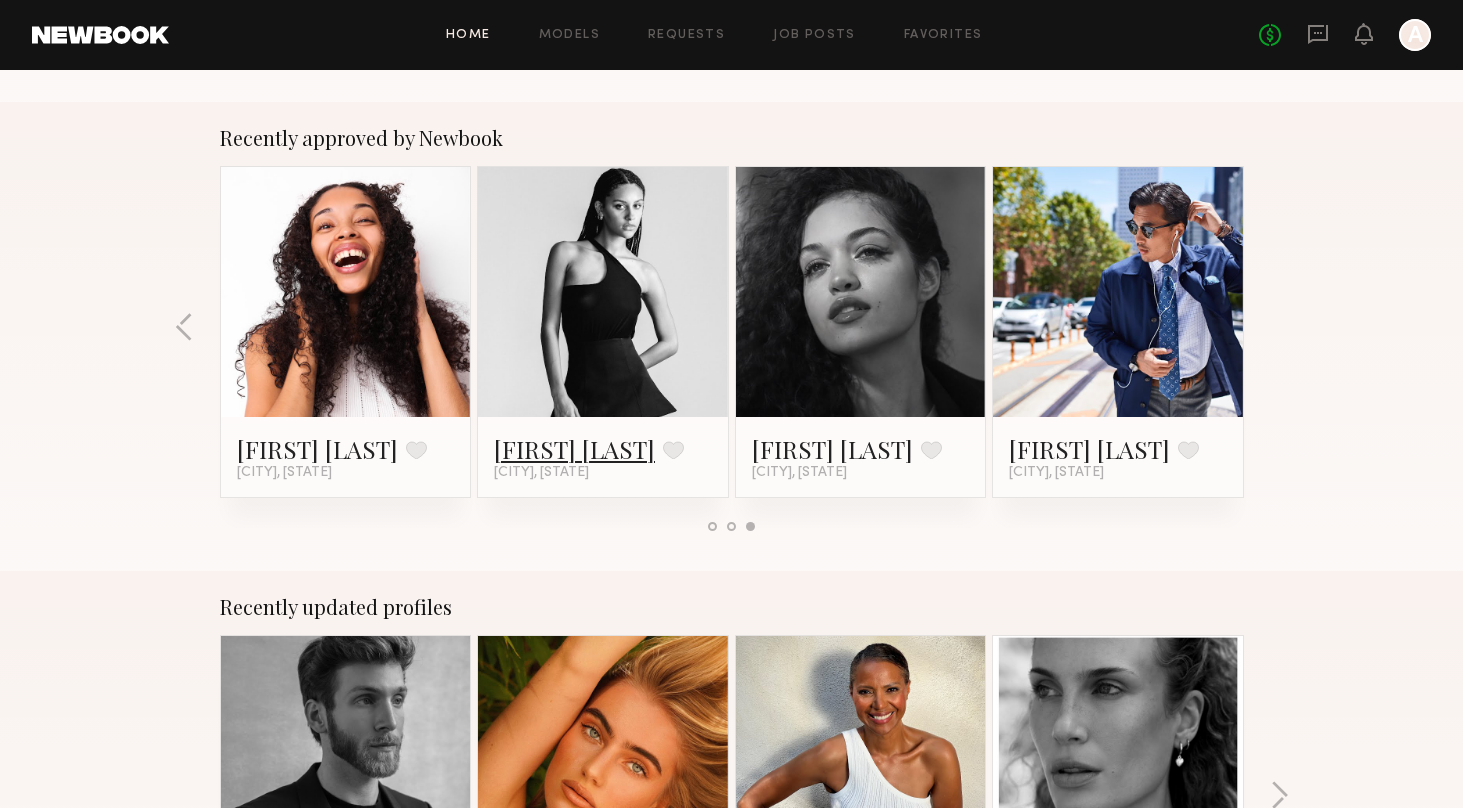 click on "Bella W." 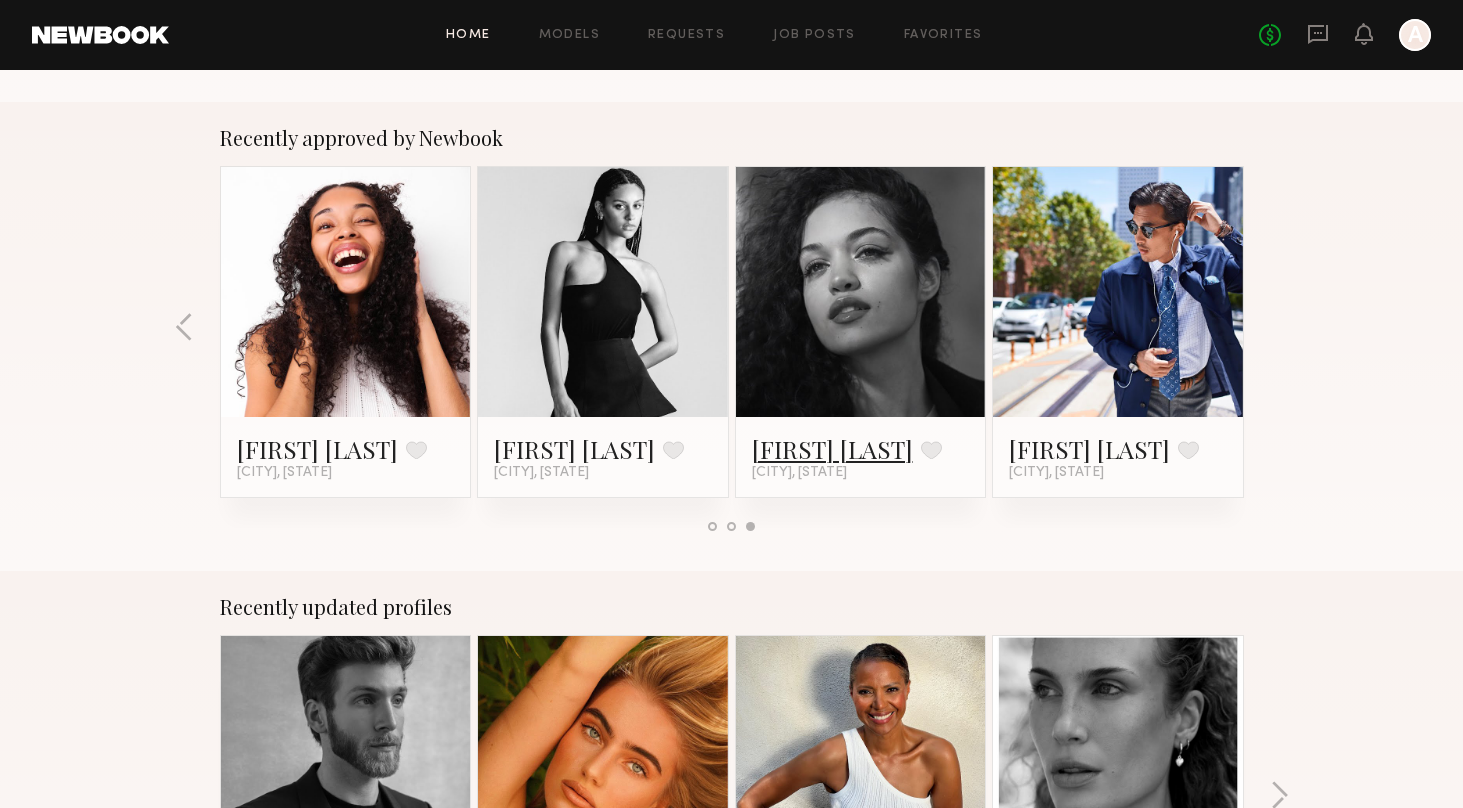 click on "Aria C." 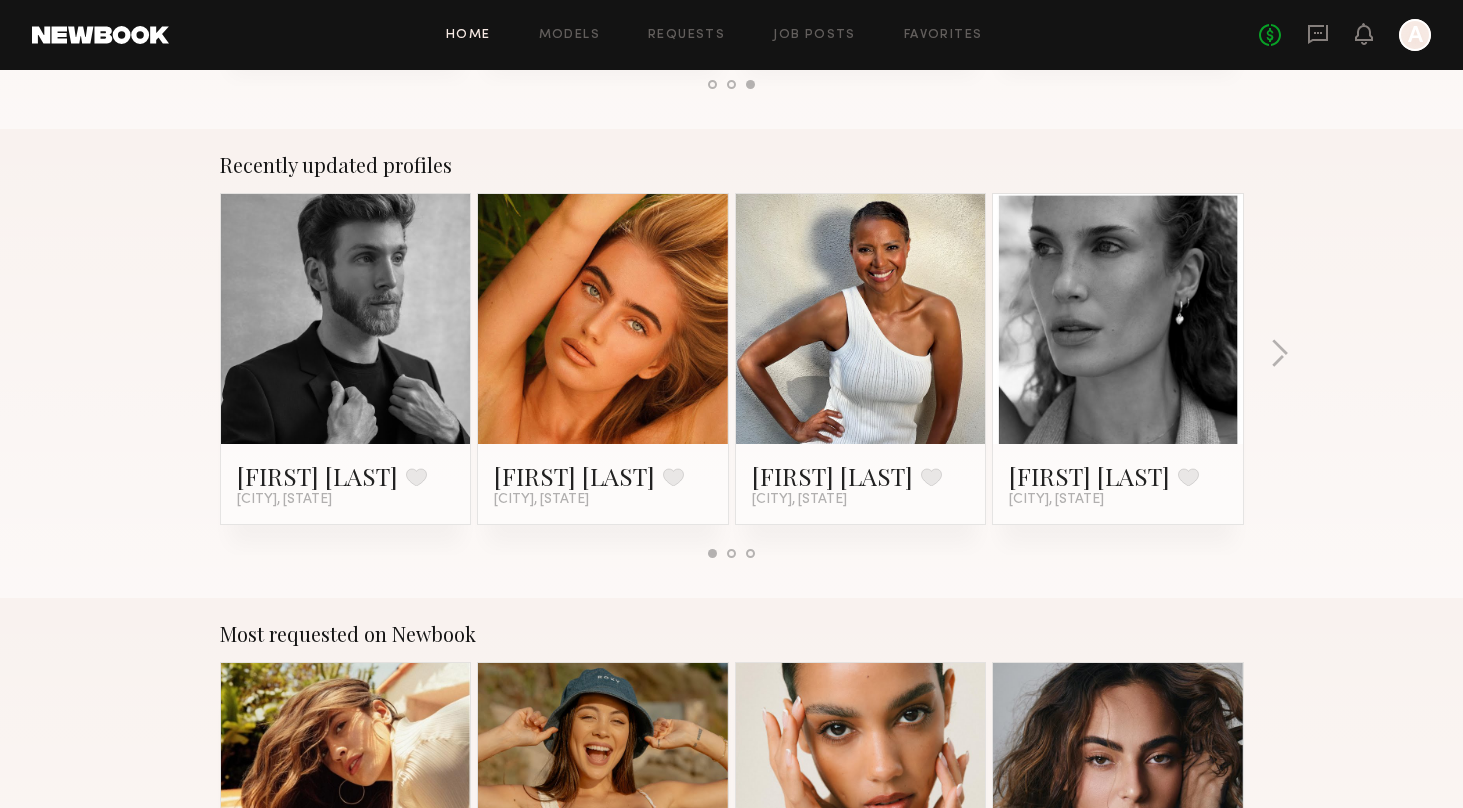 scroll, scrollTop: 1244, scrollLeft: 0, axis: vertical 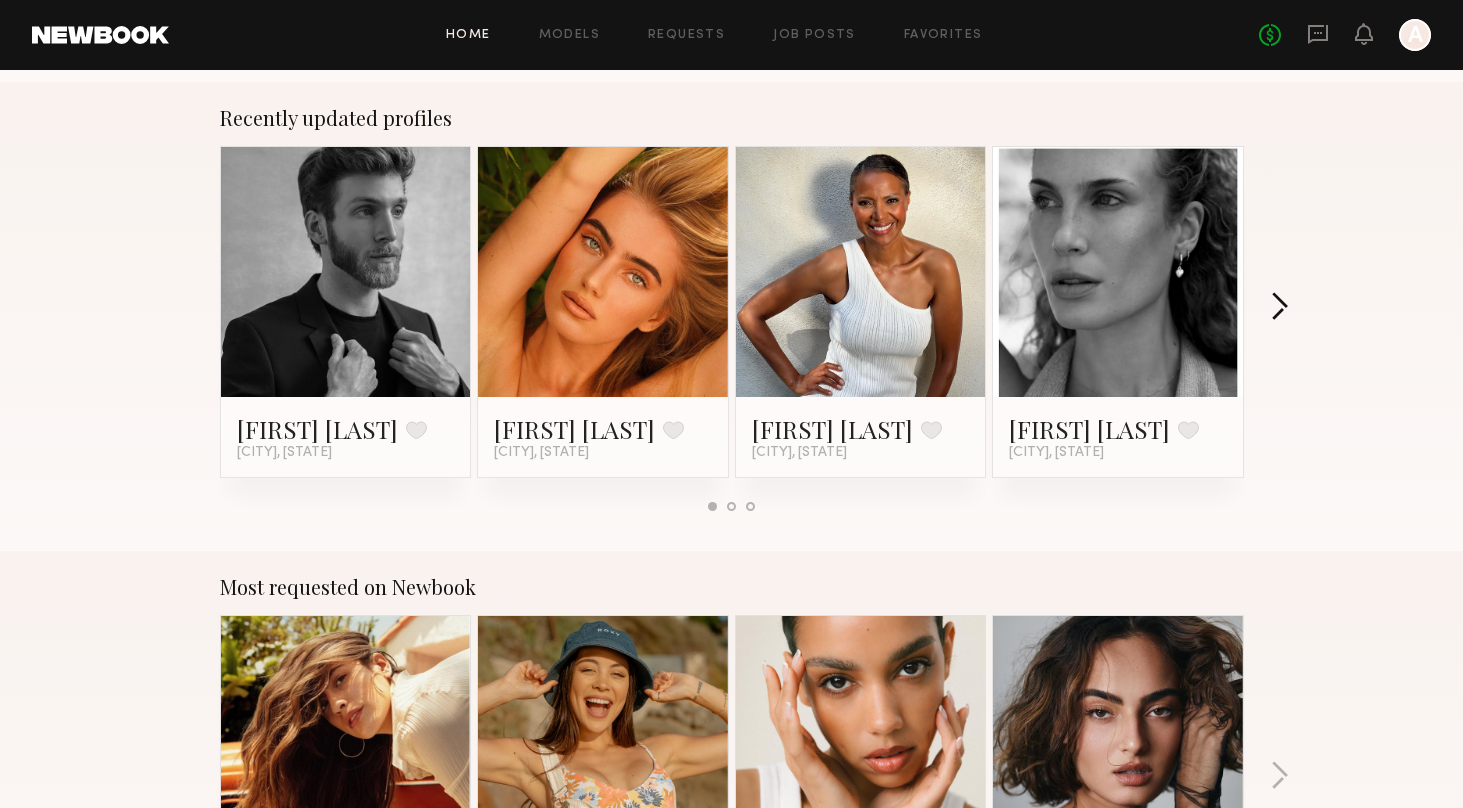 click 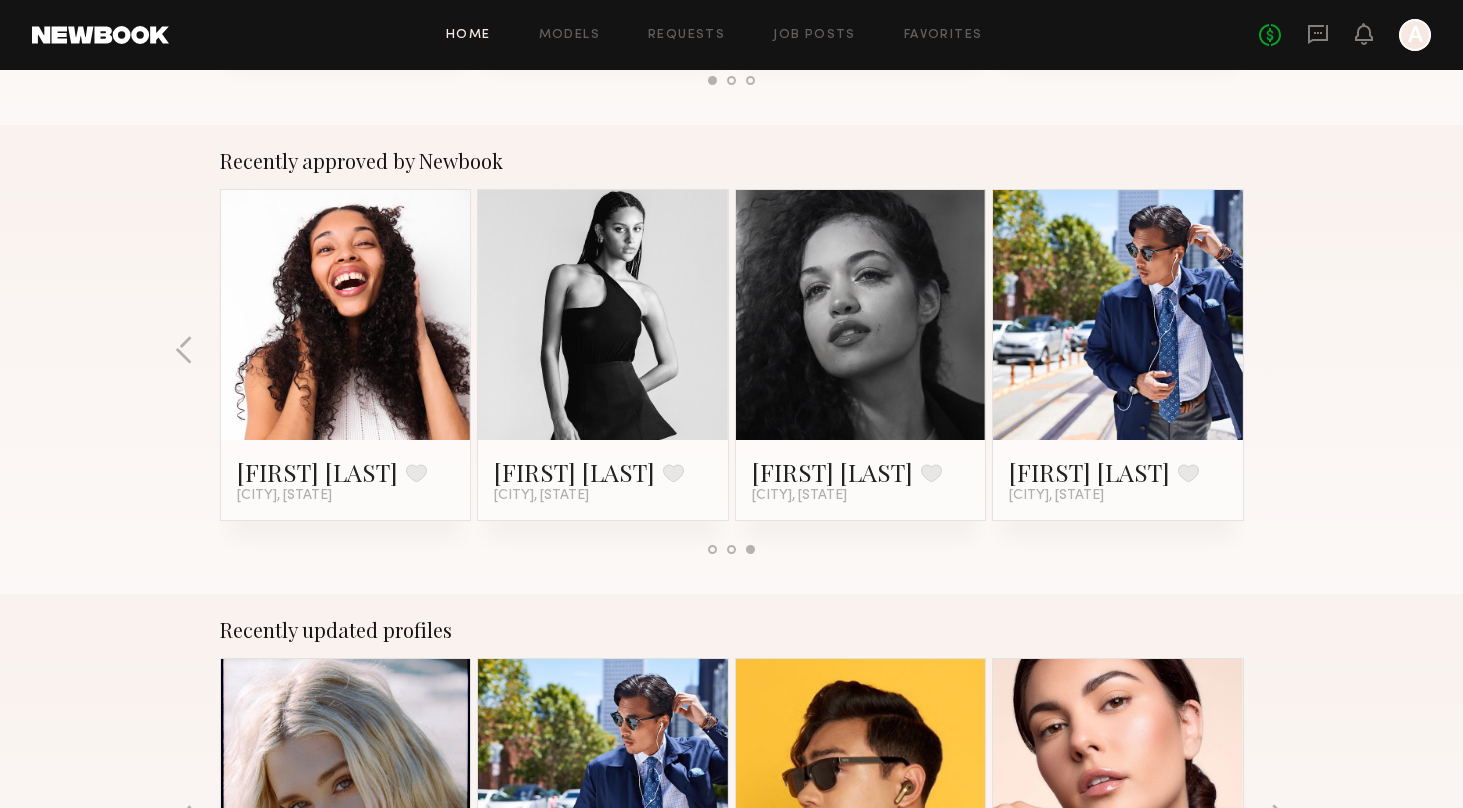 scroll, scrollTop: 720, scrollLeft: 0, axis: vertical 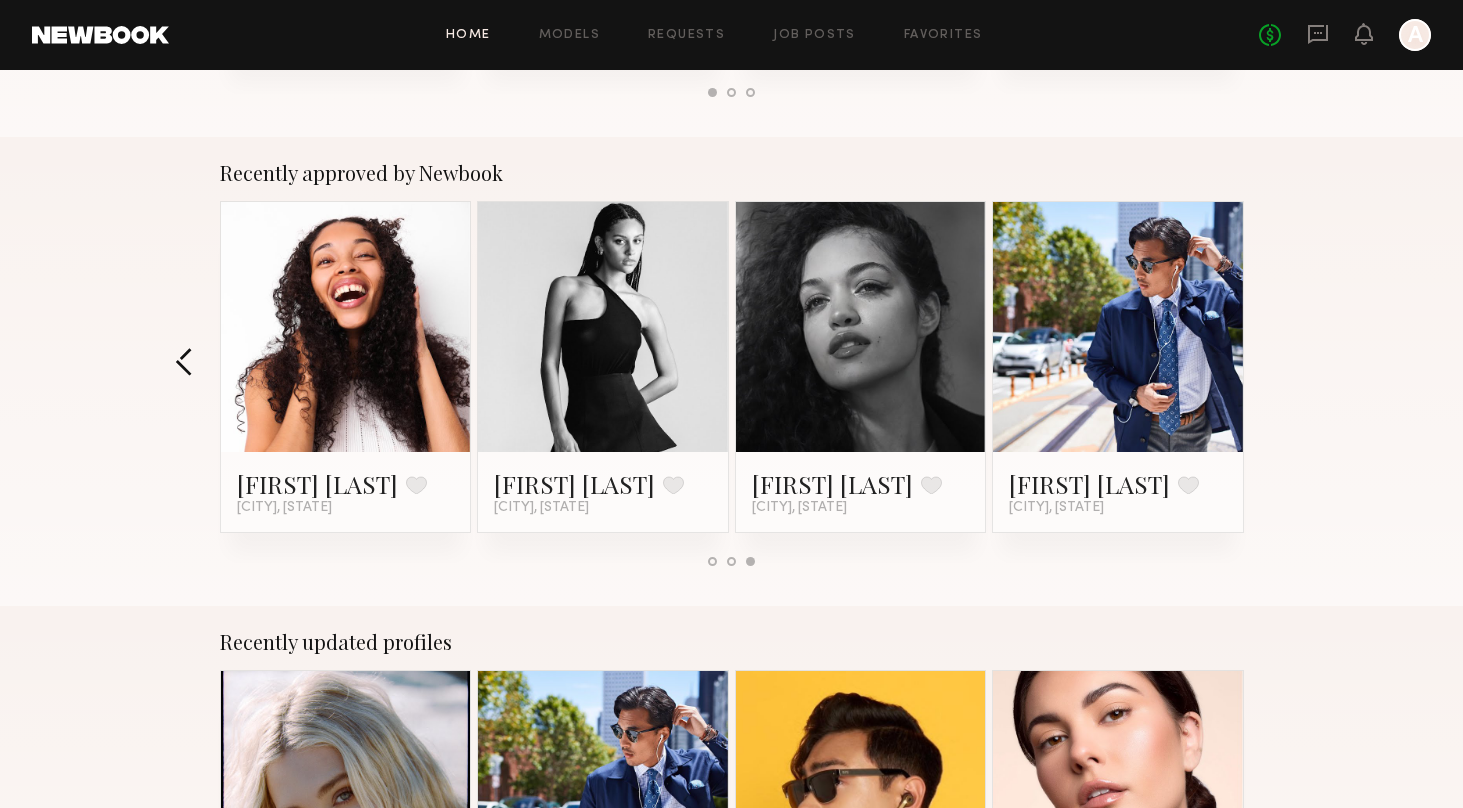 click 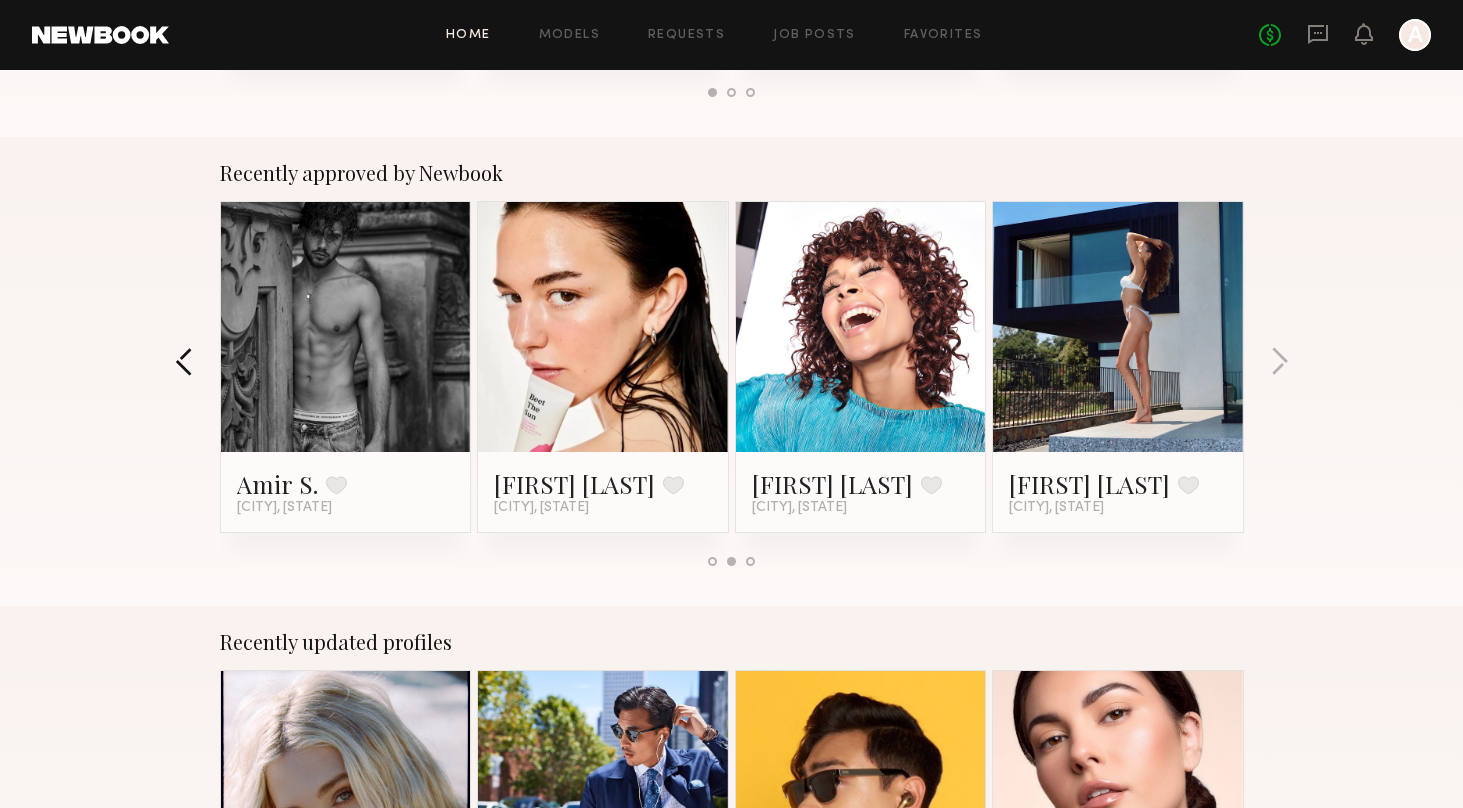 click 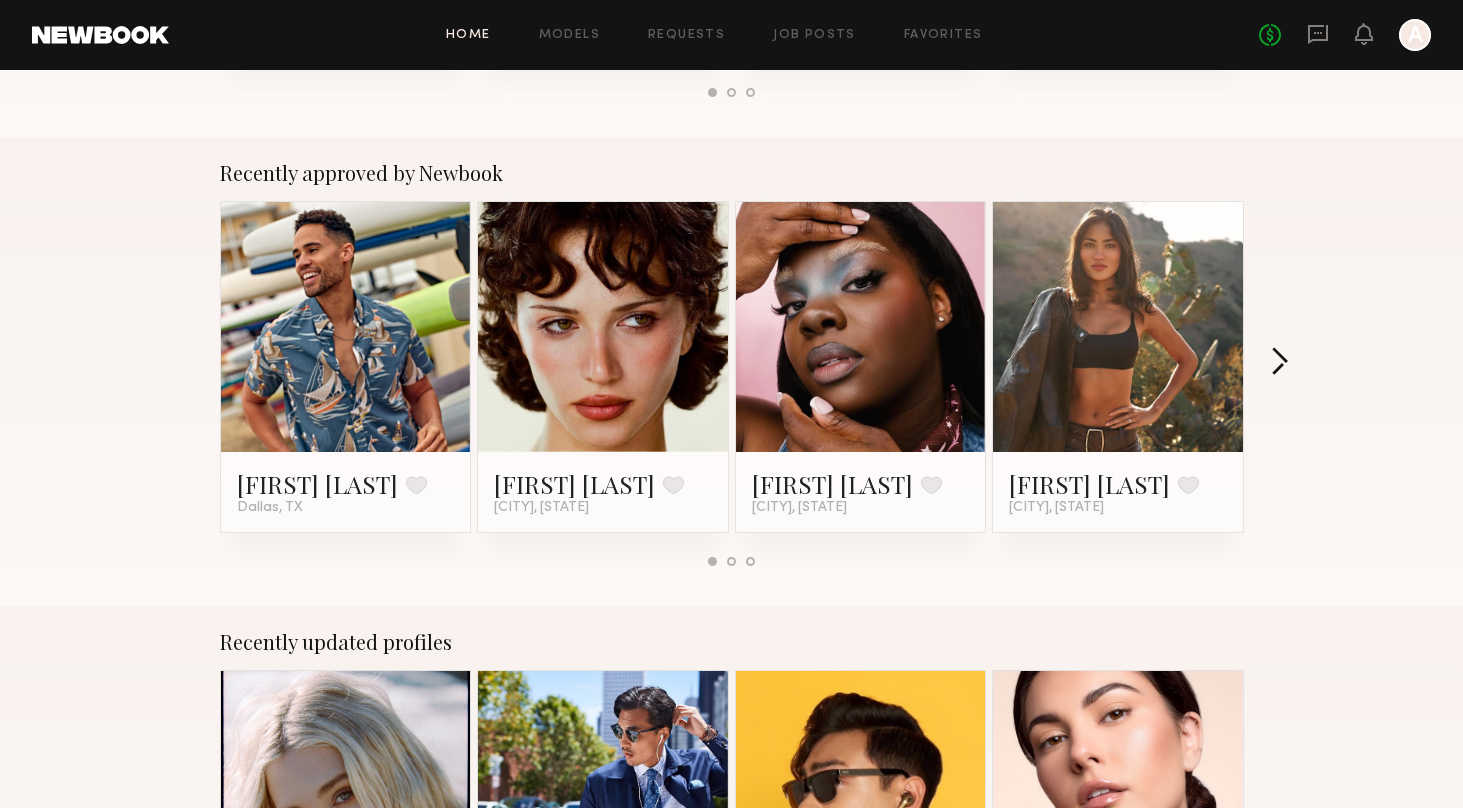 click 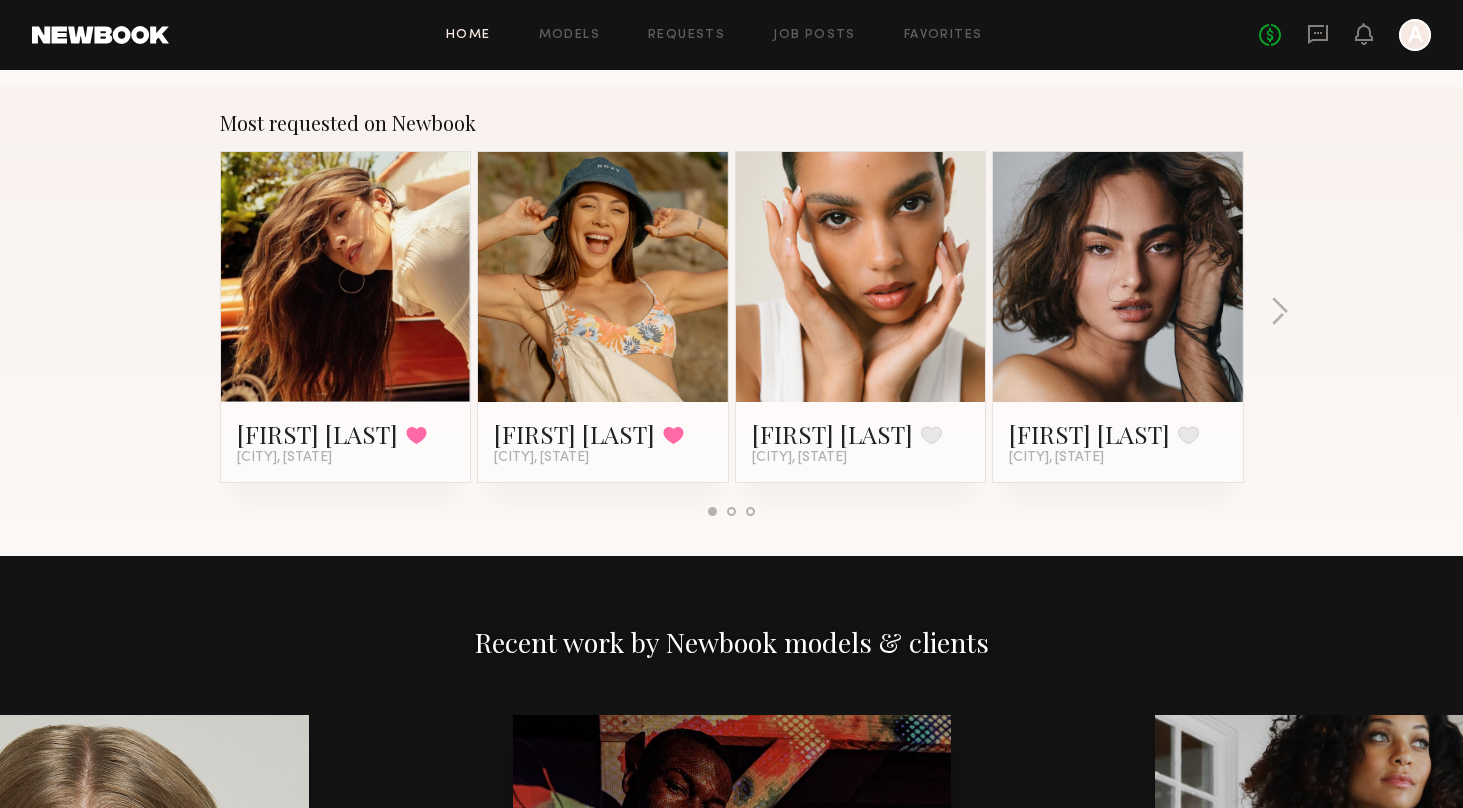 scroll, scrollTop: 1694, scrollLeft: 0, axis: vertical 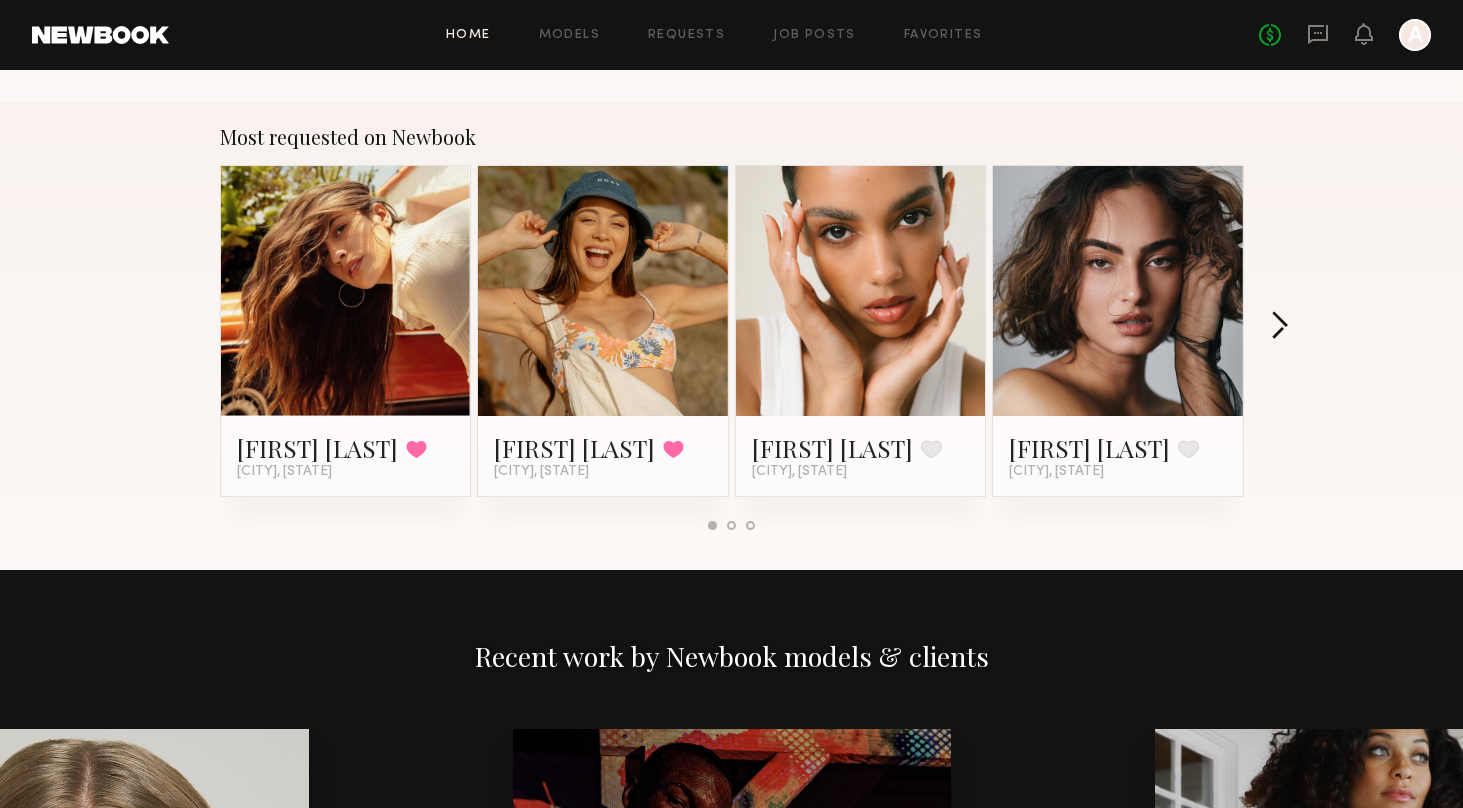 click 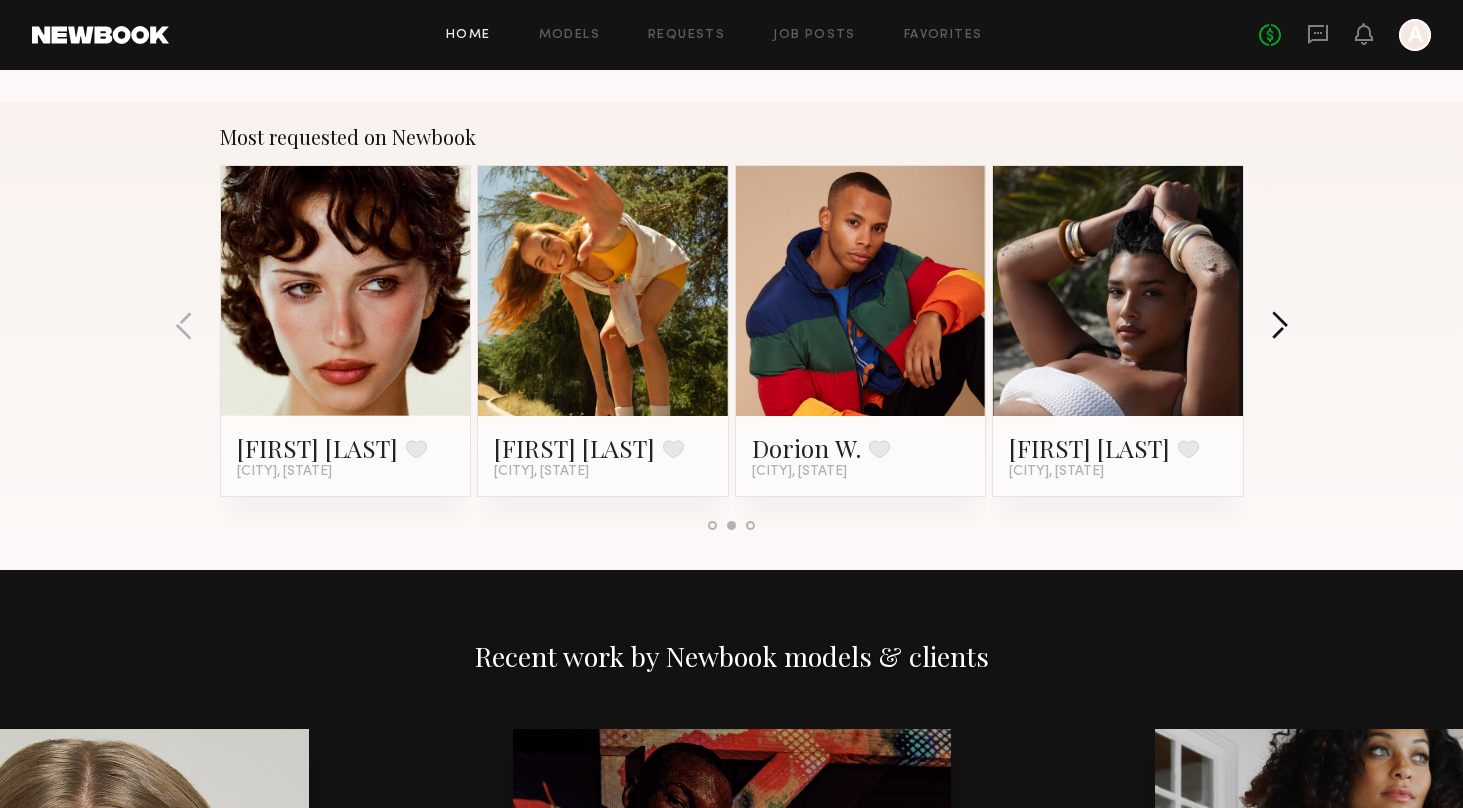 click 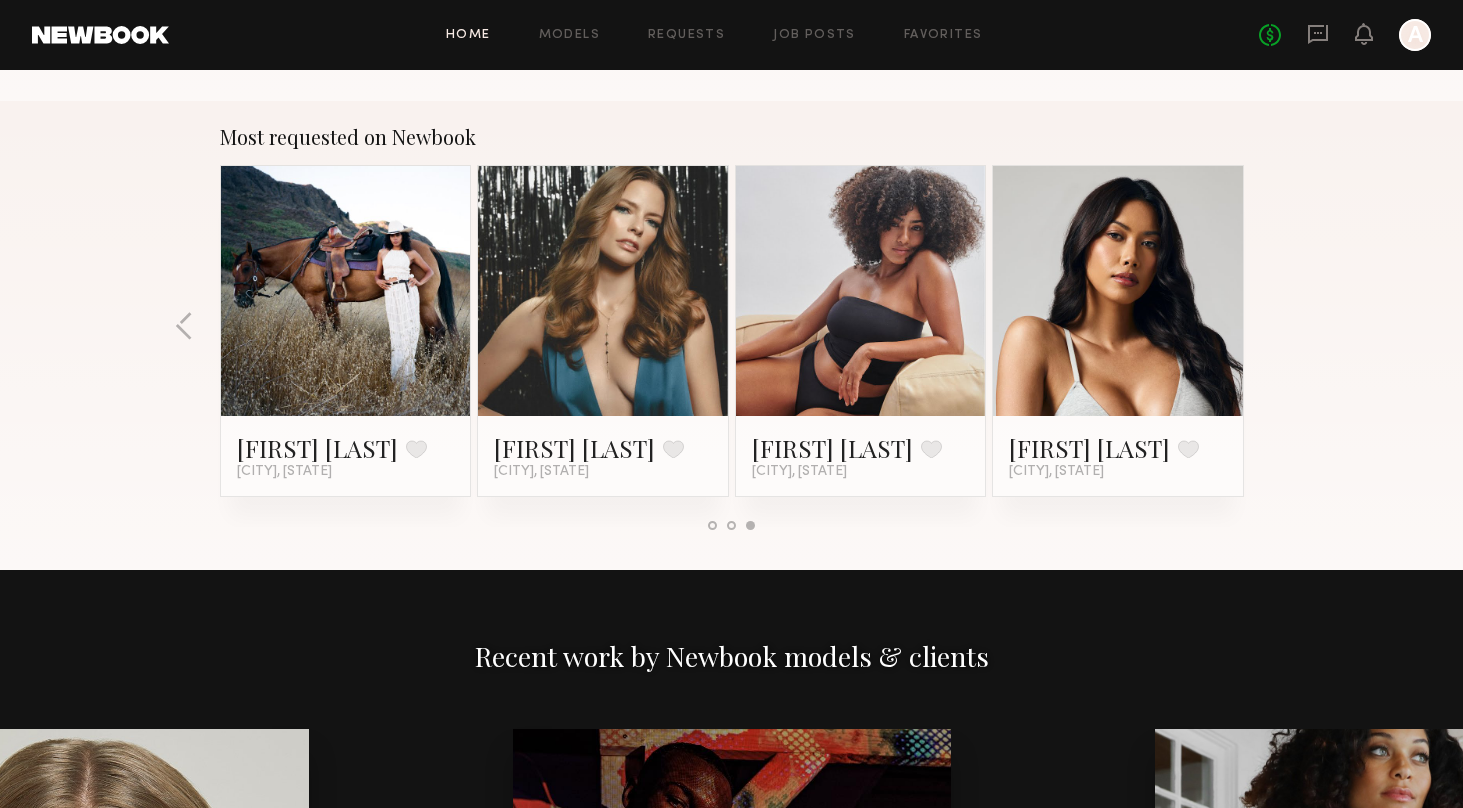 click on "Most requested on Newbook Kristen J. Favorited Los Angeles, CA Brynne E. Favorited Los Angeles, CA Brinnen T. Favorite Los Angeles, CA Moe S. Favorite Los Angeles, CA Jessie M. Favorite Los Angeles, CA Haley G. Favorite Los Angeles, CA Dorion W. Favorite Los Angeles, CA Haleigh W. Favorite Los Angeles, CA Jesi L. Favorite Los Angeles, CA Jess M. Favorite Los Angeles, CA Melissa B. Favorite Los Angeles, CA Ericka B. Favorite Los Angeles, CA" 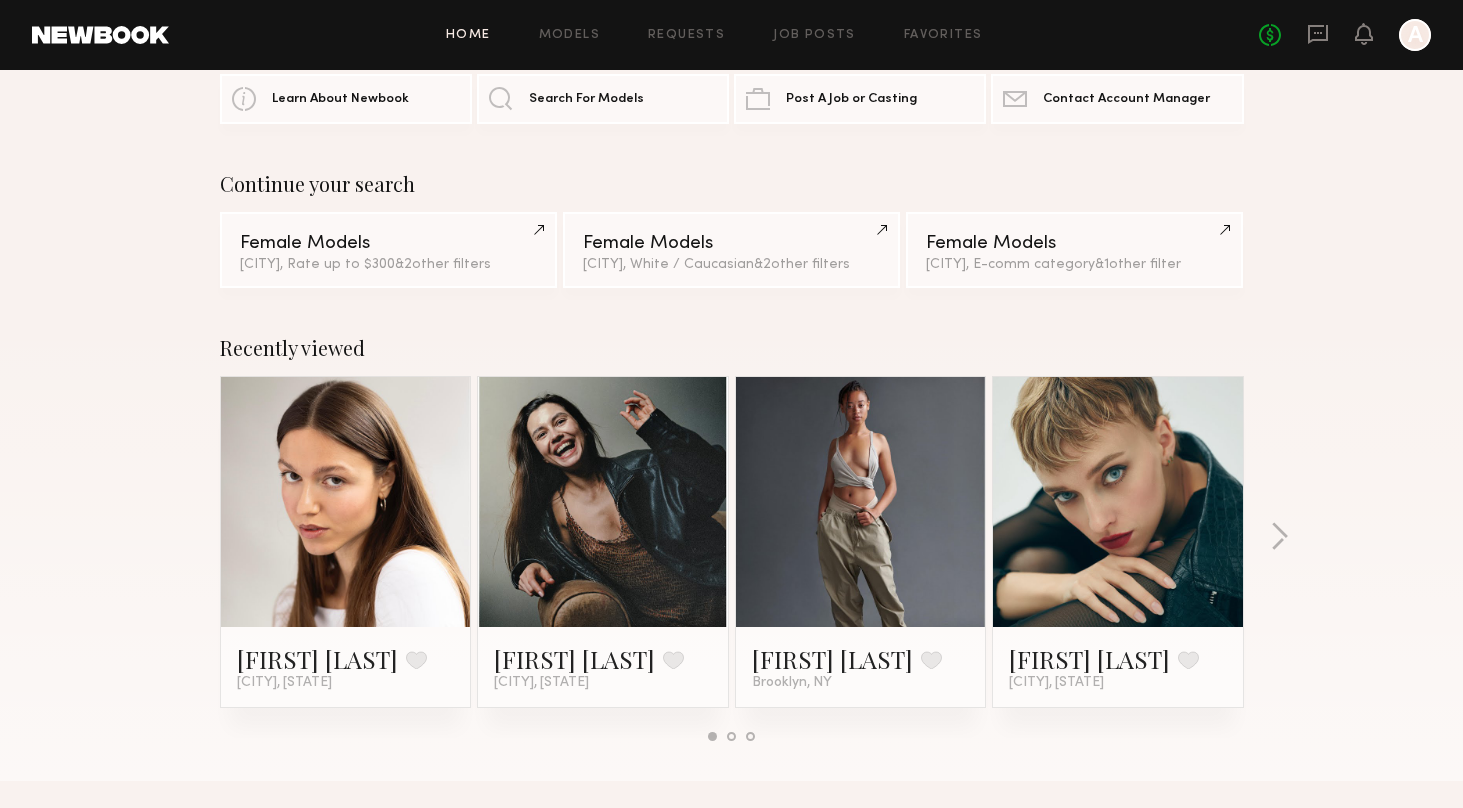 scroll, scrollTop: 0, scrollLeft: 0, axis: both 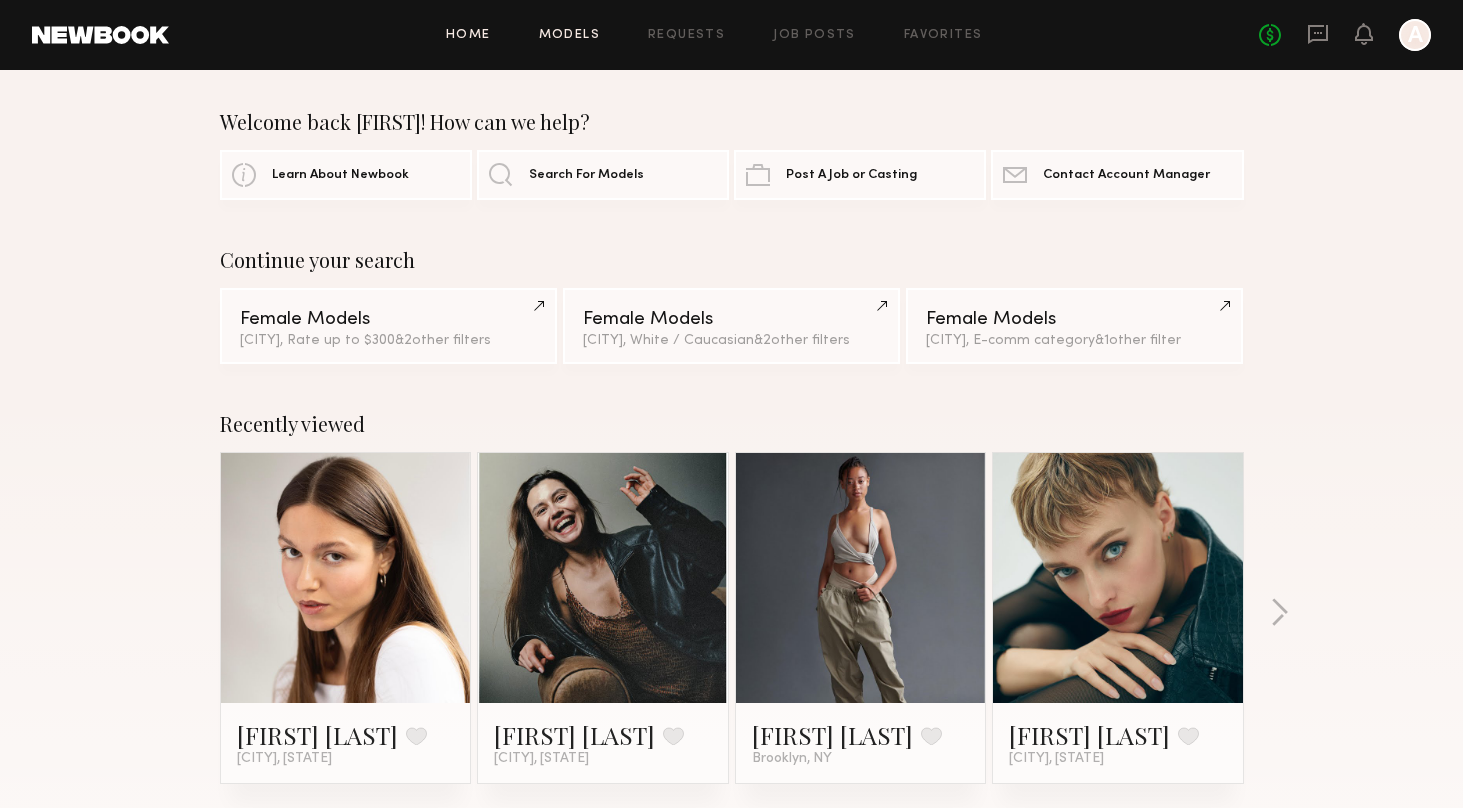 click on "Models" 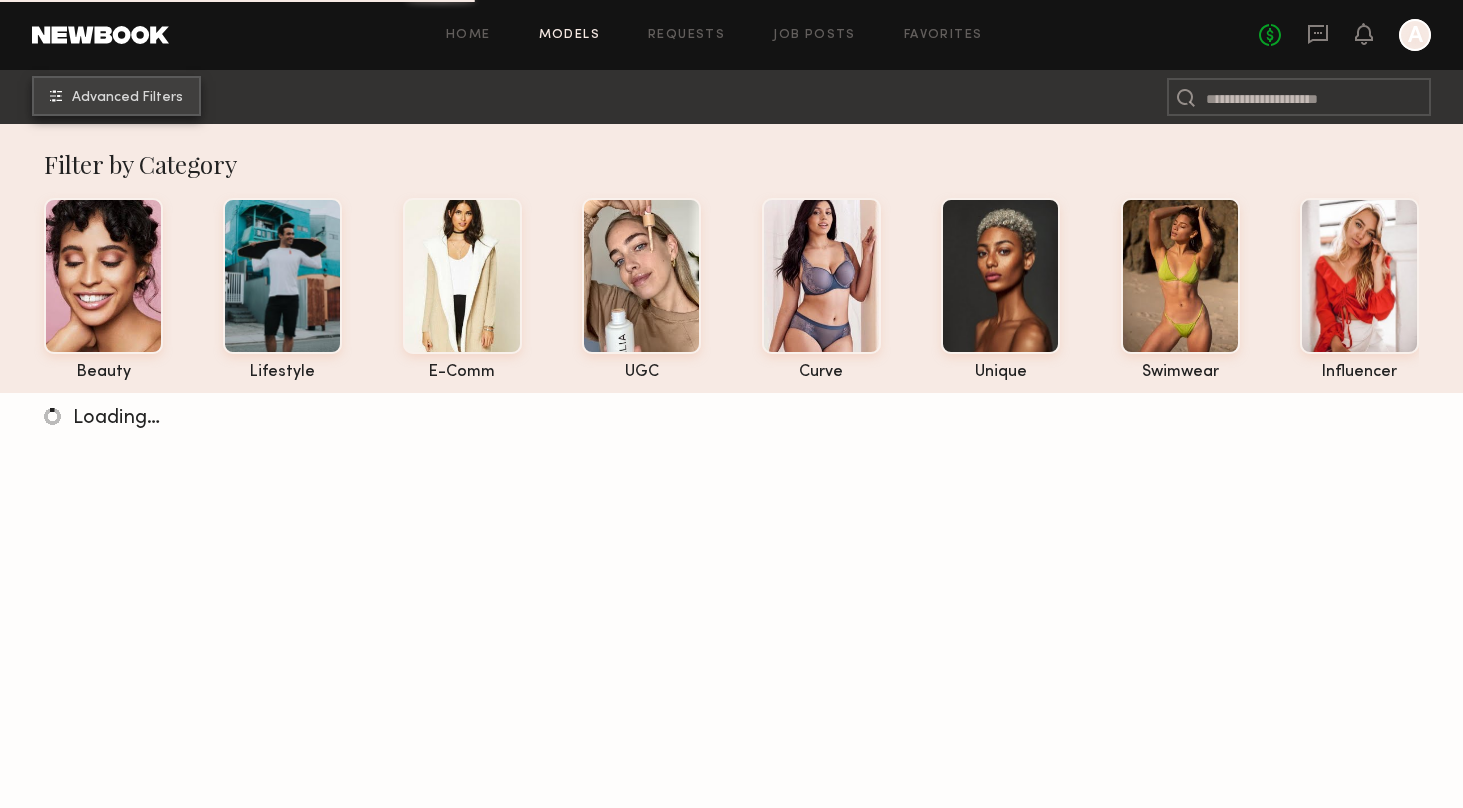 click on "Advanced Filters" 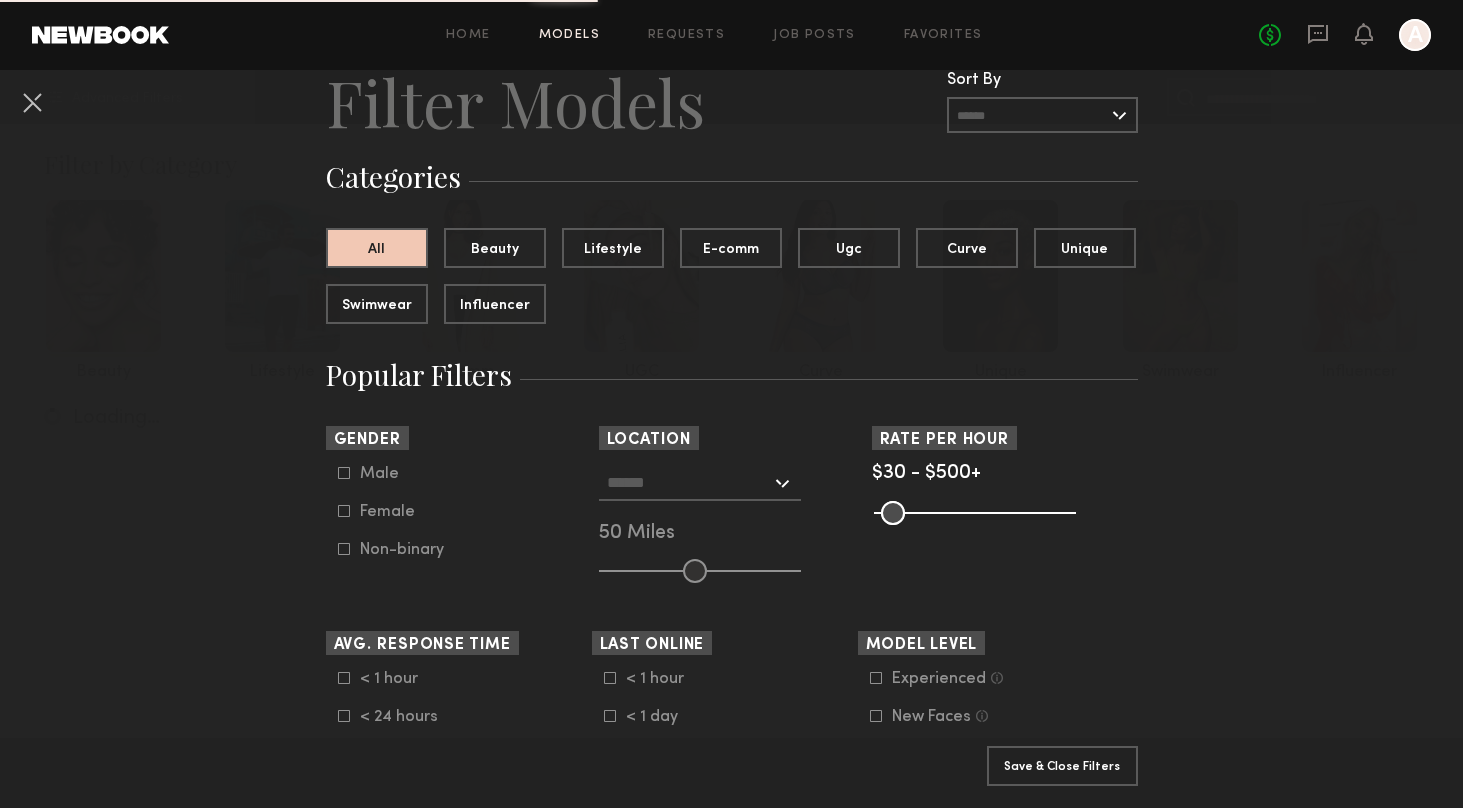 scroll, scrollTop: 114, scrollLeft: 0, axis: vertical 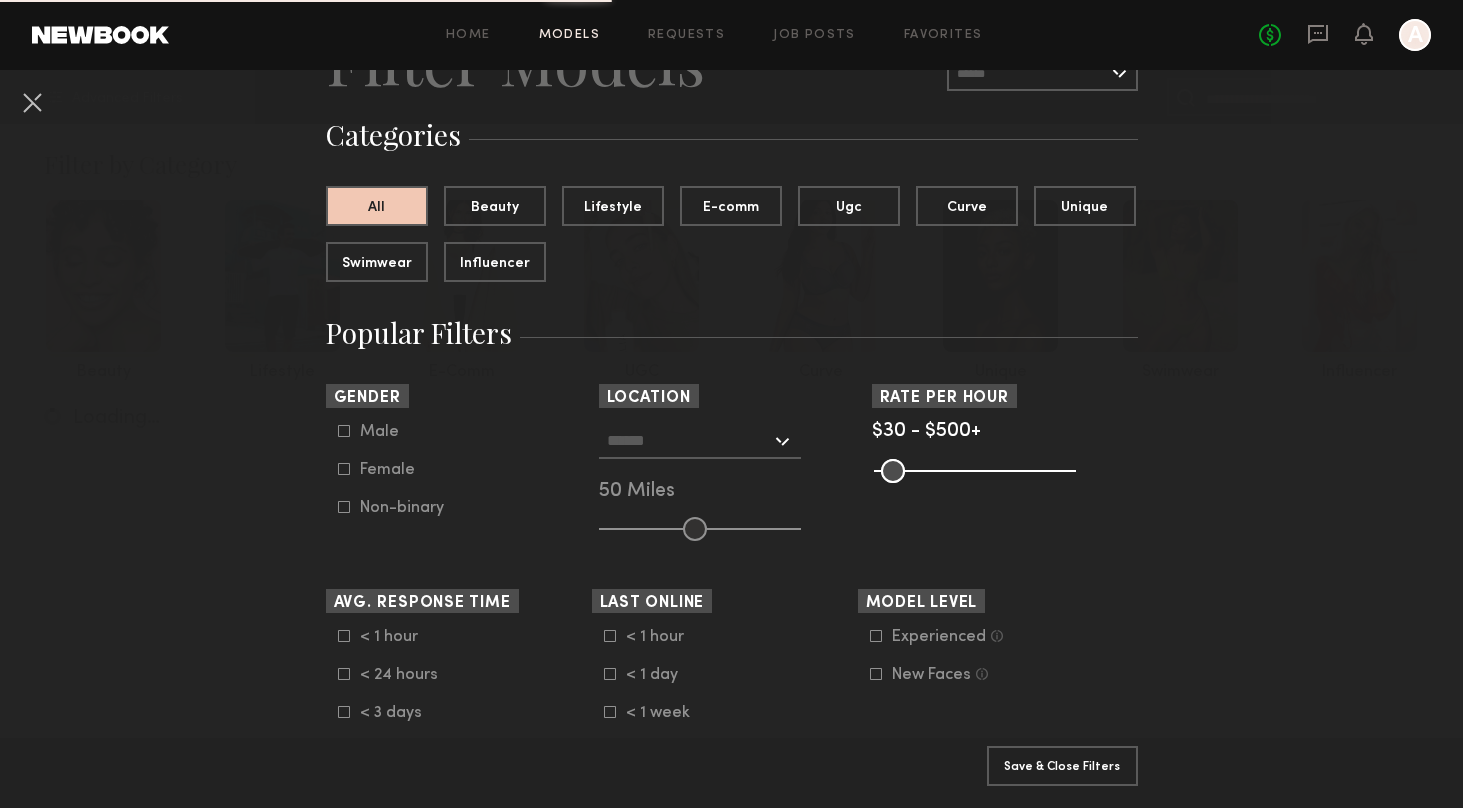 click 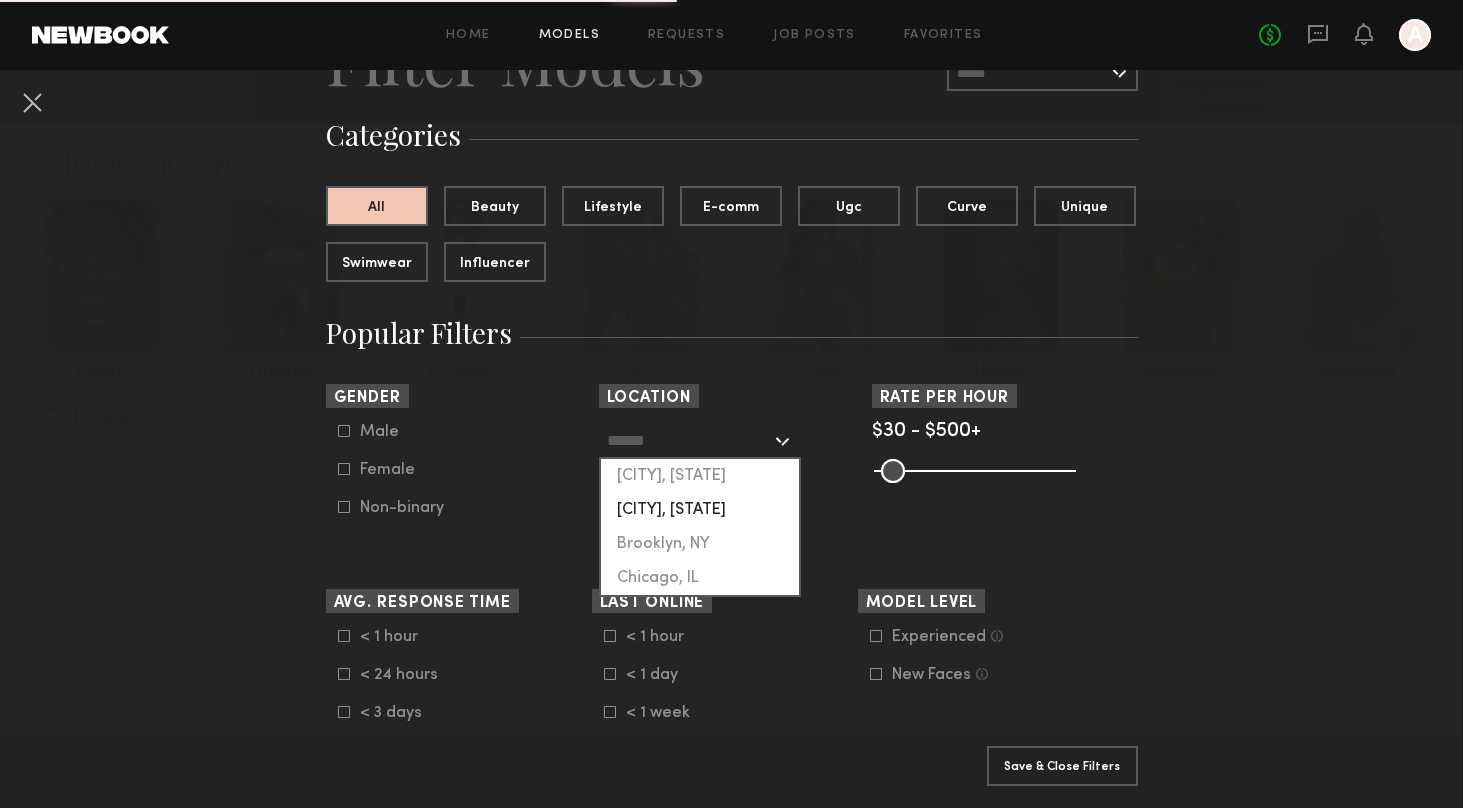 click on "New York City, NY" 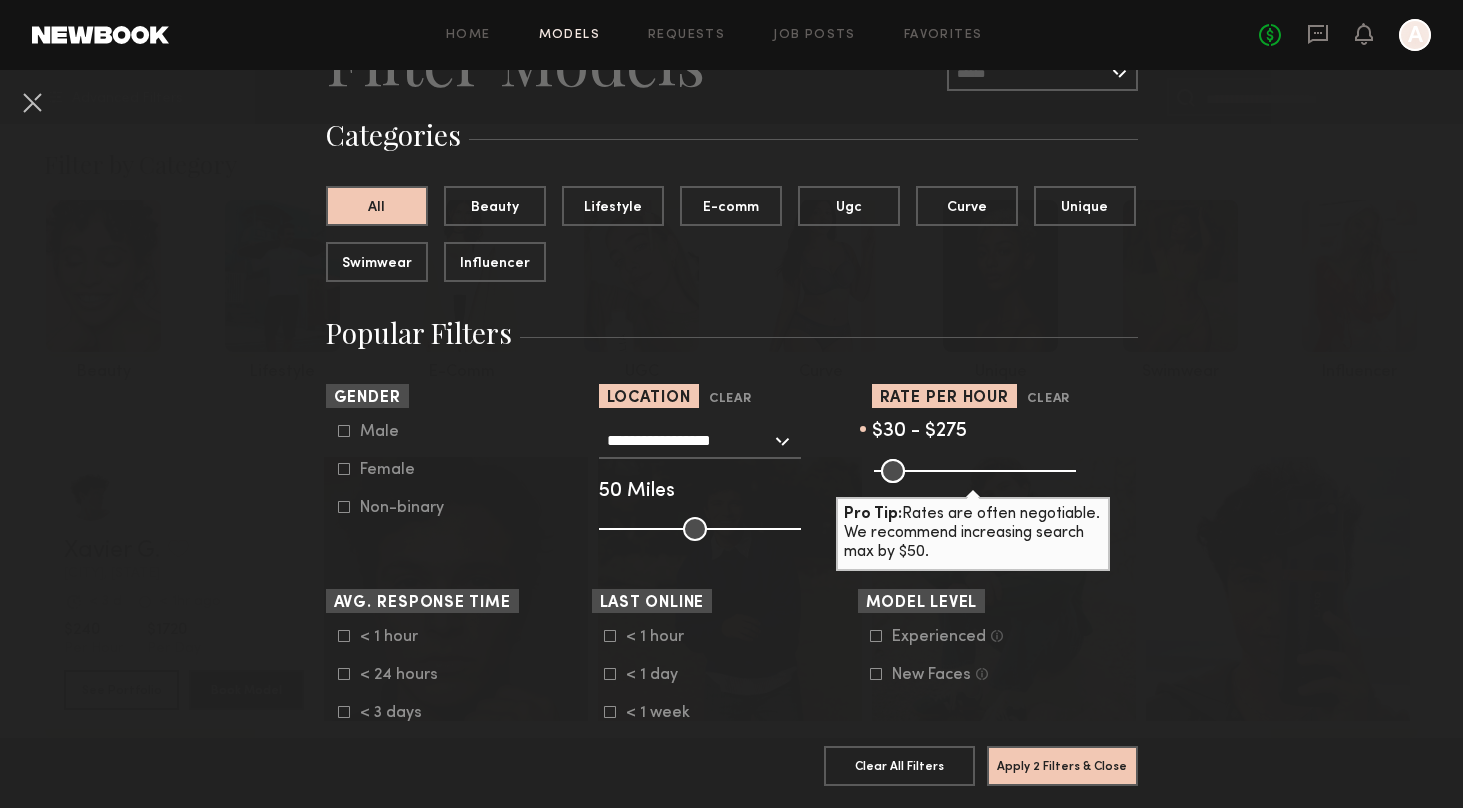 drag, startPoint x: 1056, startPoint y: 466, endPoint x: 978, endPoint y: 472, distance: 78.23043 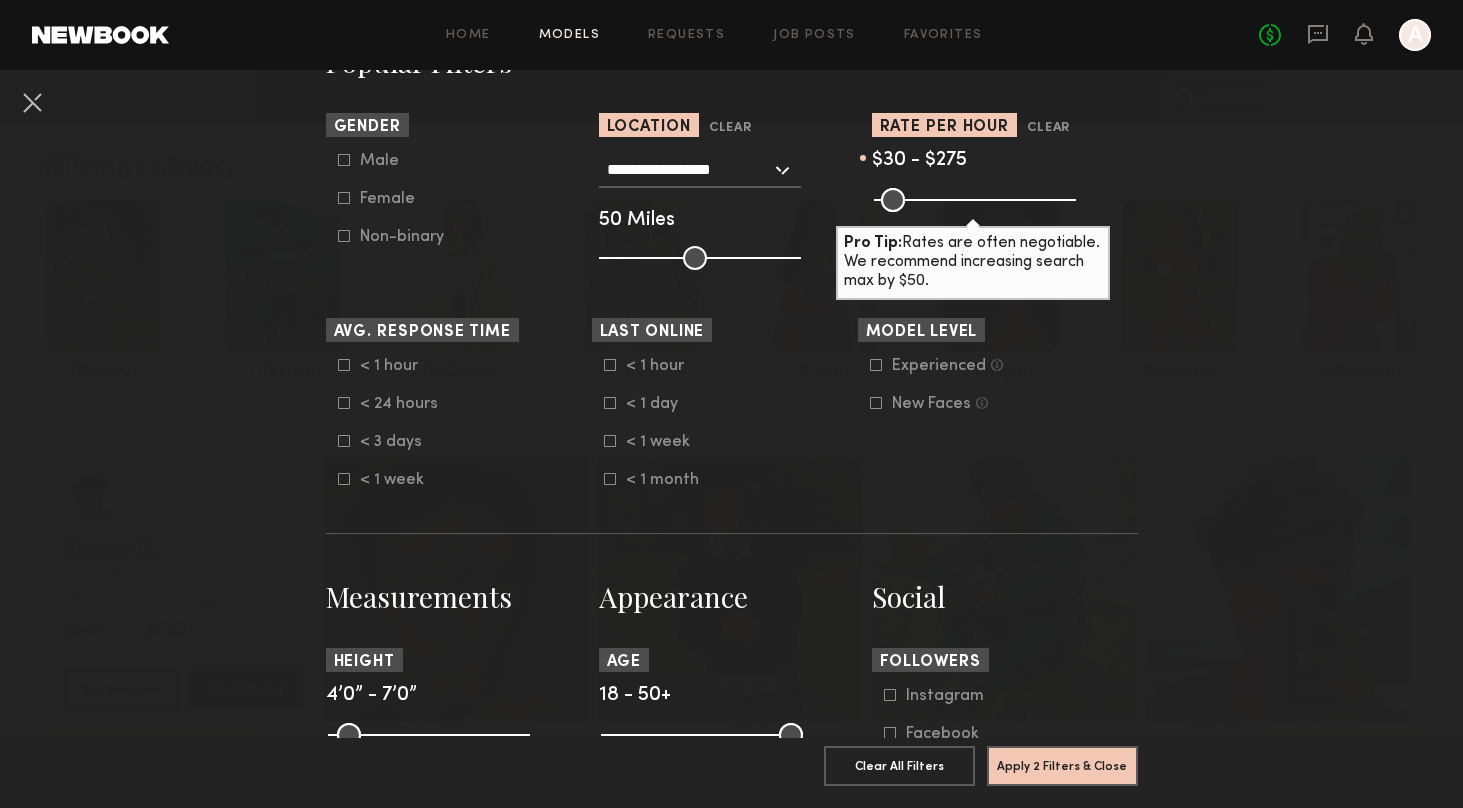 scroll, scrollTop: 399, scrollLeft: 0, axis: vertical 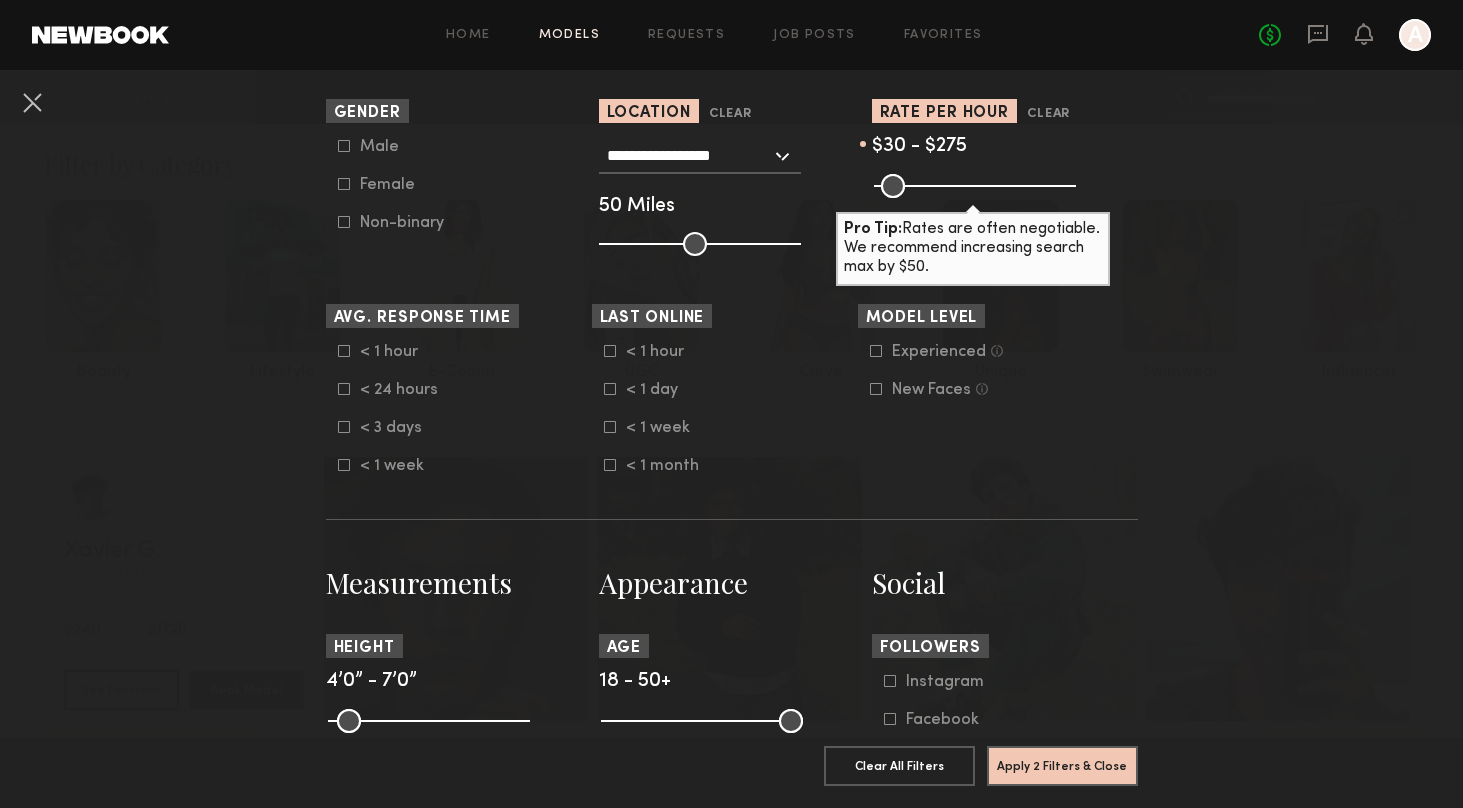 click on "Female" 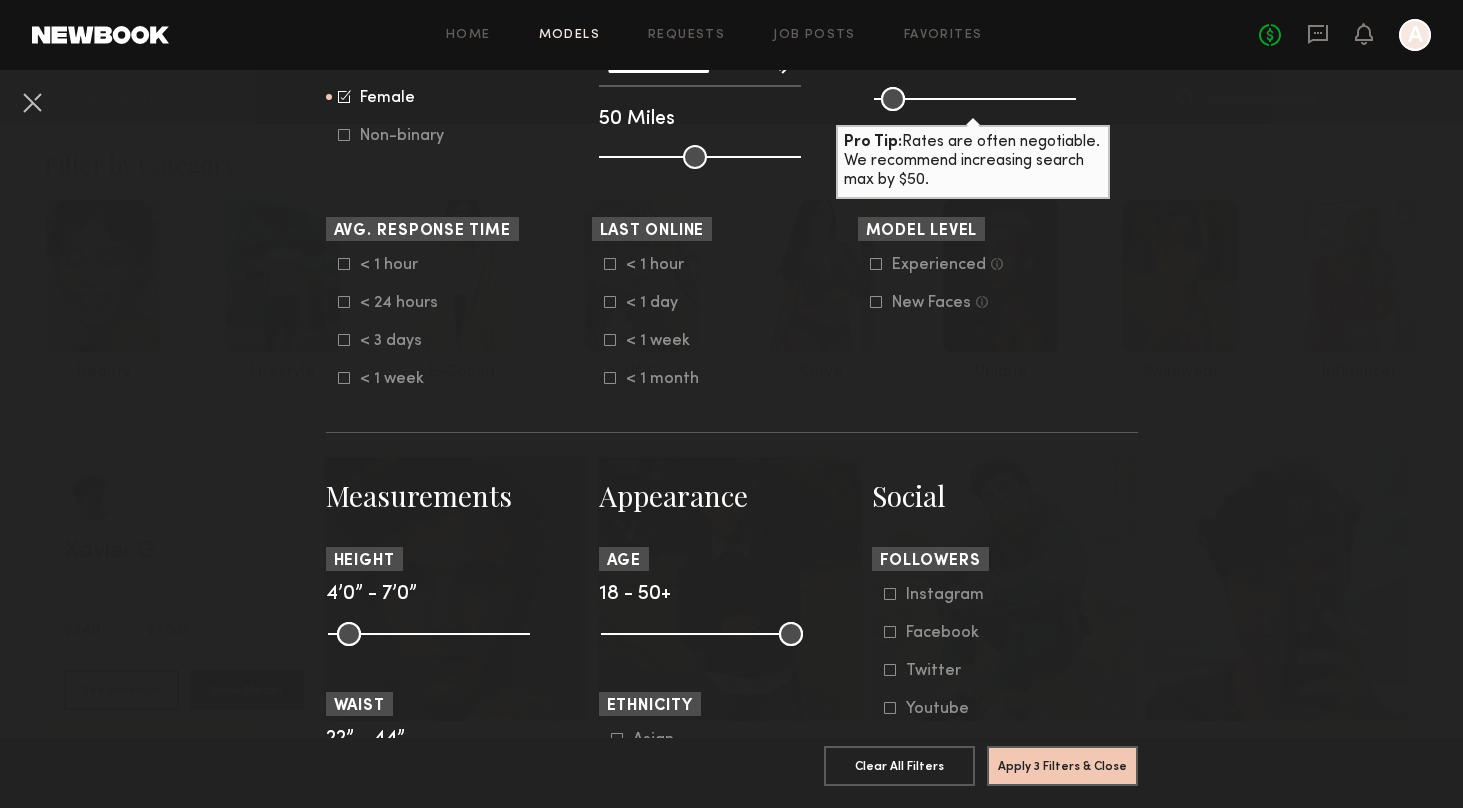 scroll, scrollTop: 507, scrollLeft: 0, axis: vertical 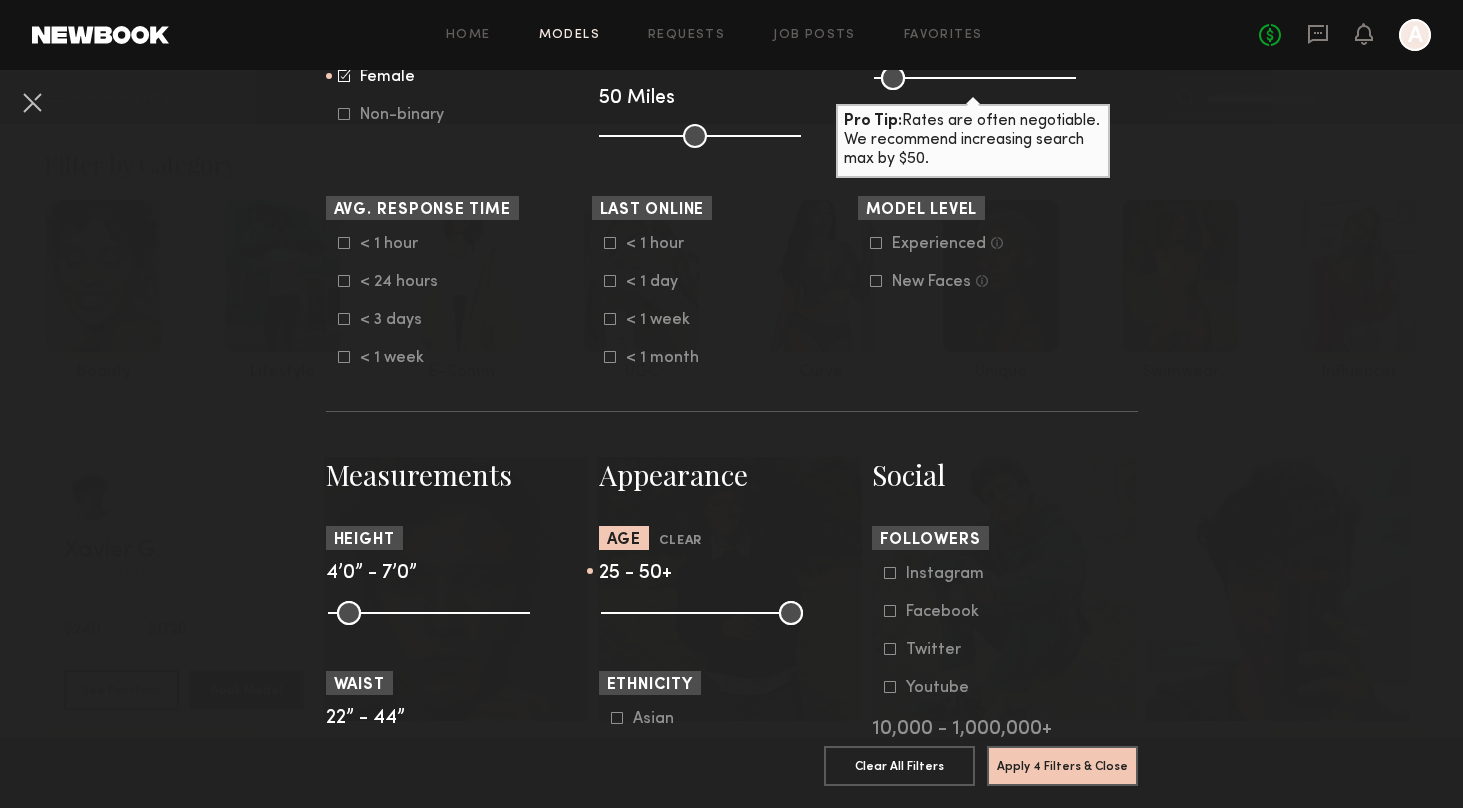 drag, startPoint x: 615, startPoint y: 627, endPoint x: 650, endPoint y: 630, distance: 35.128338 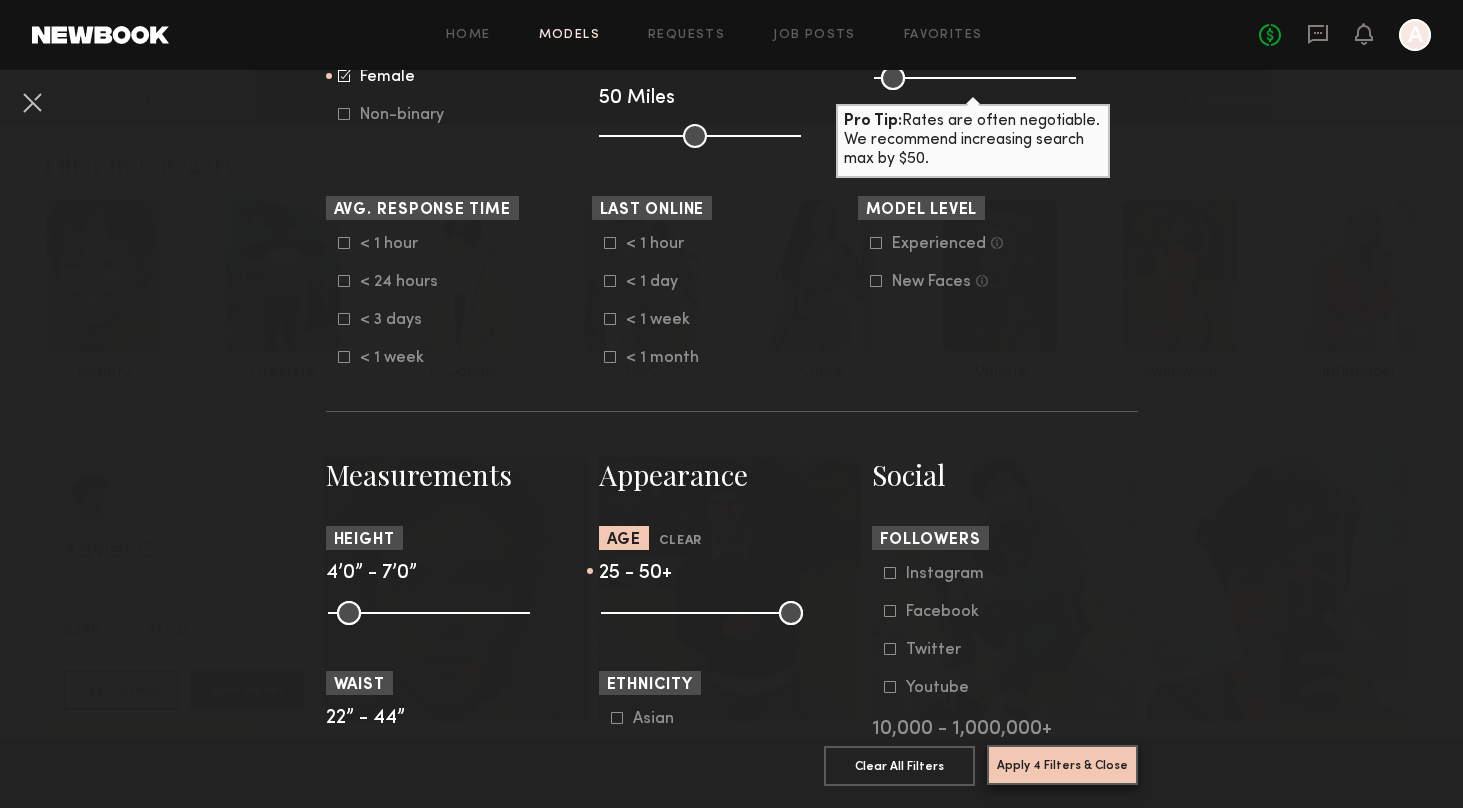 click on "Apply 4 Filters & Close" 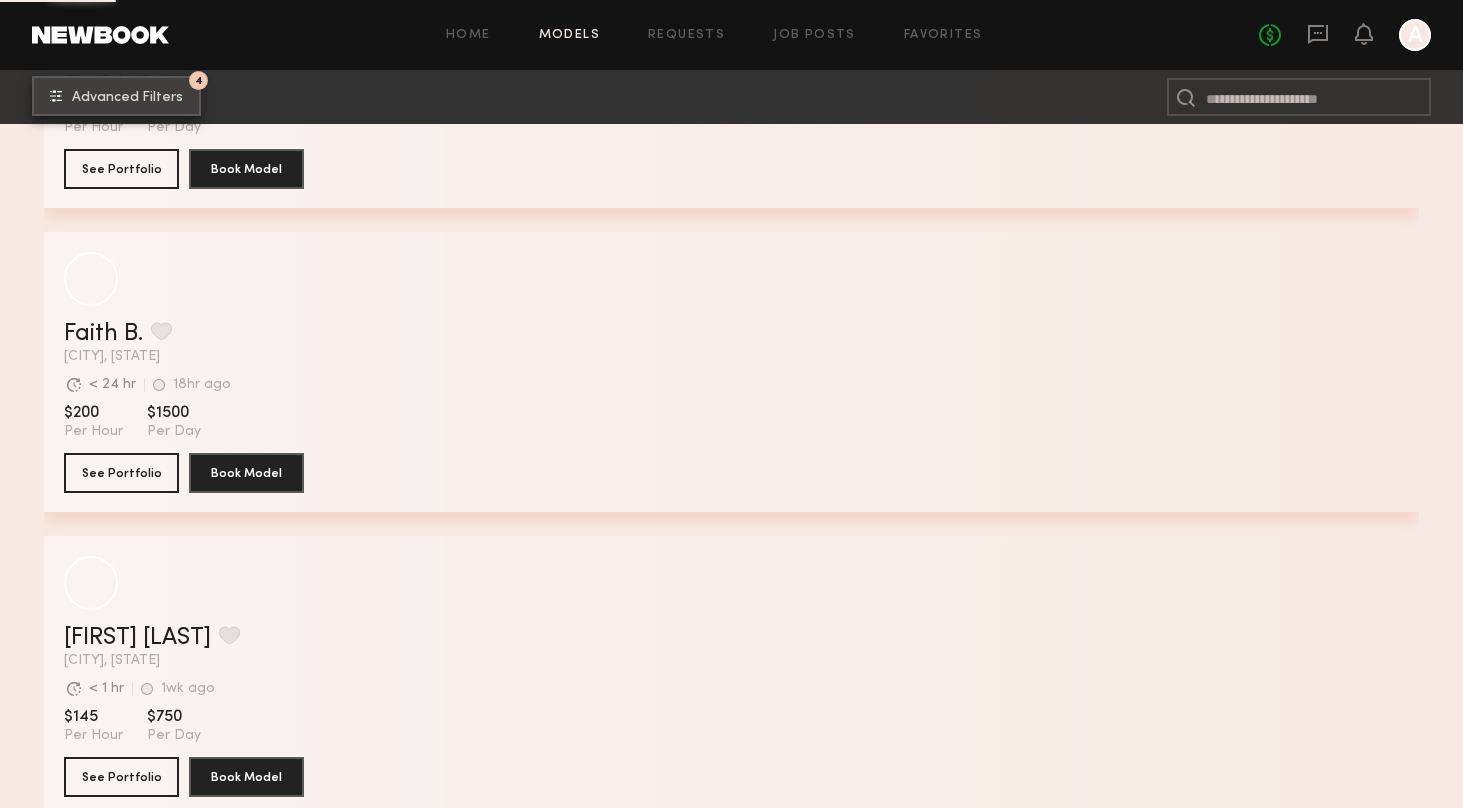scroll, scrollTop: 2403, scrollLeft: 0, axis: vertical 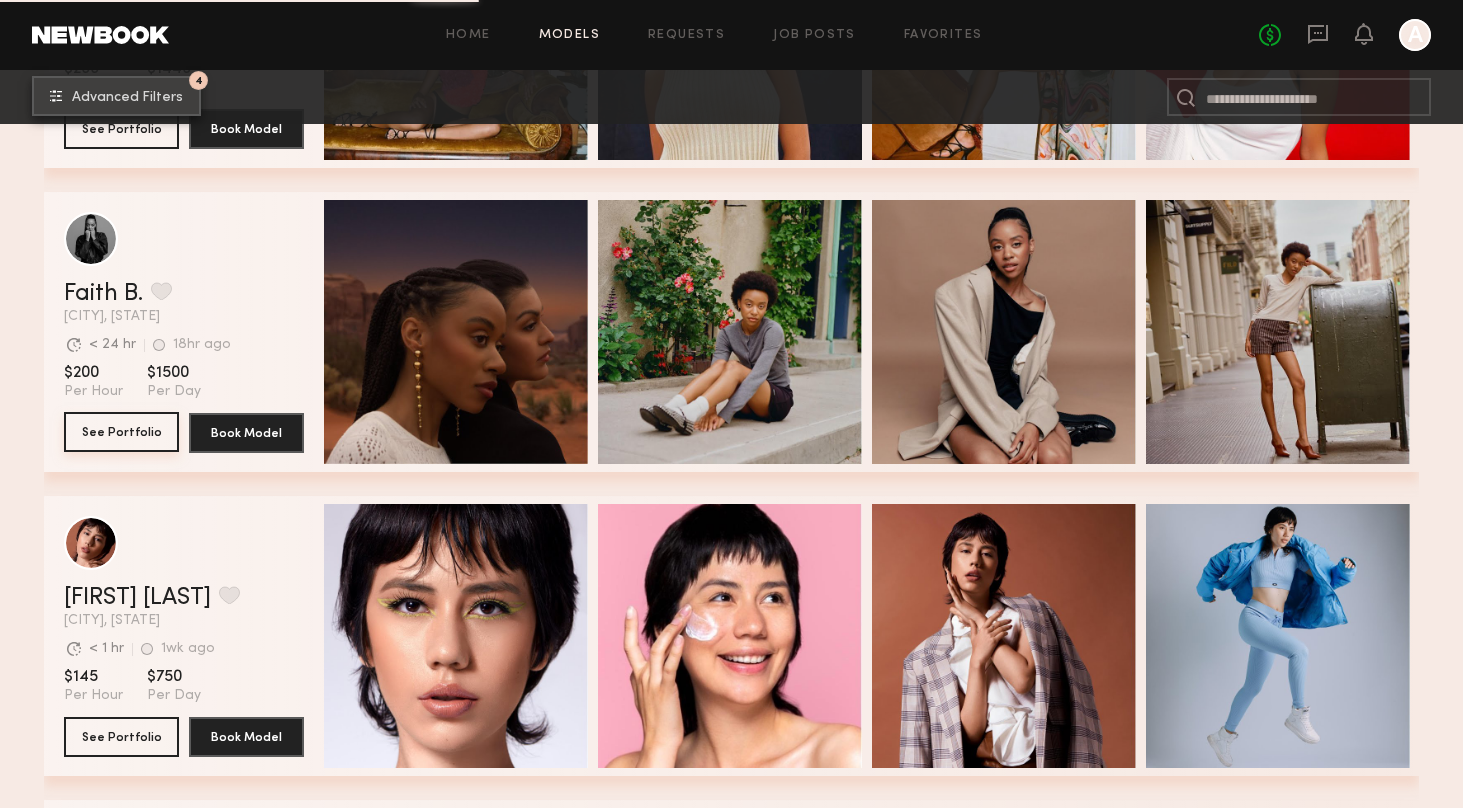 type 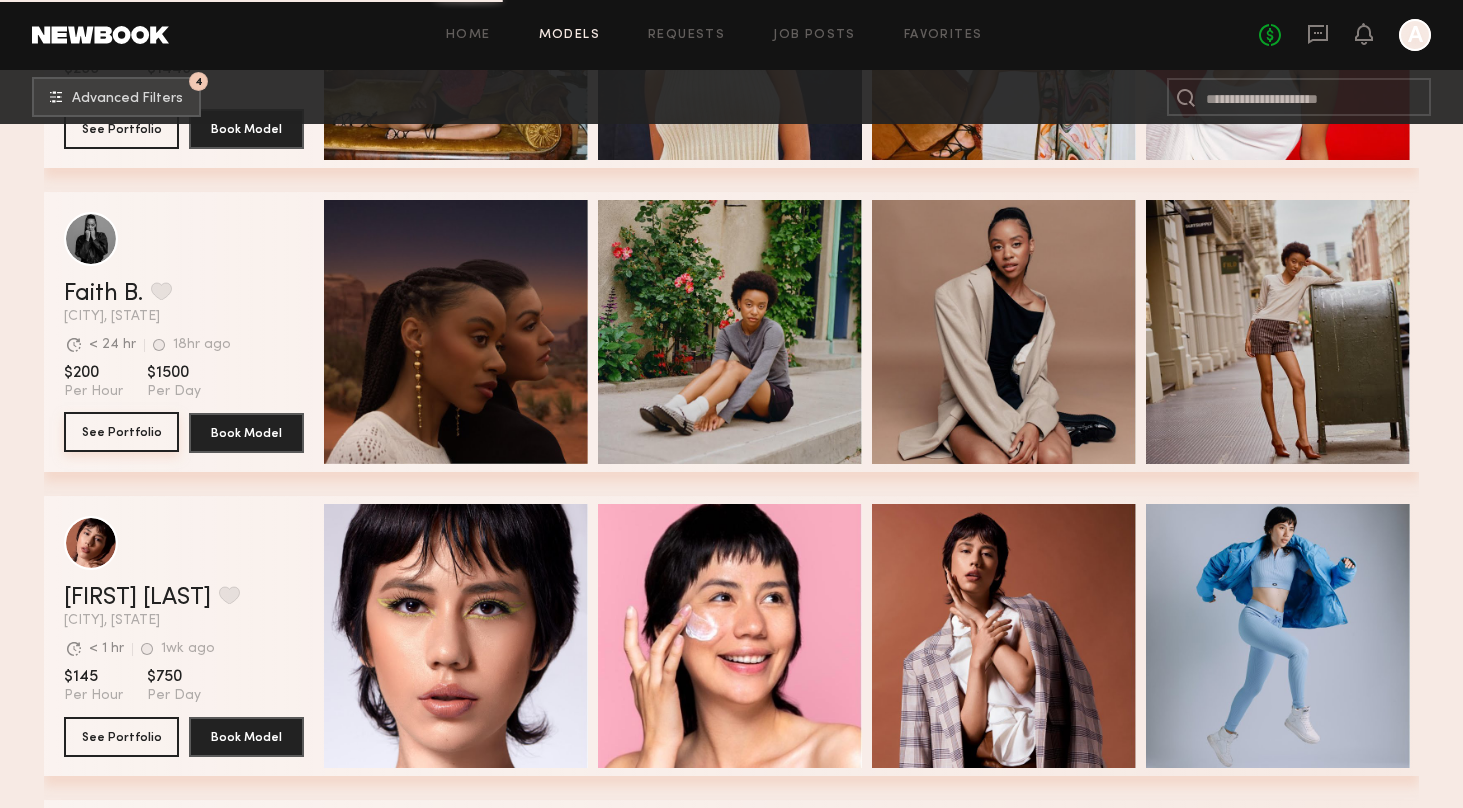 click on "See Portfolio" 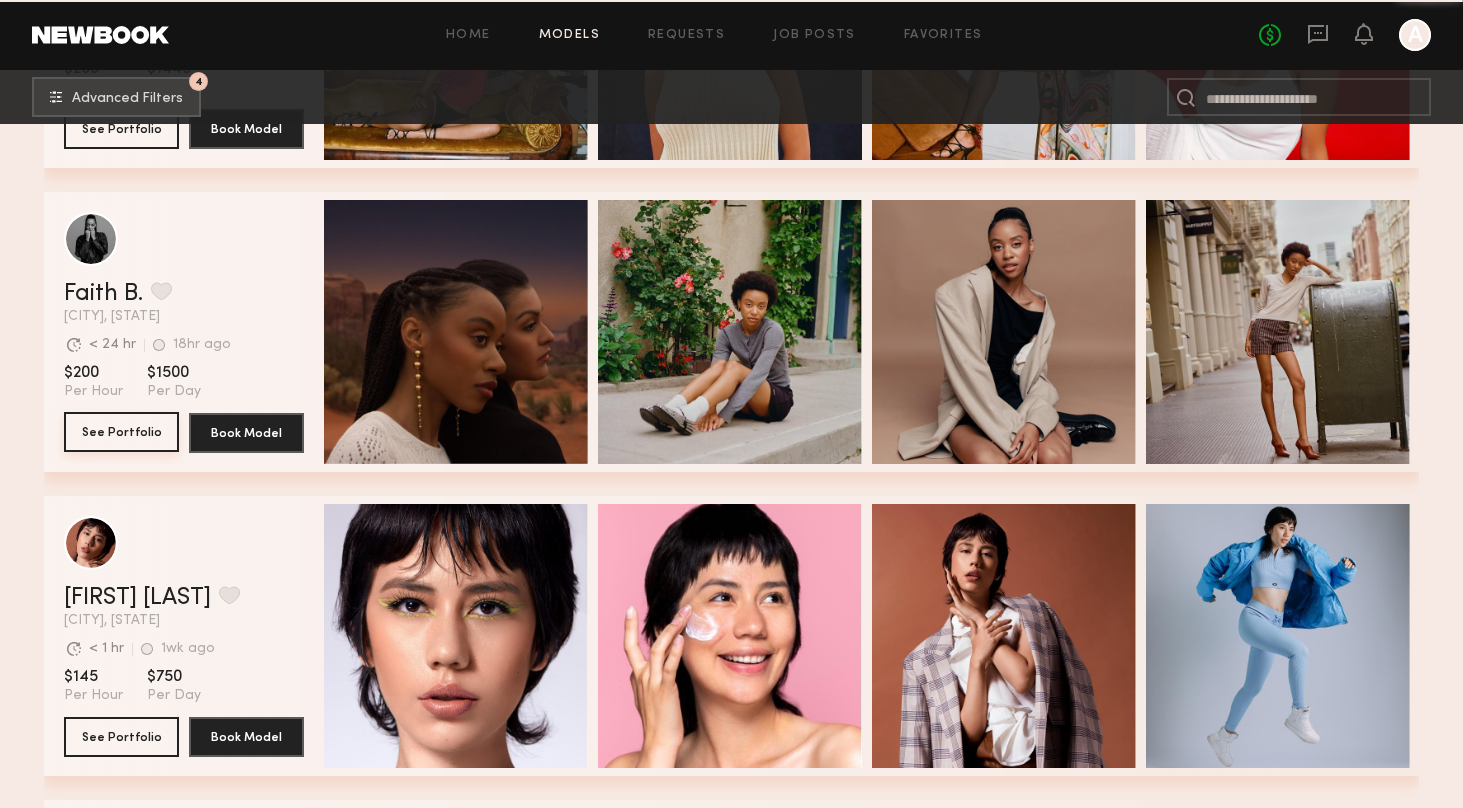 type 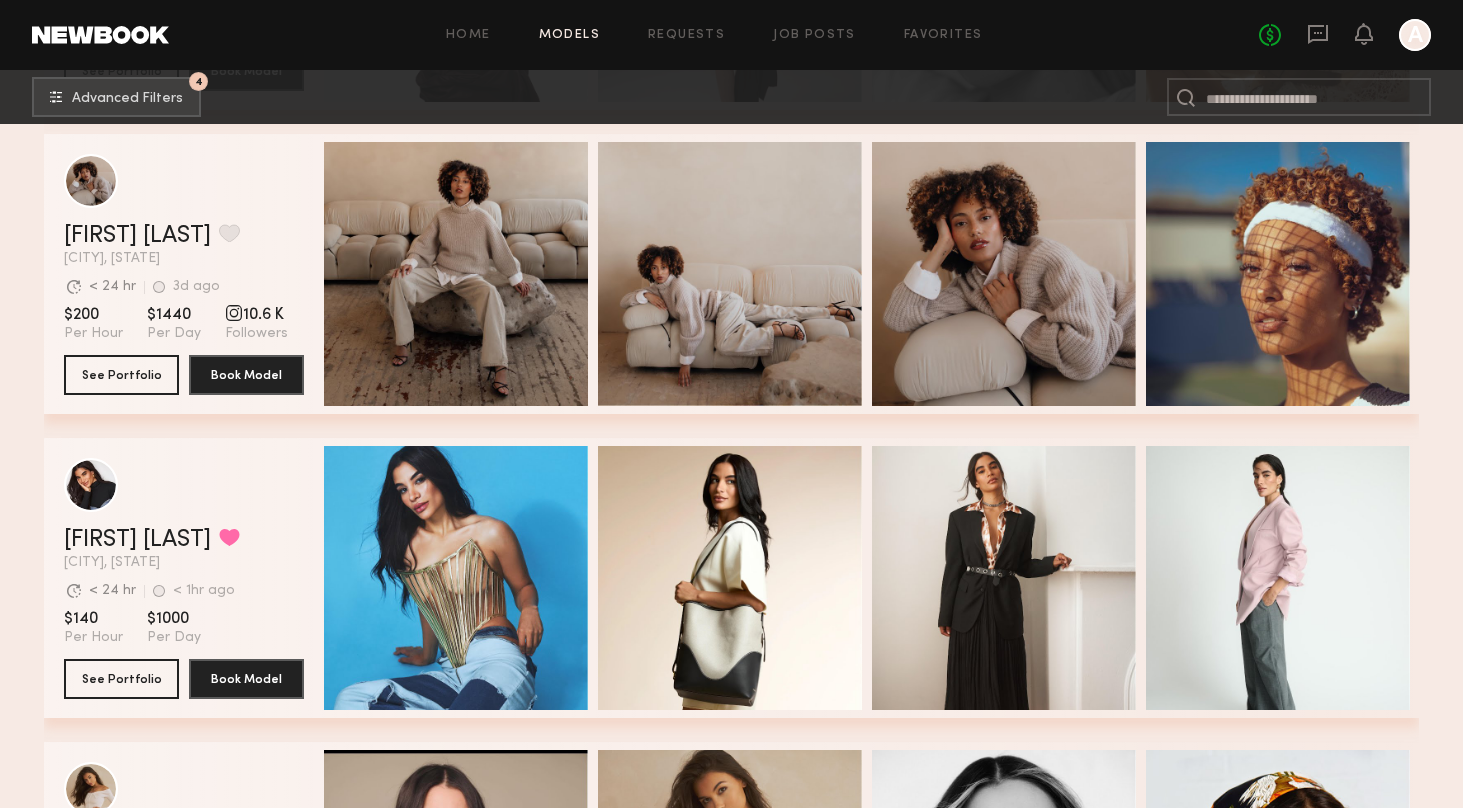 scroll, scrollTop: 4266, scrollLeft: 0, axis: vertical 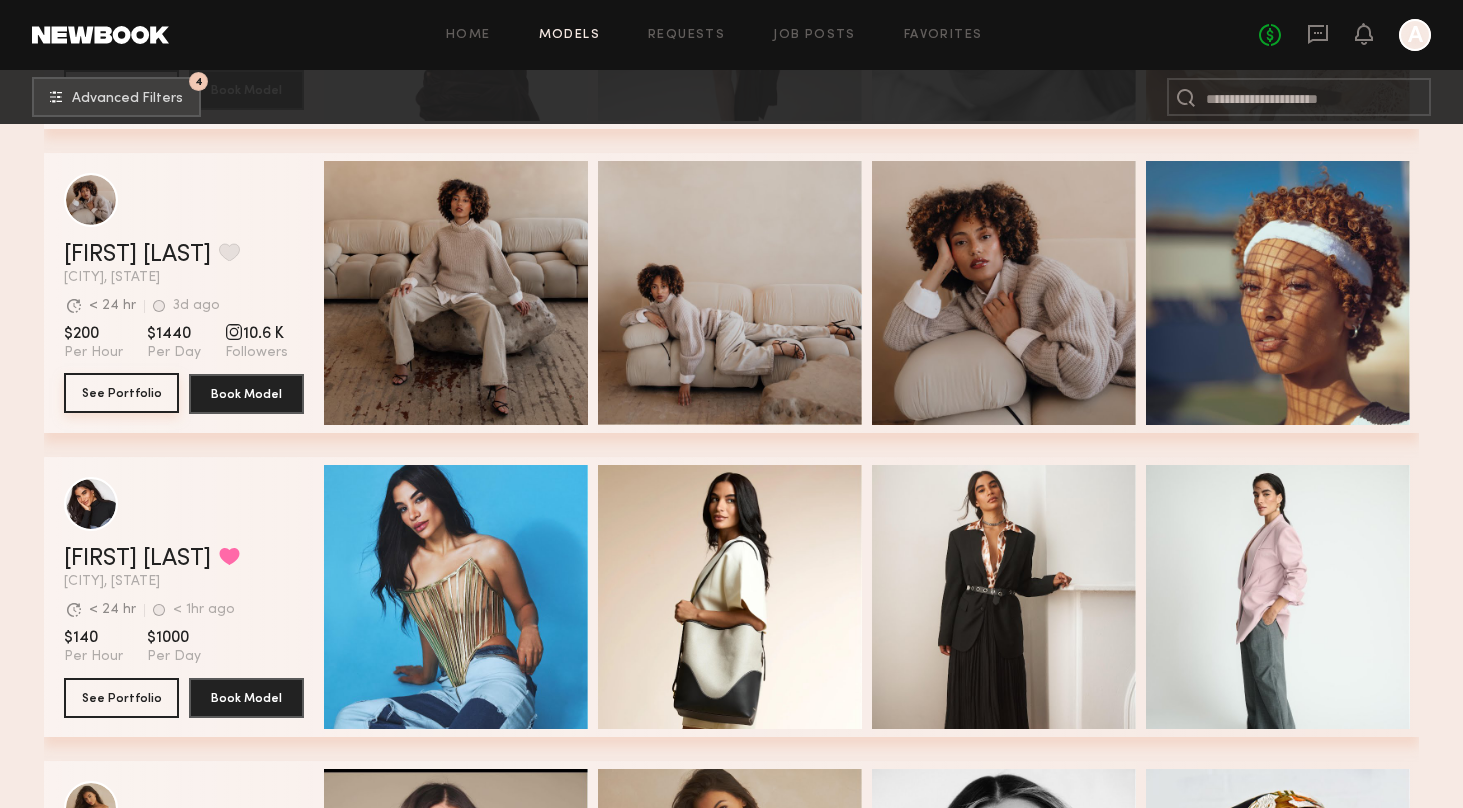 click on "See Portfolio" 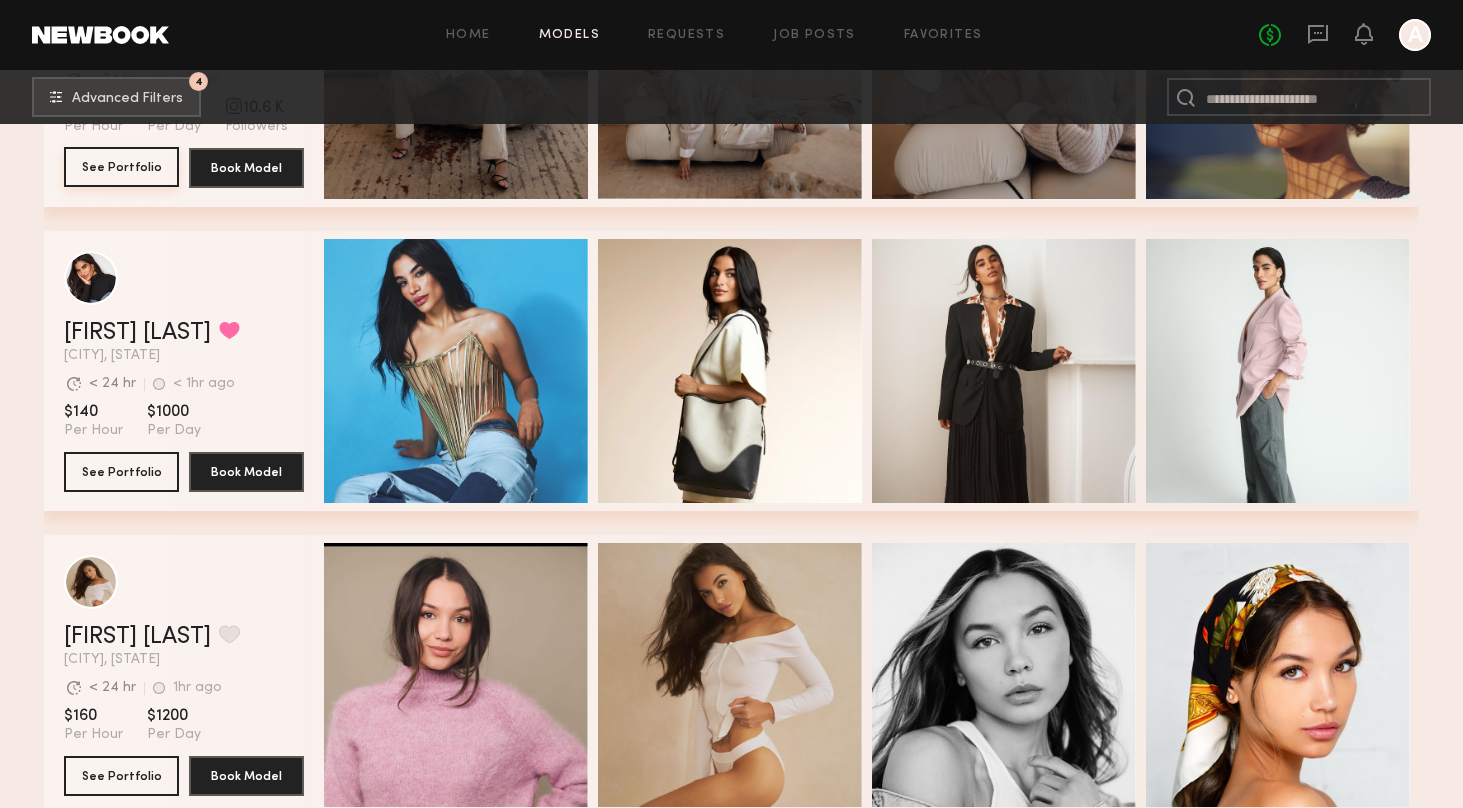 scroll, scrollTop: 4553, scrollLeft: 0, axis: vertical 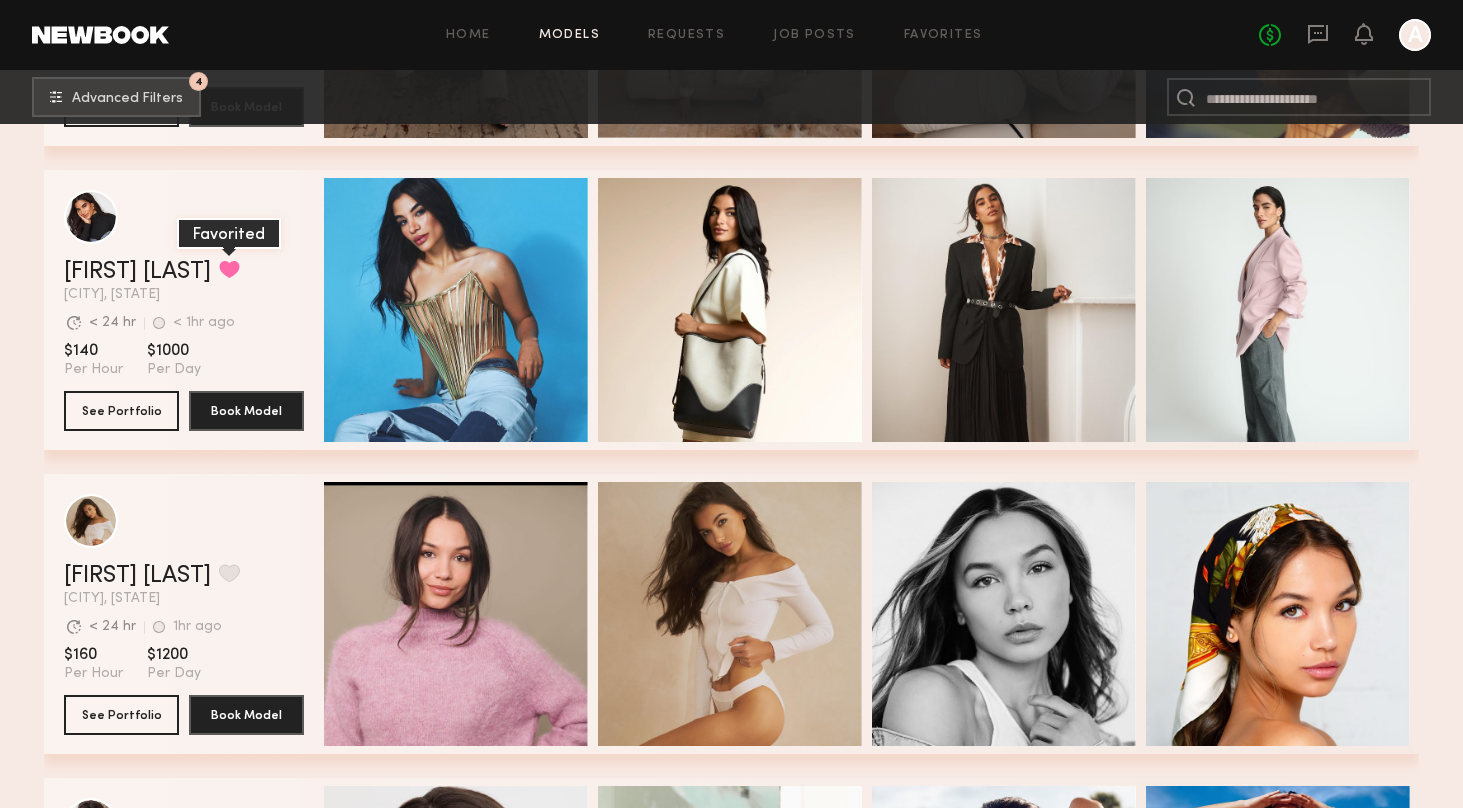click 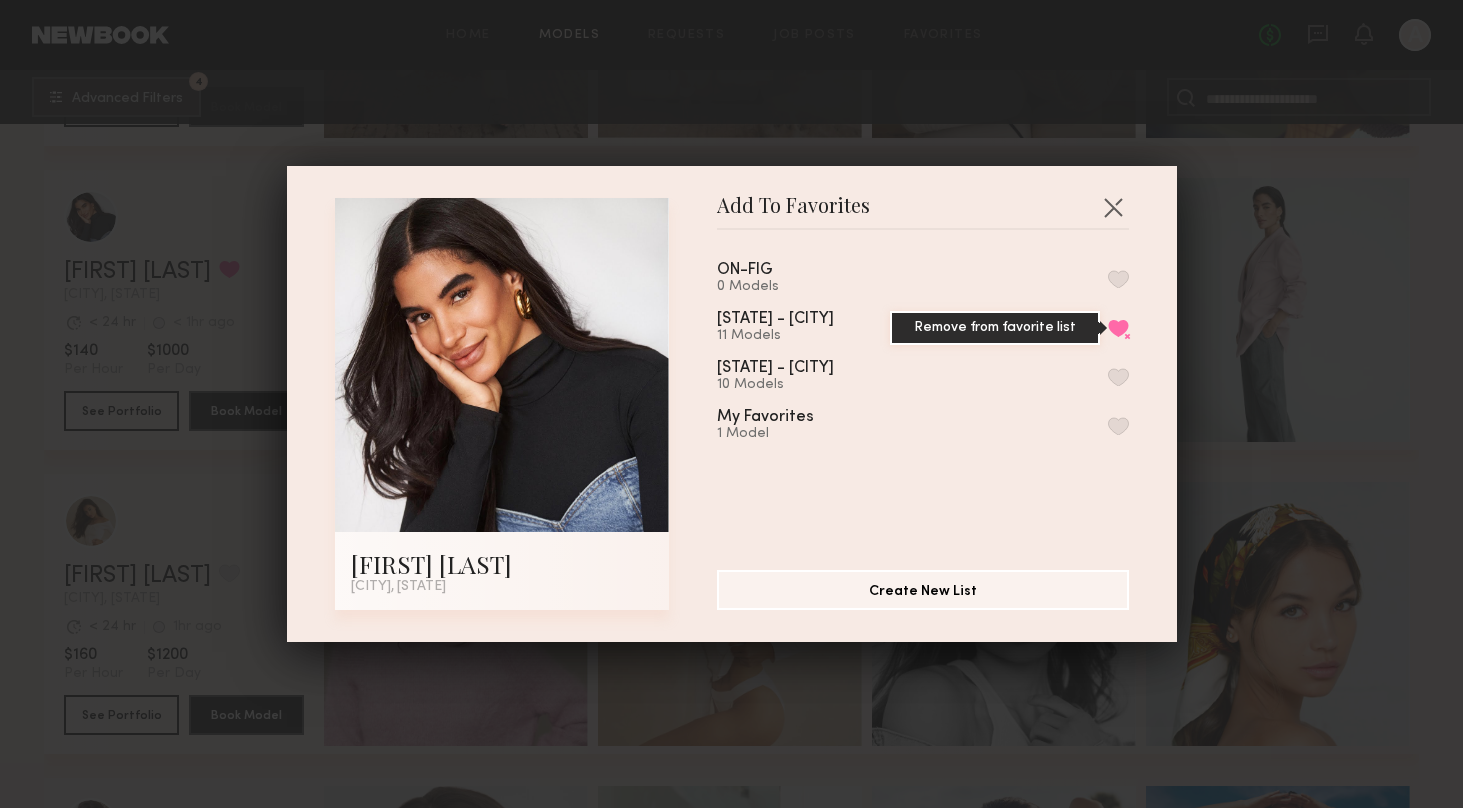 click on "Remove from favorite list" at bounding box center (1118, 328) 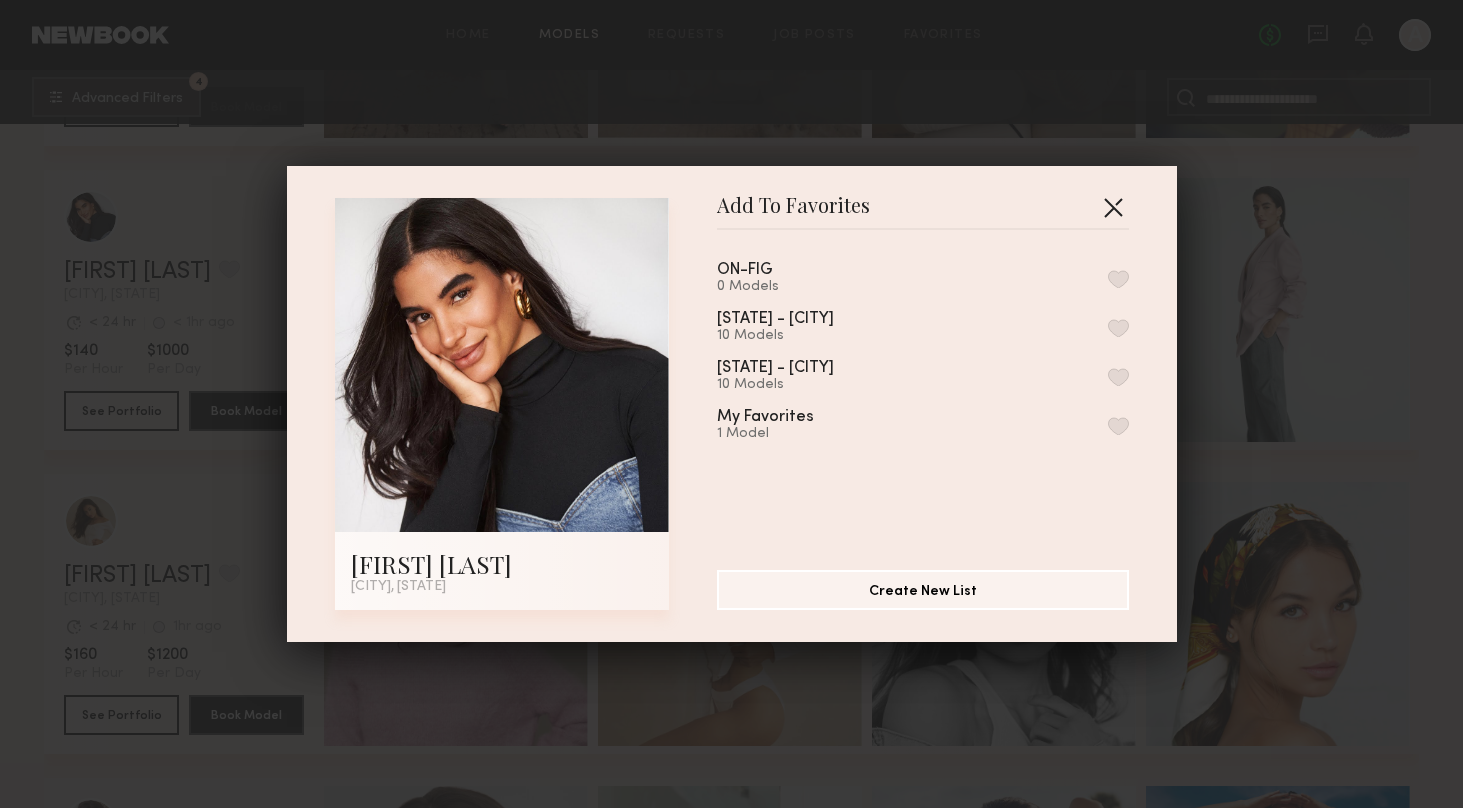 click at bounding box center (1113, 207) 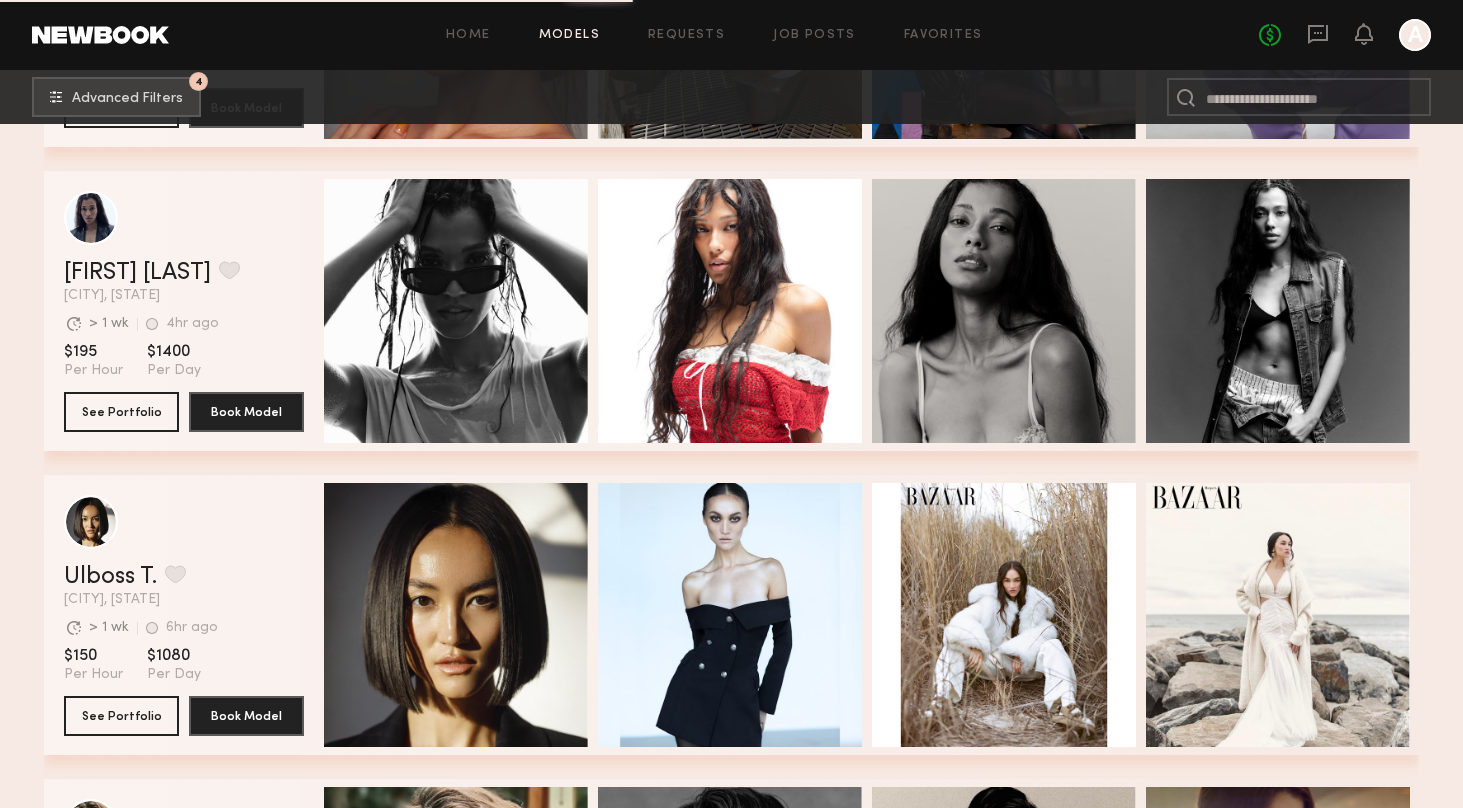scroll, scrollTop: 6083, scrollLeft: 0, axis: vertical 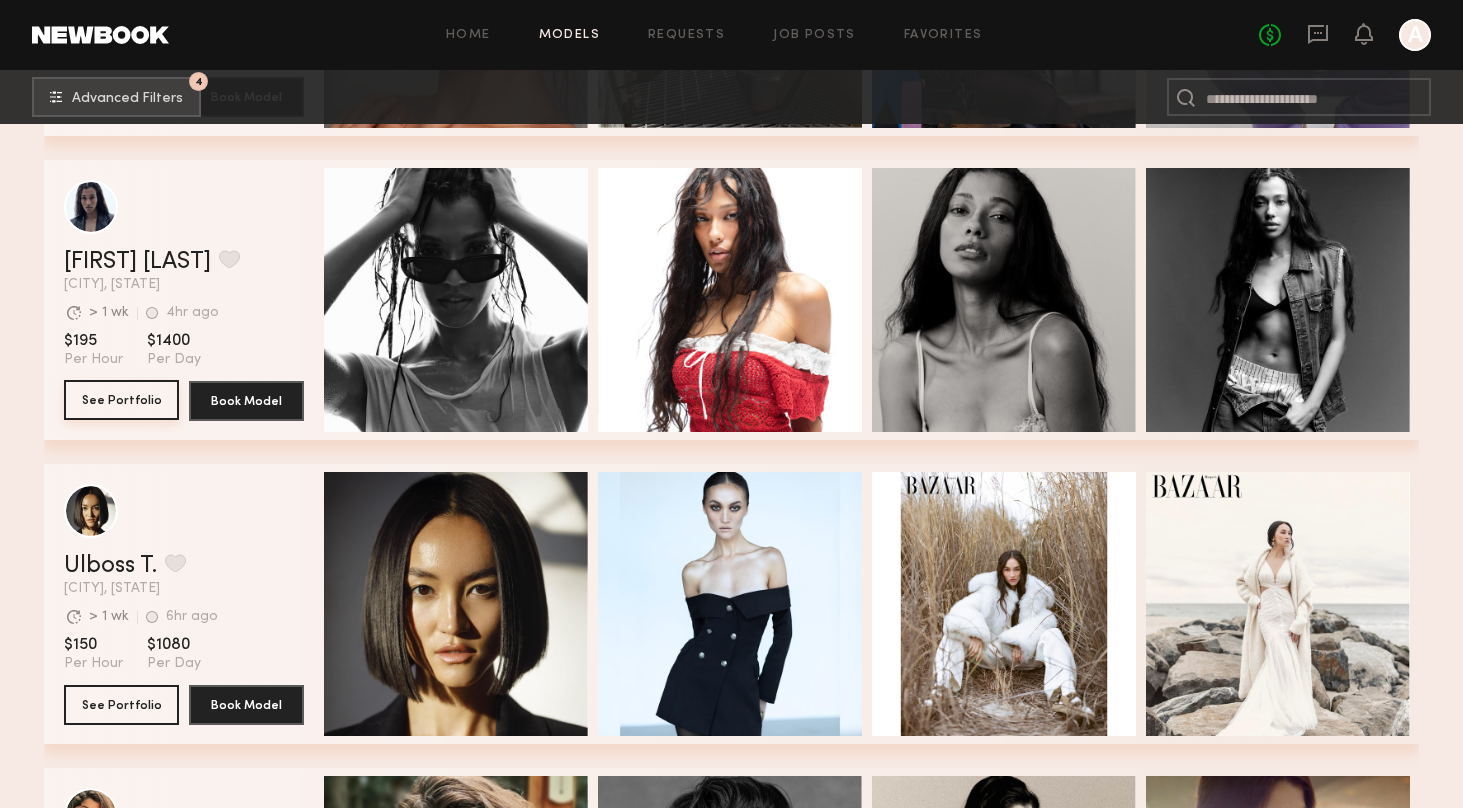 click on "See Portfolio" 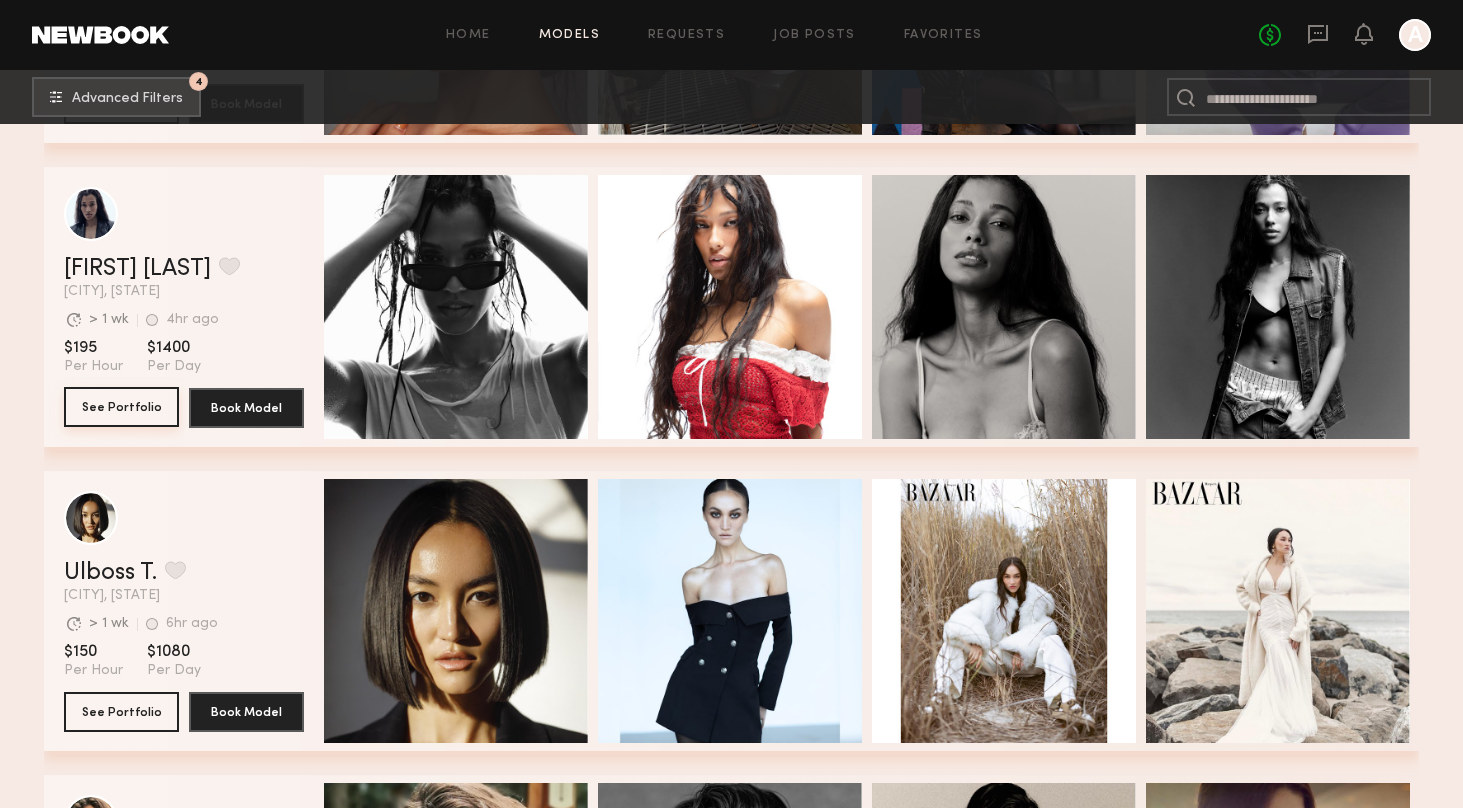 scroll, scrollTop: 6102, scrollLeft: 0, axis: vertical 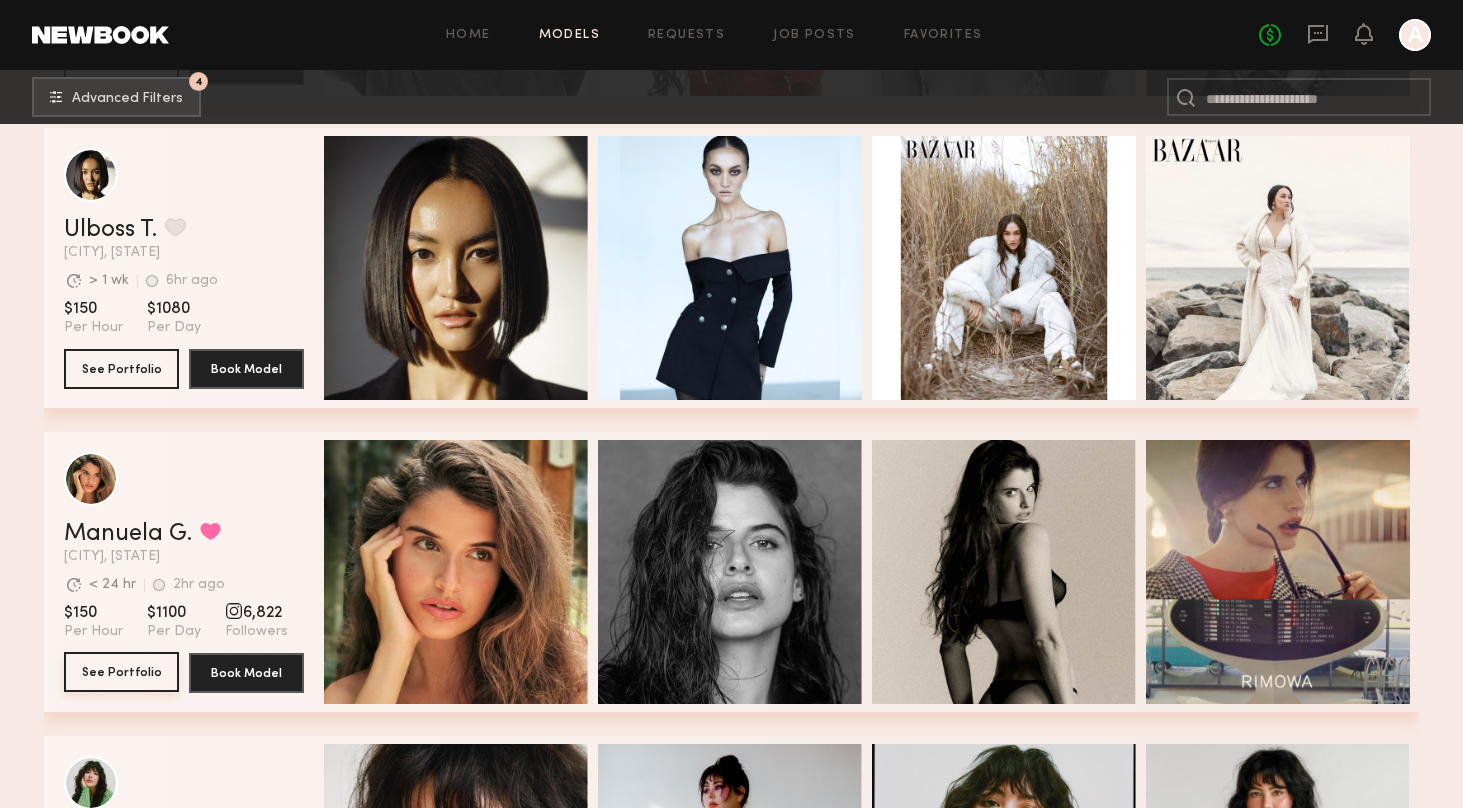 click on "See Portfolio" 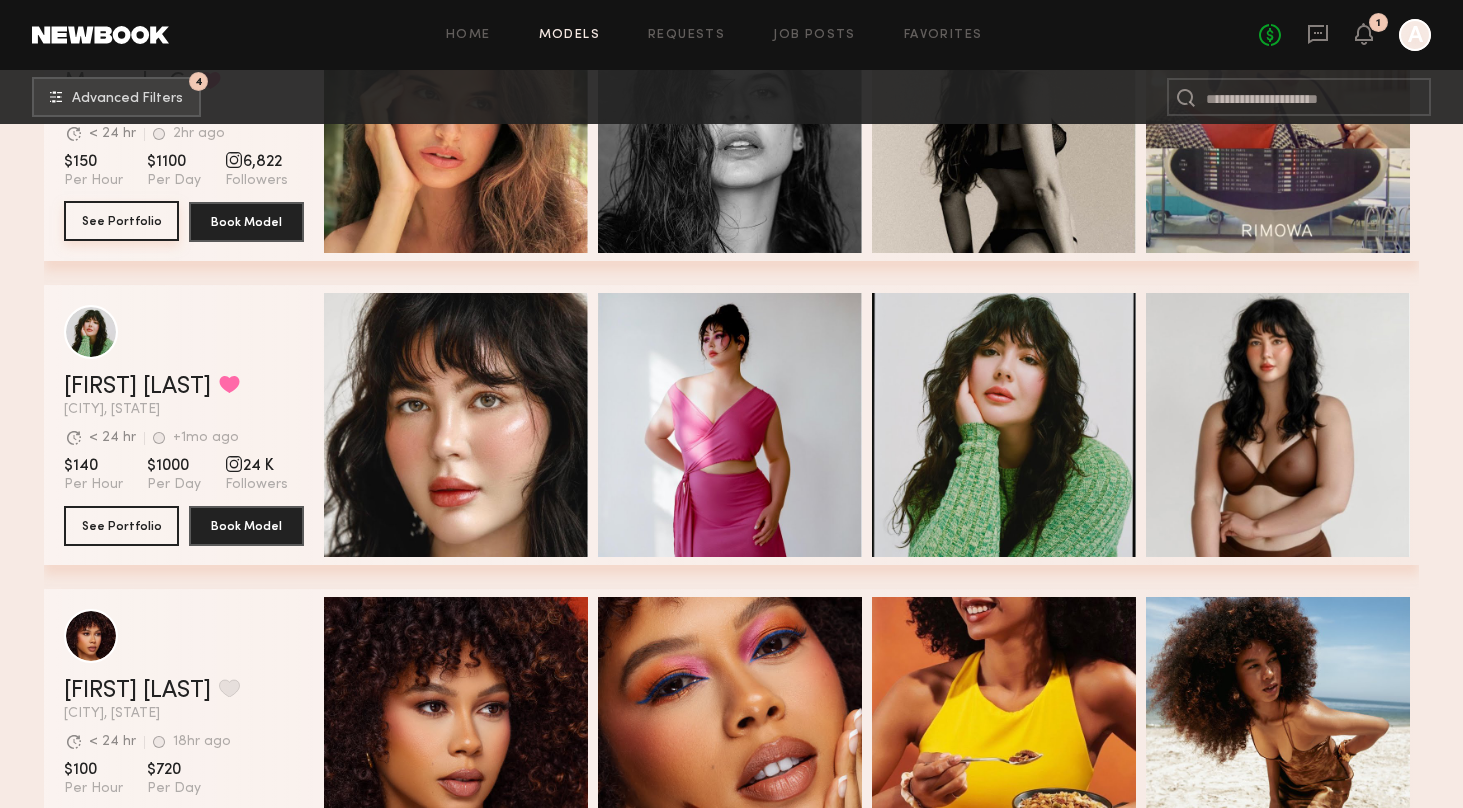 scroll, scrollTop: 6900, scrollLeft: 0, axis: vertical 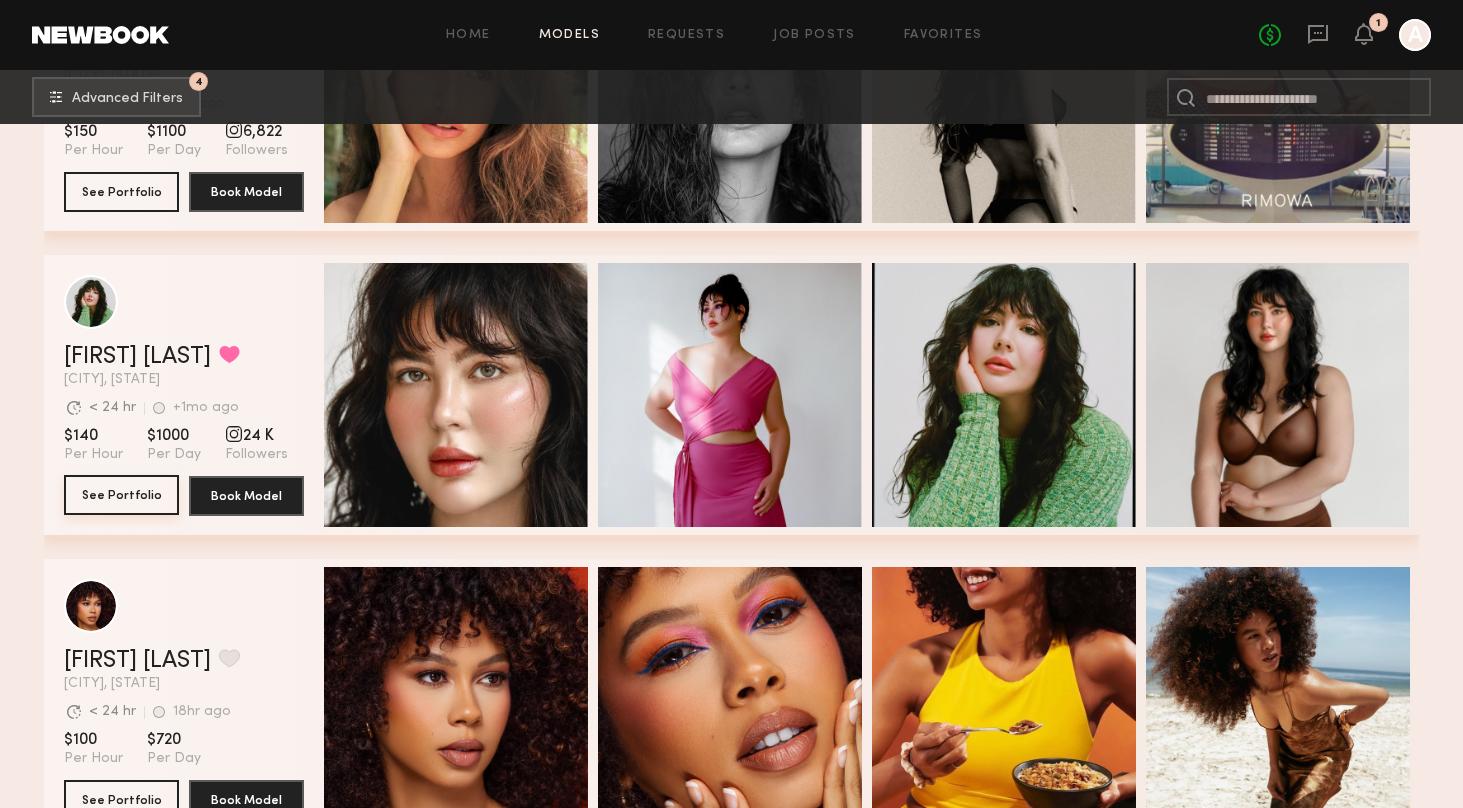 click on "See Portfolio" 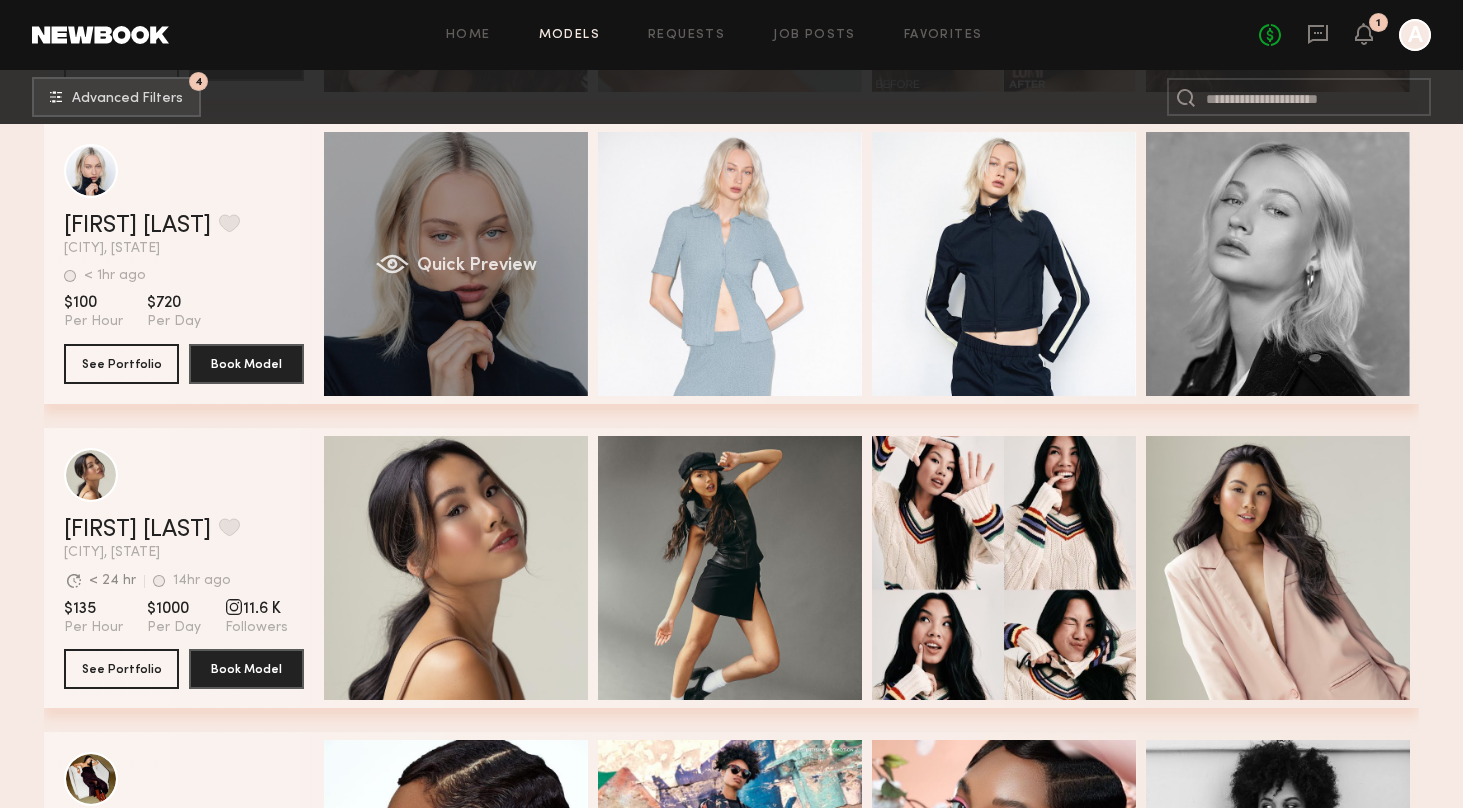 scroll, scrollTop: 8216, scrollLeft: 0, axis: vertical 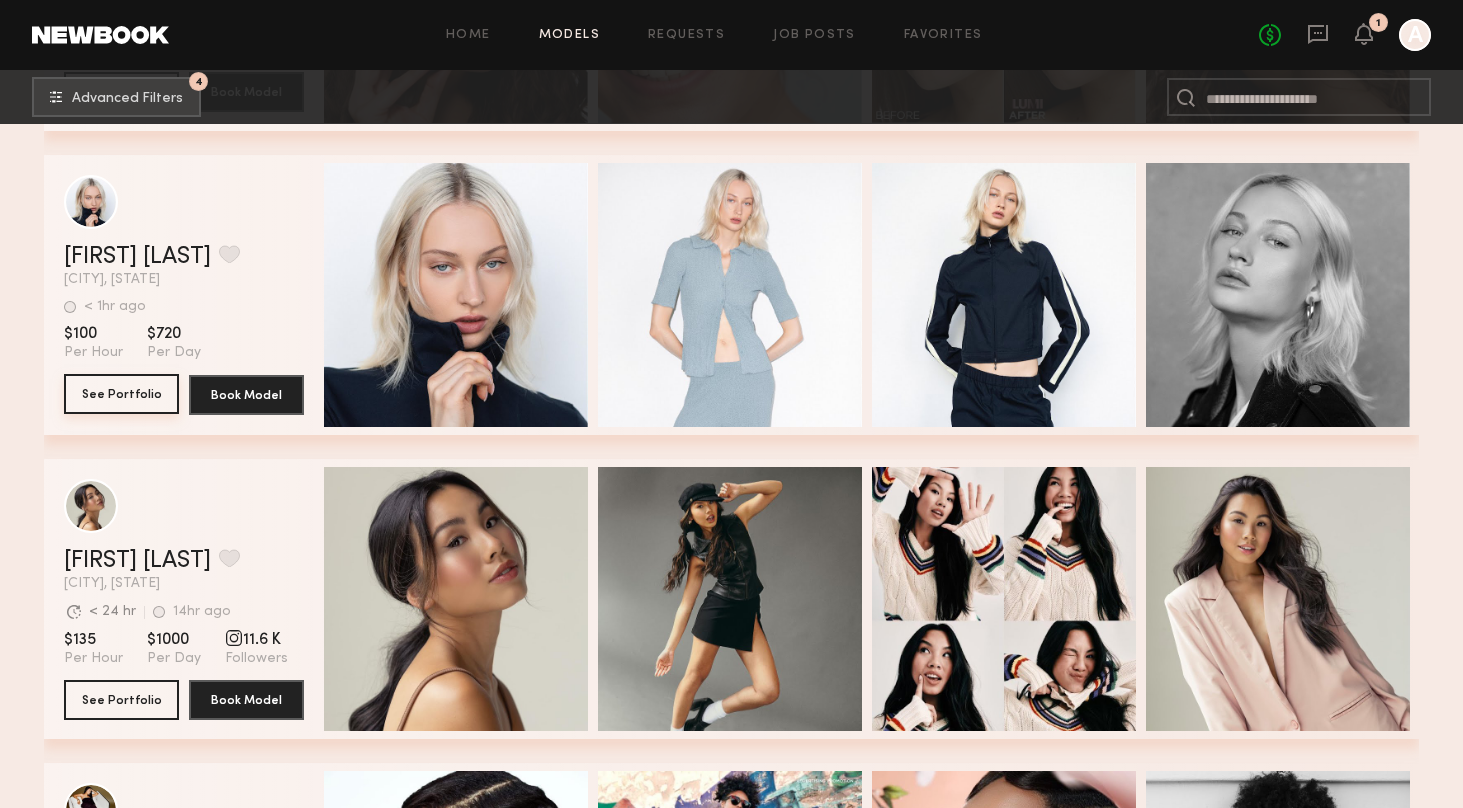 click on "See Portfolio" 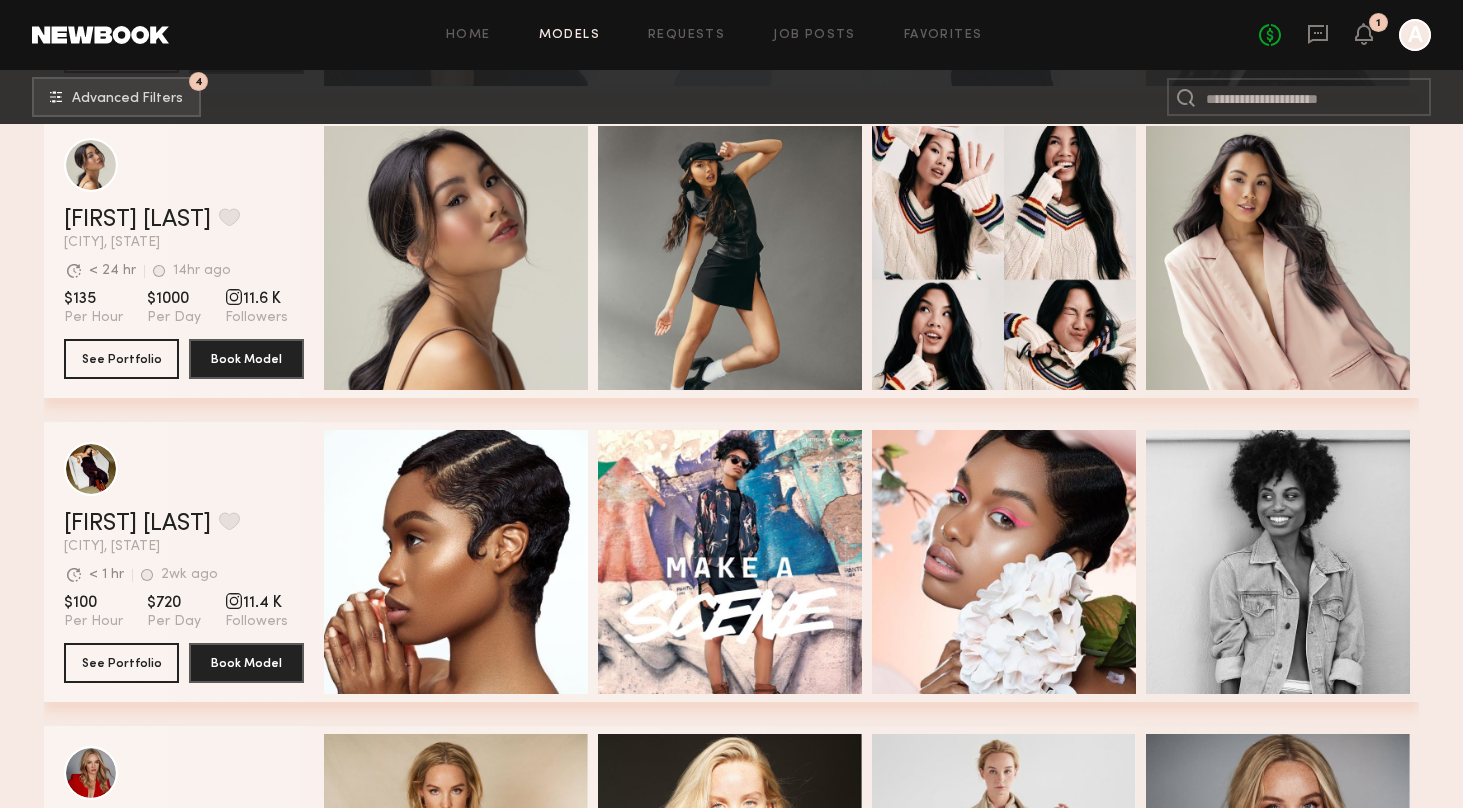 scroll, scrollTop: 8478, scrollLeft: 0, axis: vertical 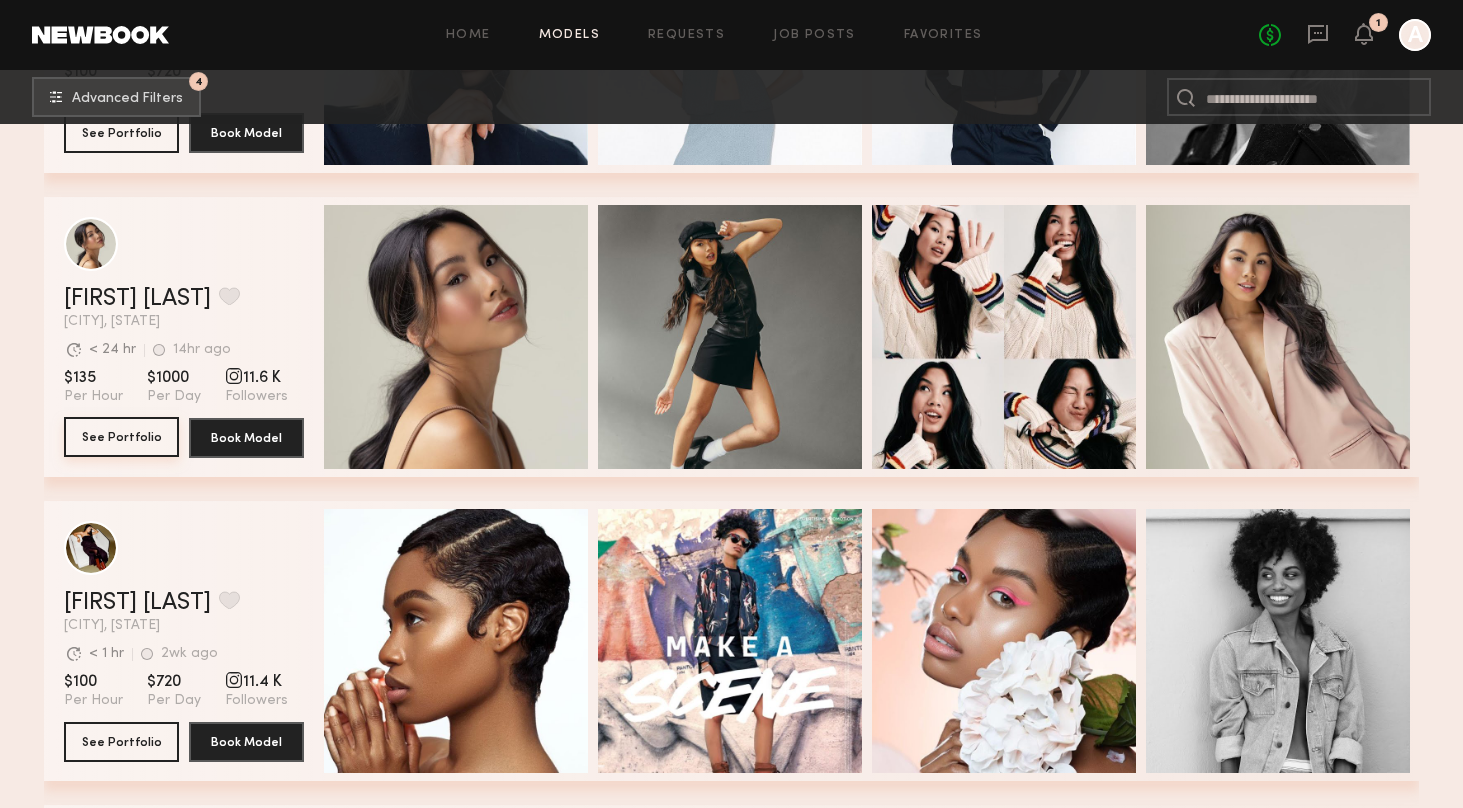 click on "See Portfolio" 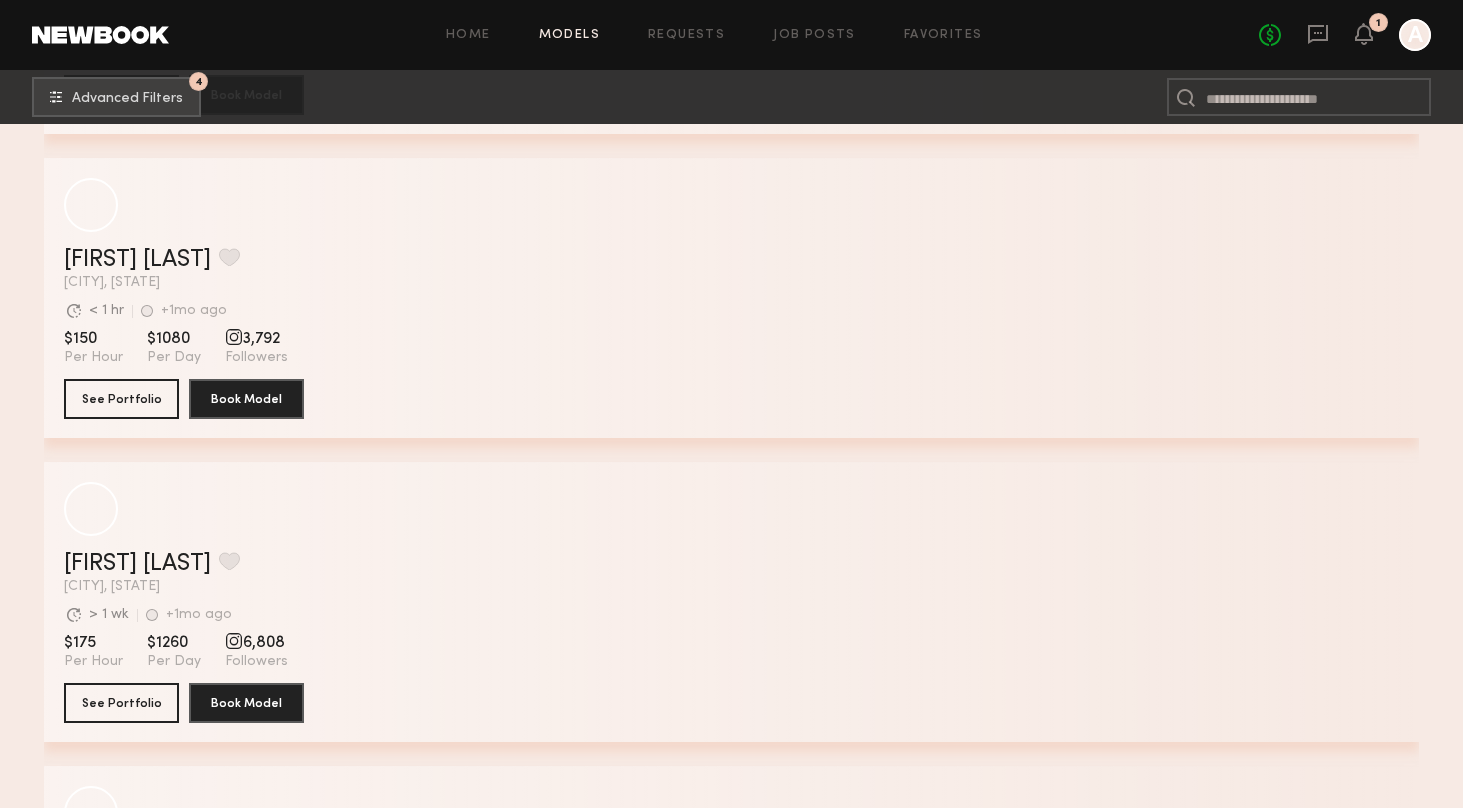 scroll, scrollTop: 37395, scrollLeft: 0, axis: vertical 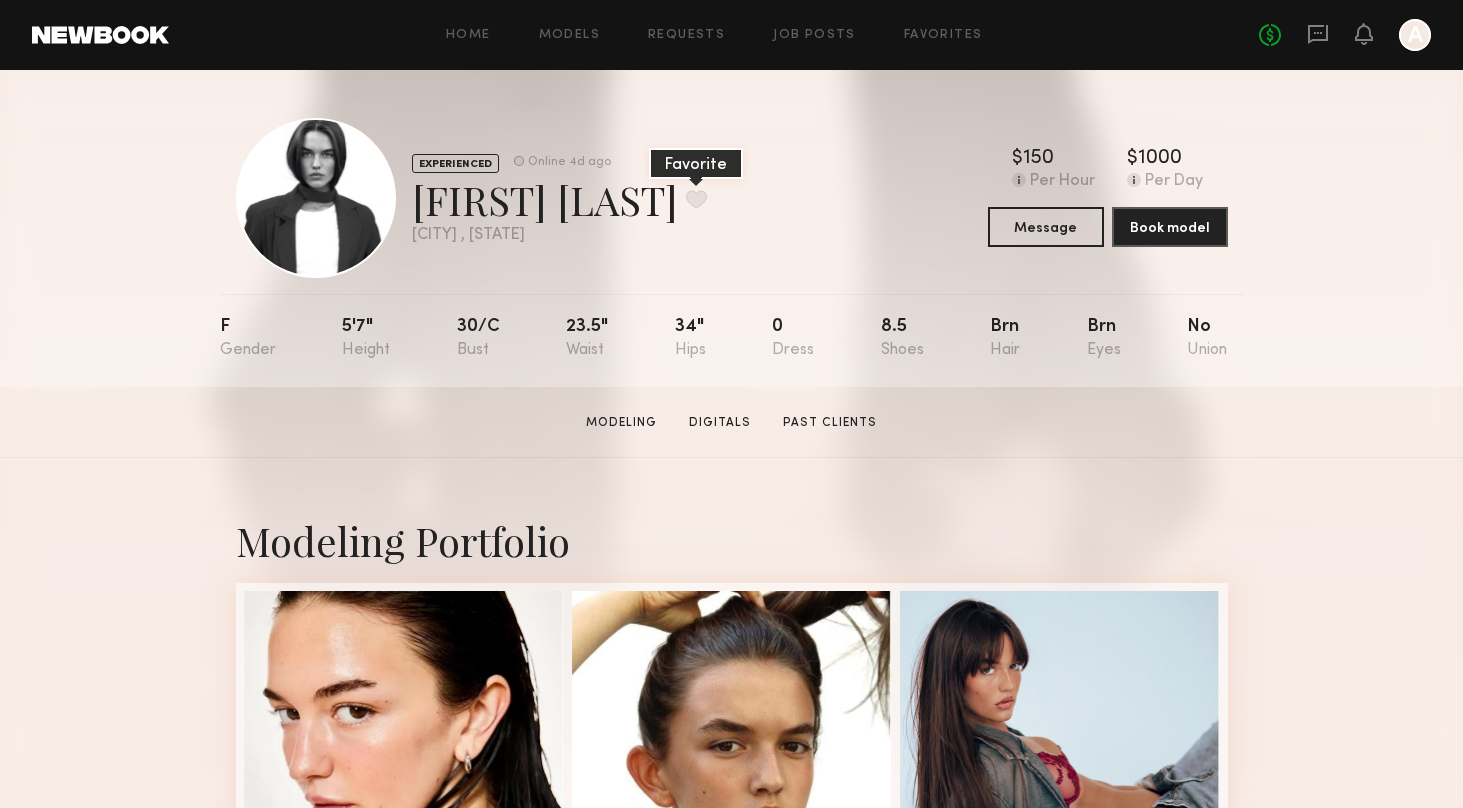 click 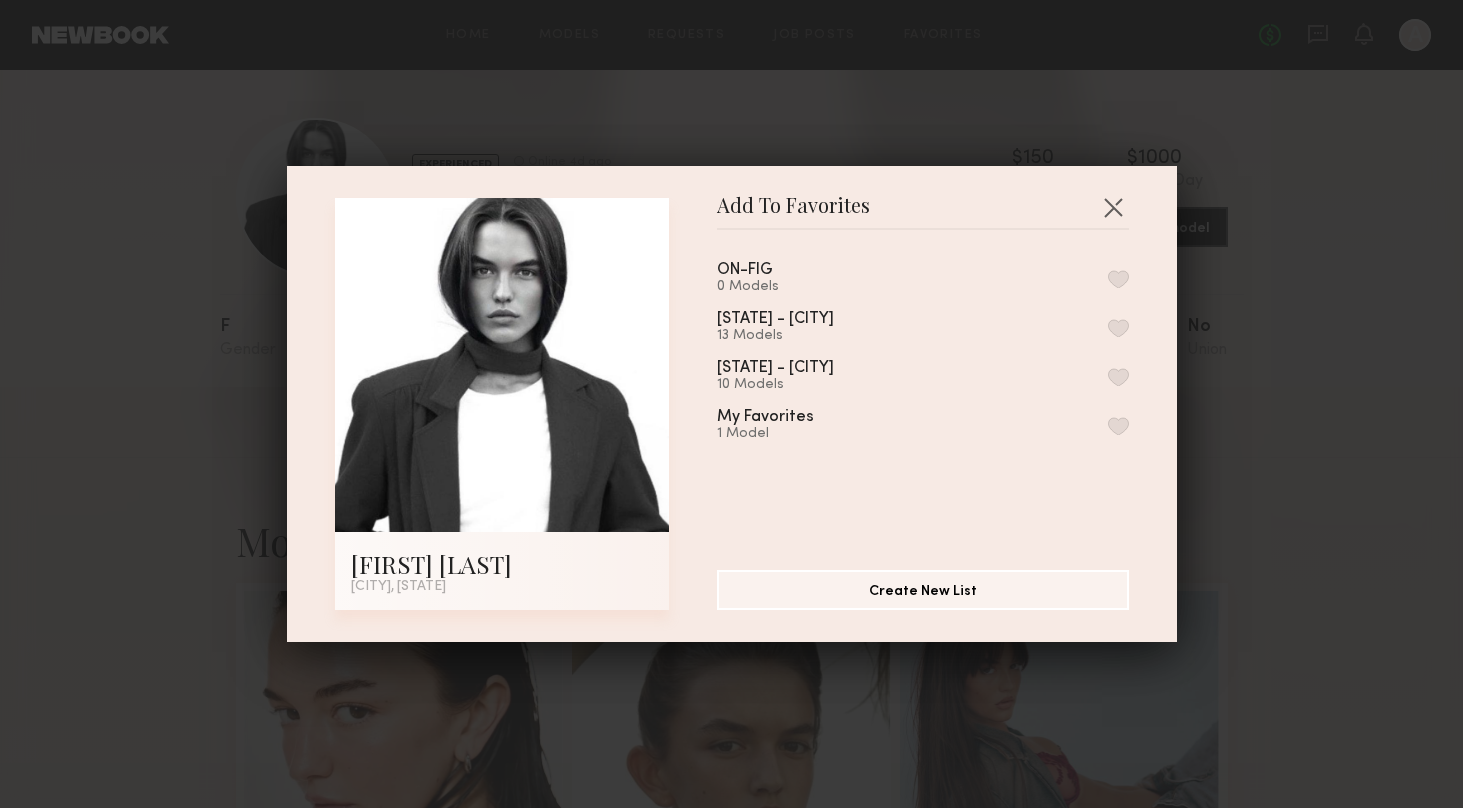 click at bounding box center [1118, 328] 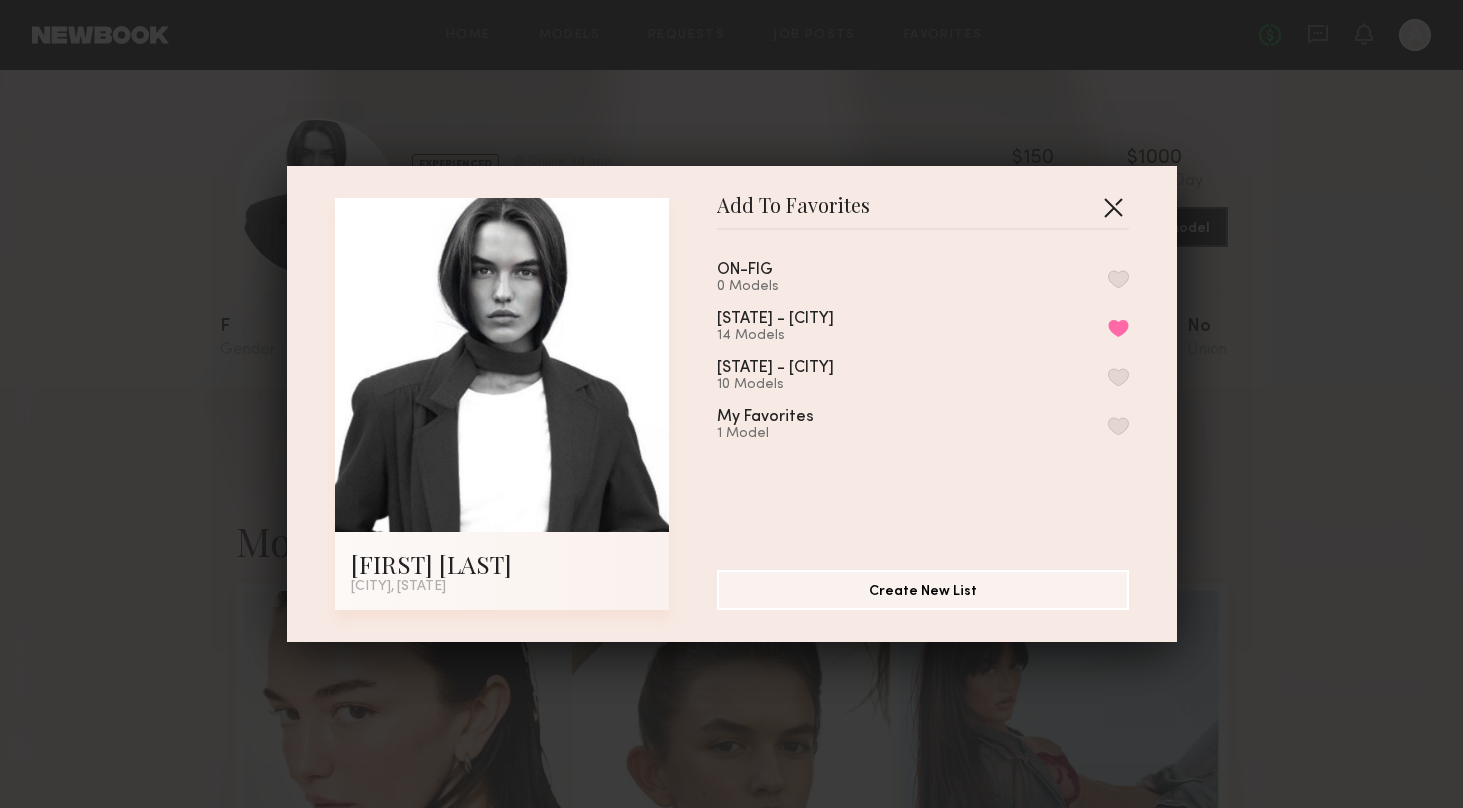 click at bounding box center [1113, 207] 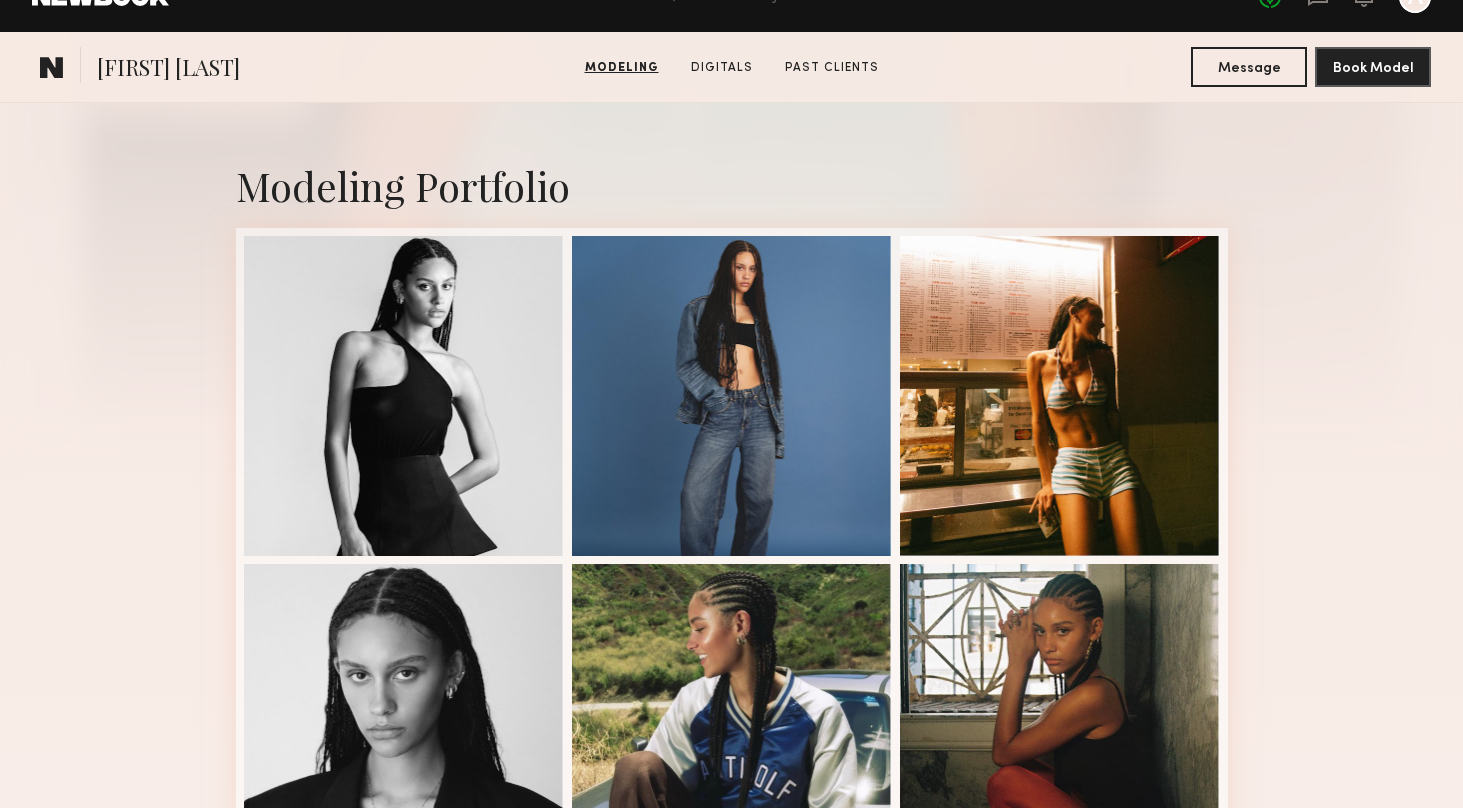 scroll, scrollTop: 0, scrollLeft: 0, axis: both 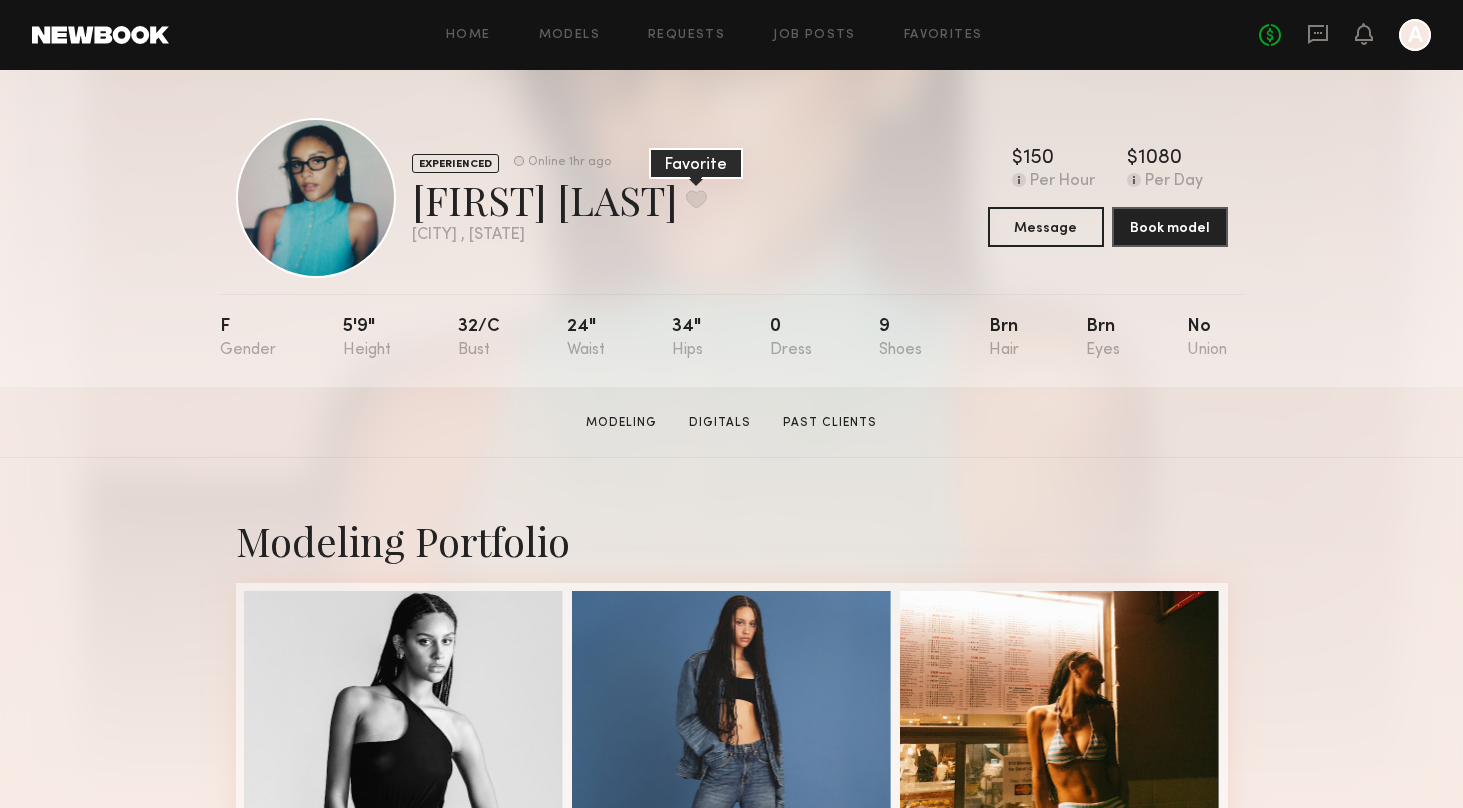 click 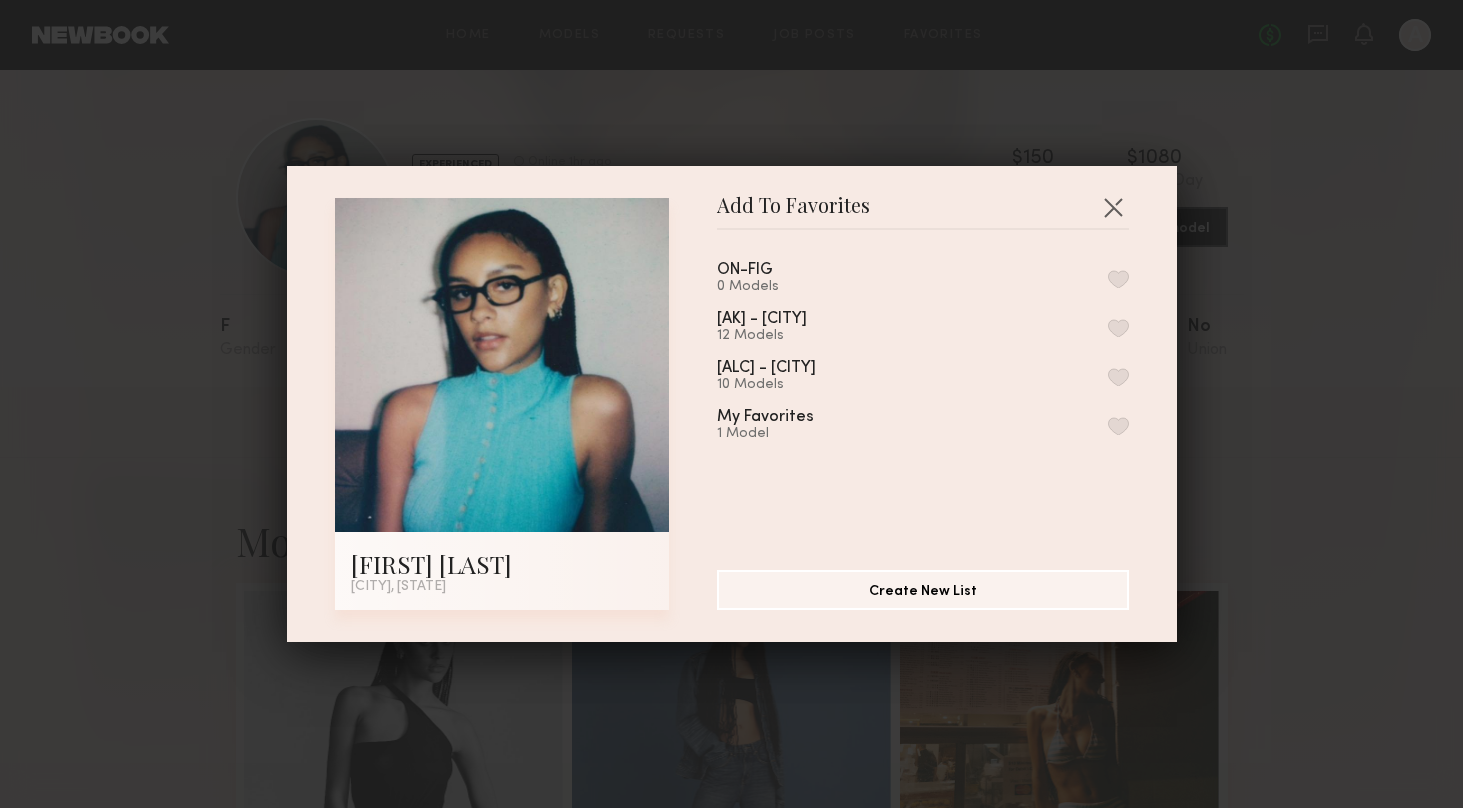 click at bounding box center [1118, 328] 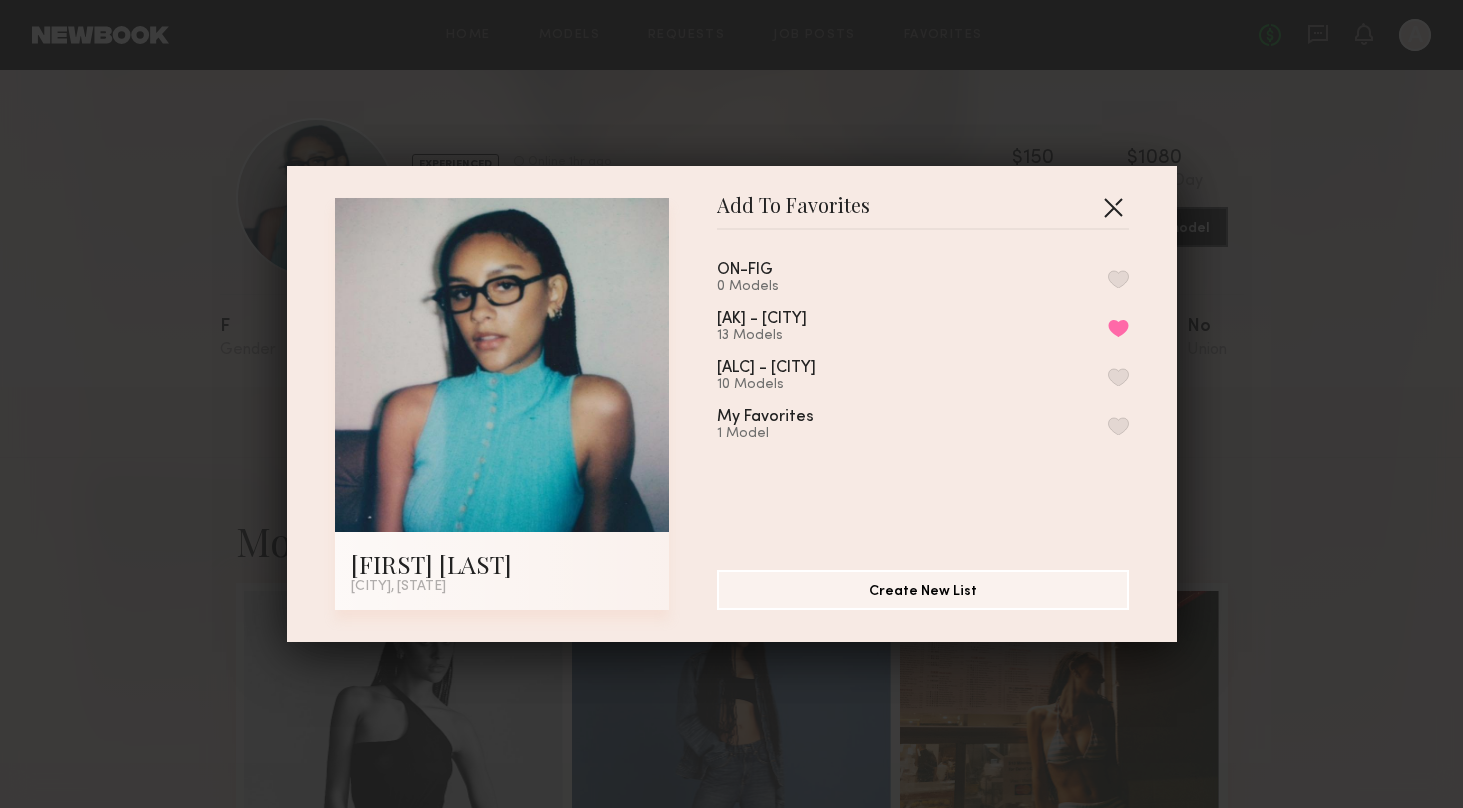 click at bounding box center (1113, 207) 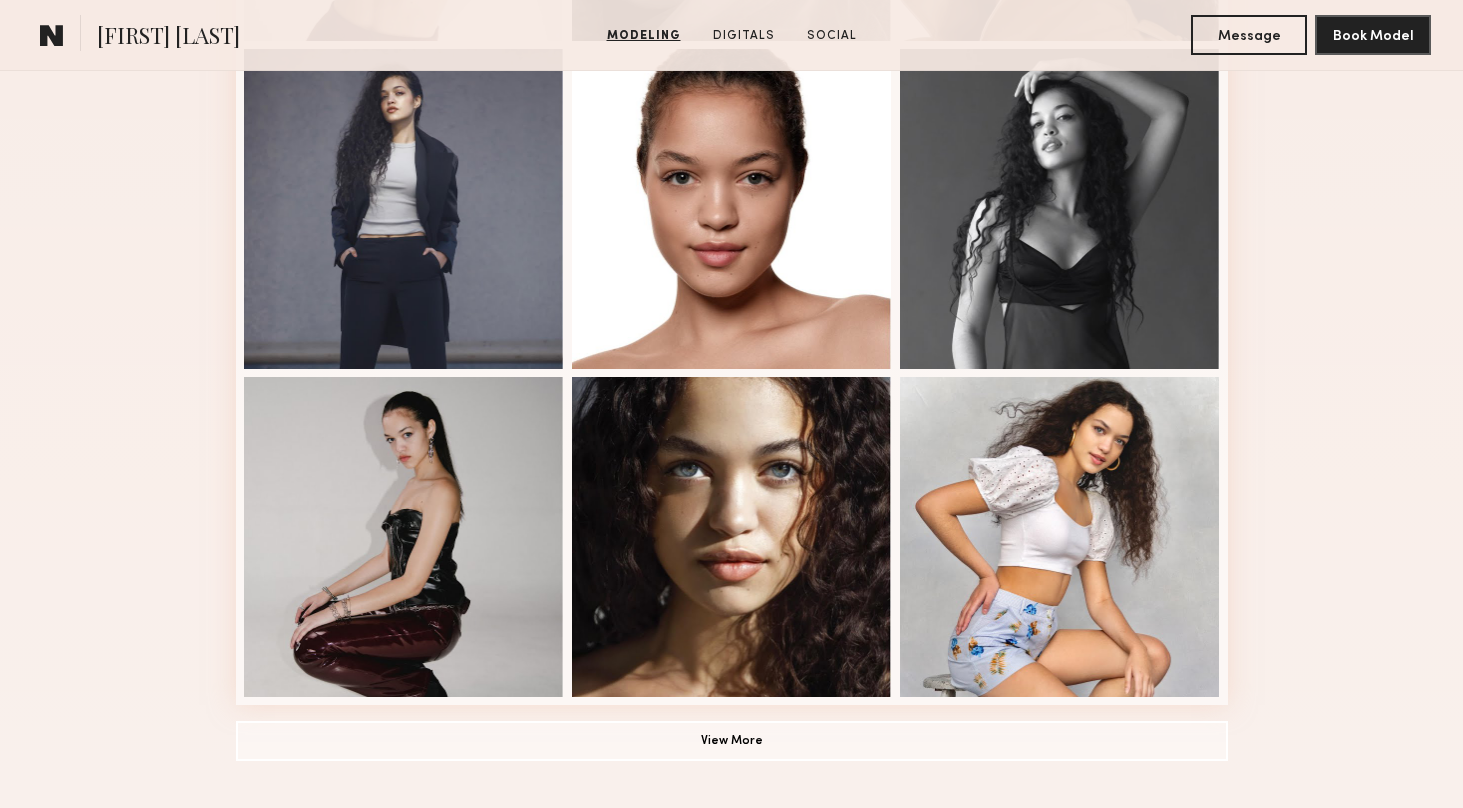scroll, scrollTop: 1303, scrollLeft: 0, axis: vertical 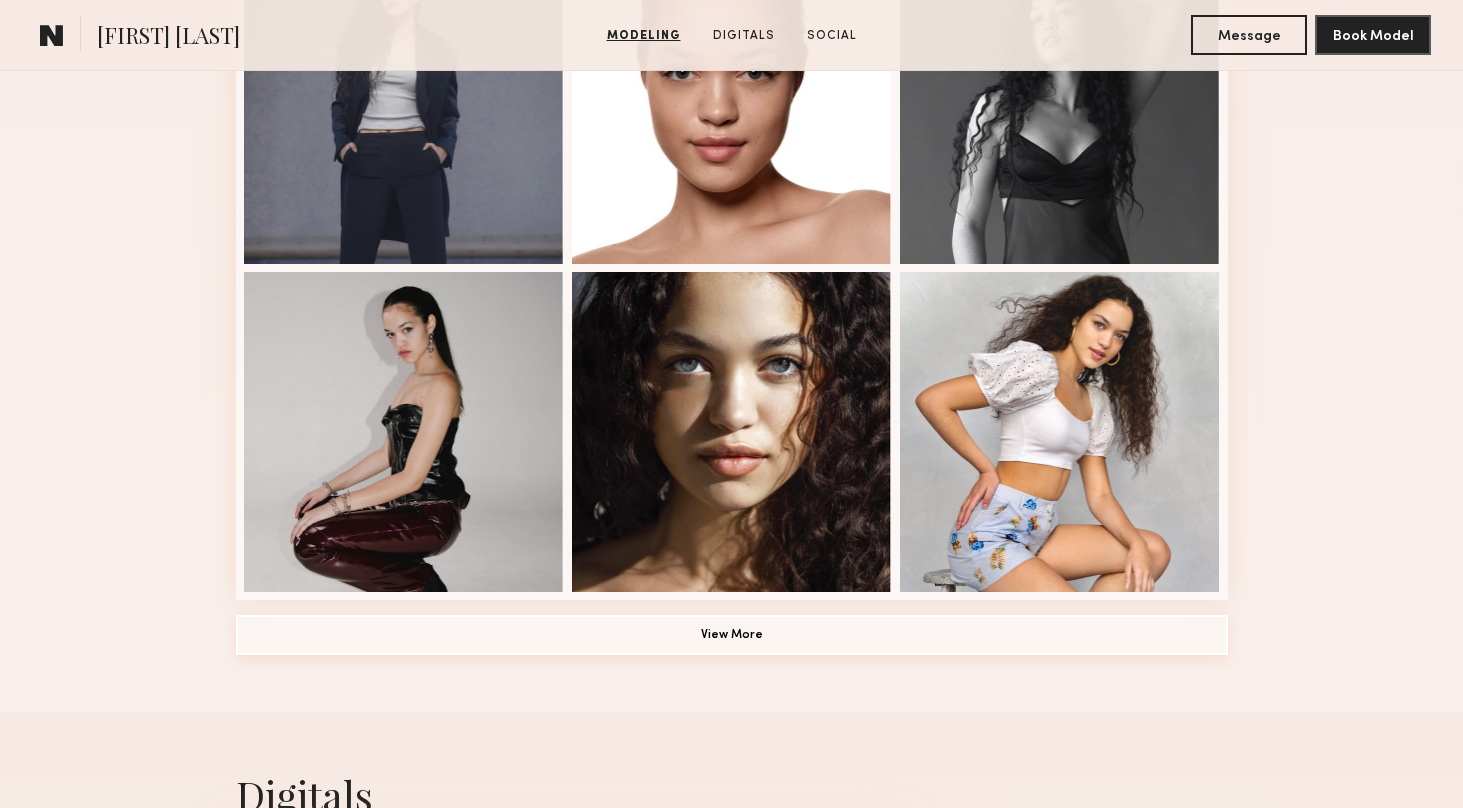 click on "View More" 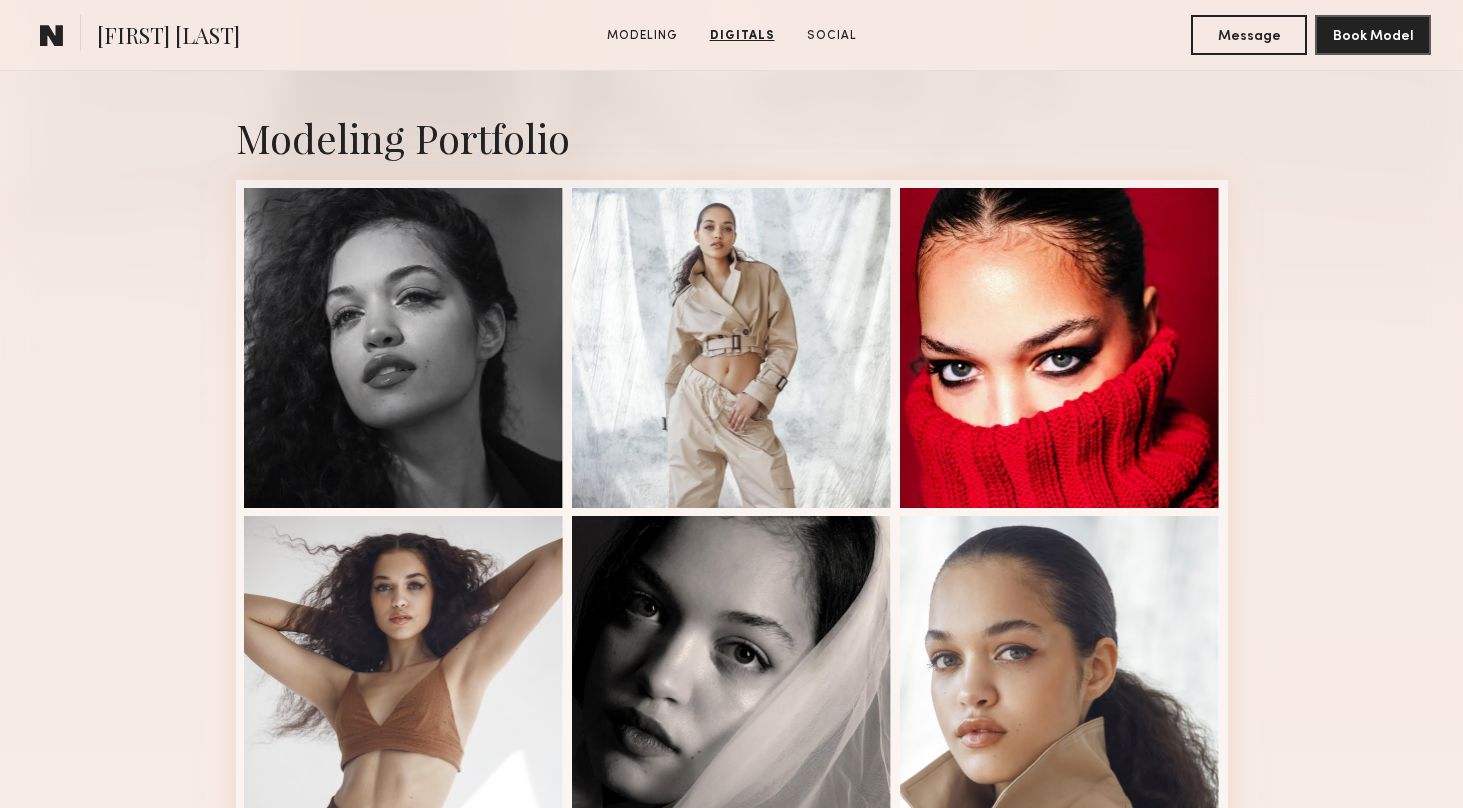 scroll, scrollTop: 0, scrollLeft: 0, axis: both 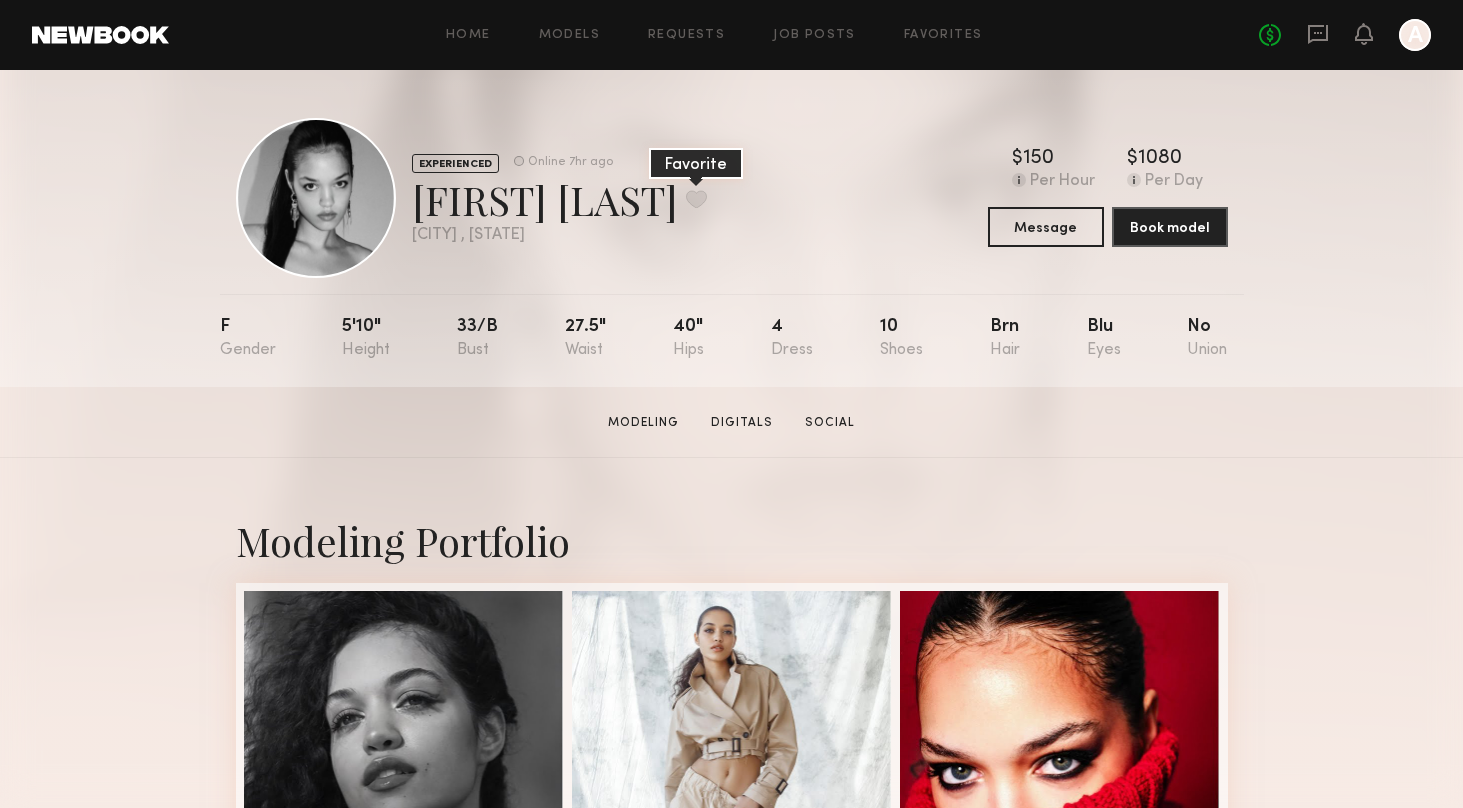 click 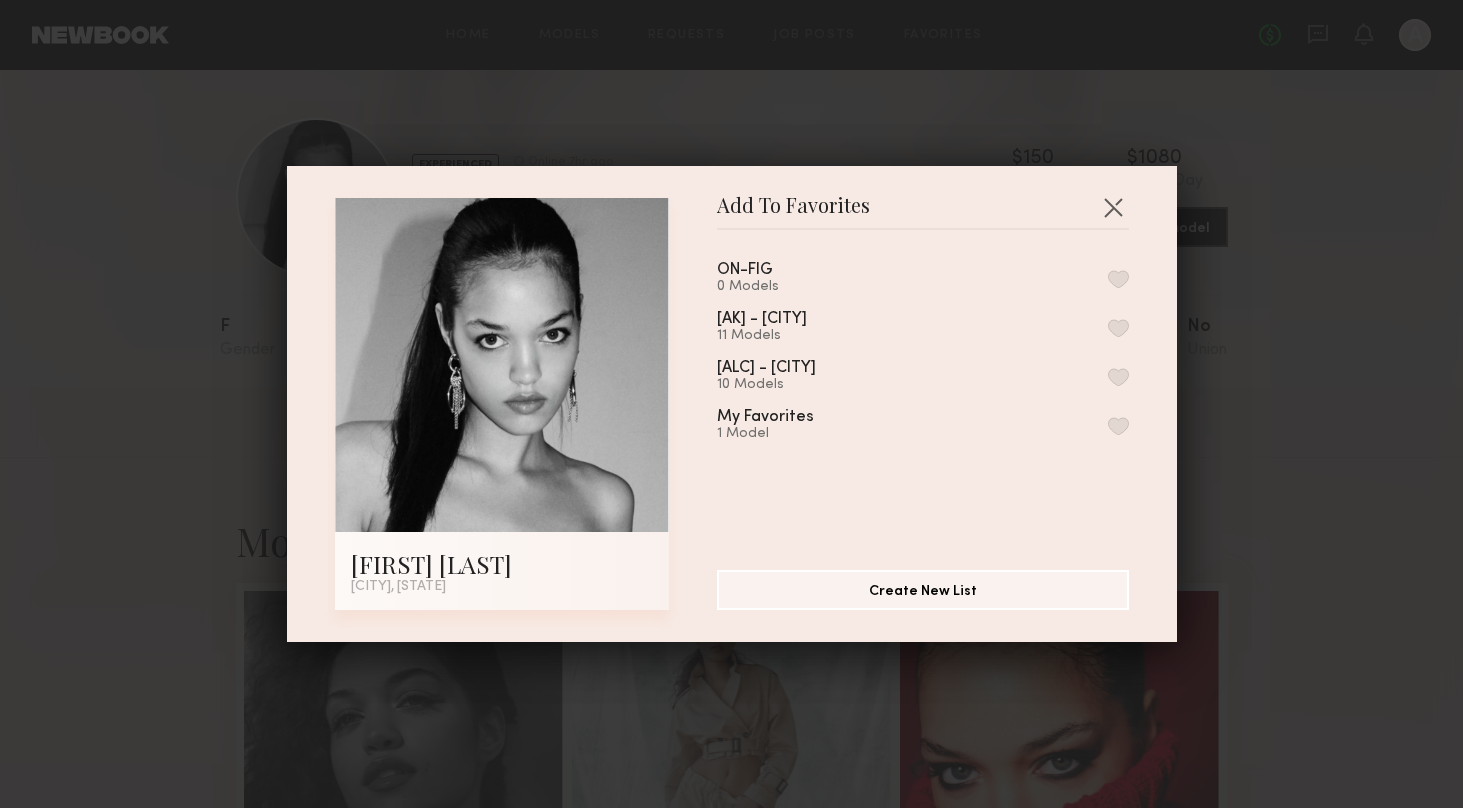 click at bounding box center [1118, 328] 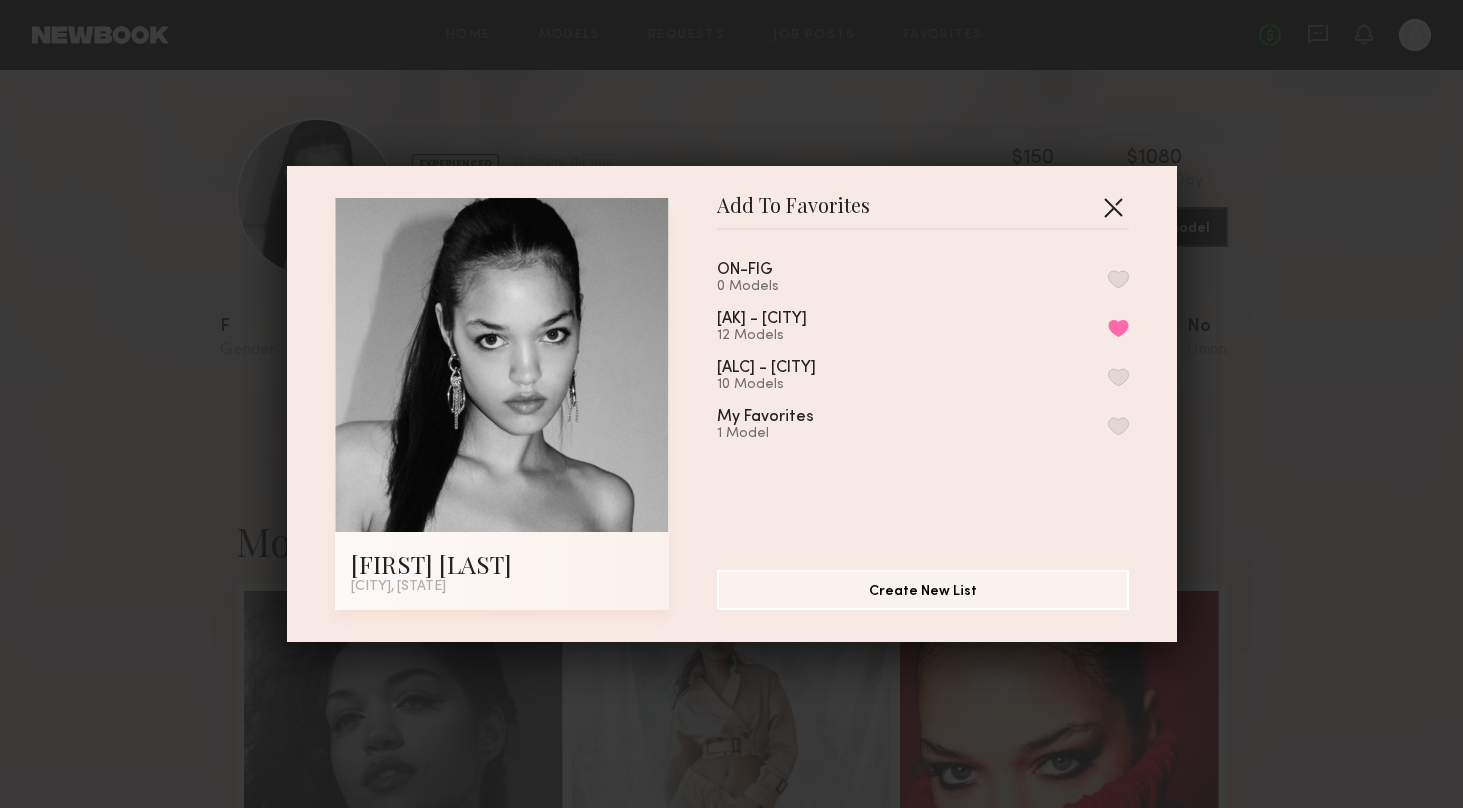 click at bounding box center [1113, 207] 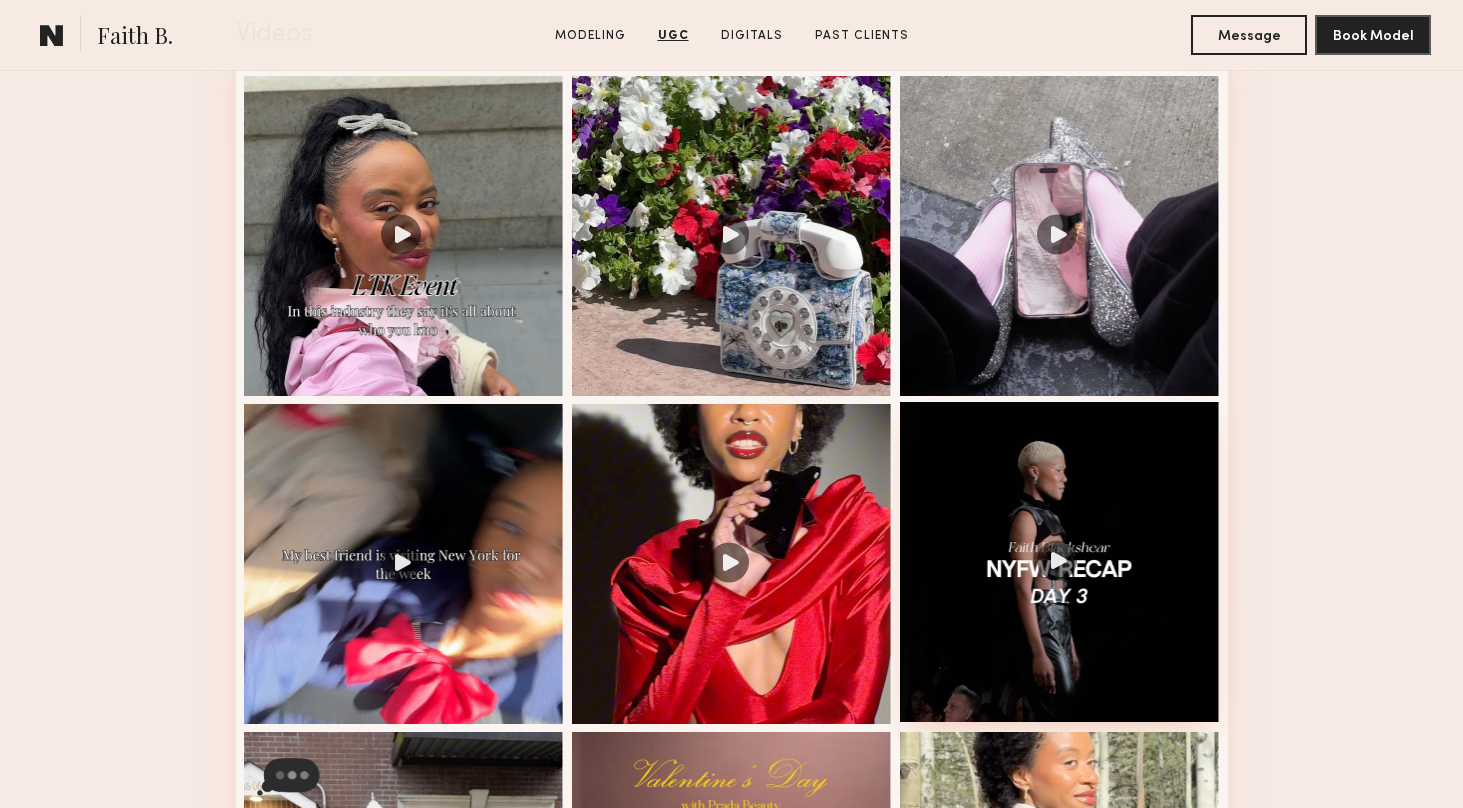 scroll, scrollTop: 2101, scrollLeft: 0, axis: vertical 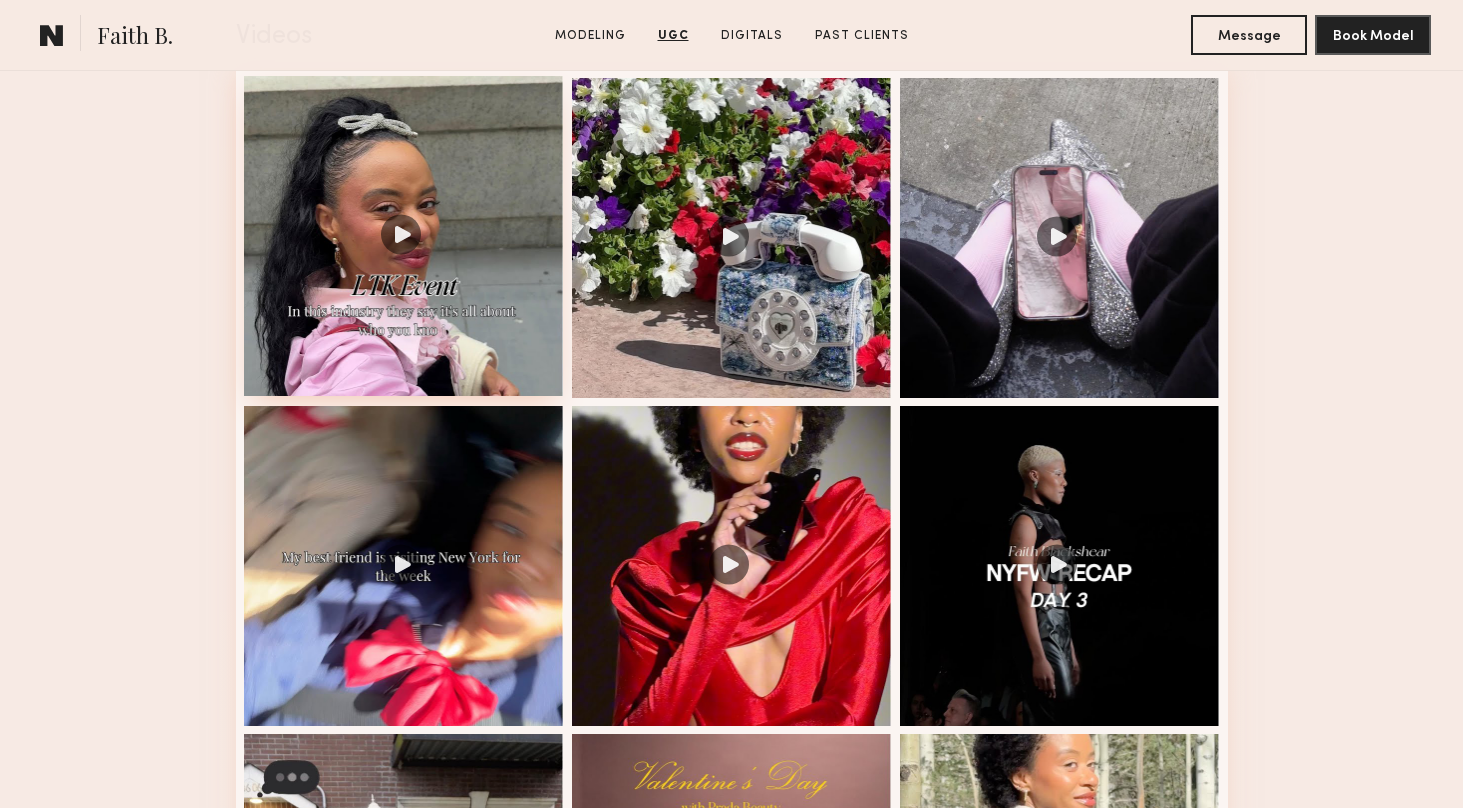 click at bounding box center [404, 236] 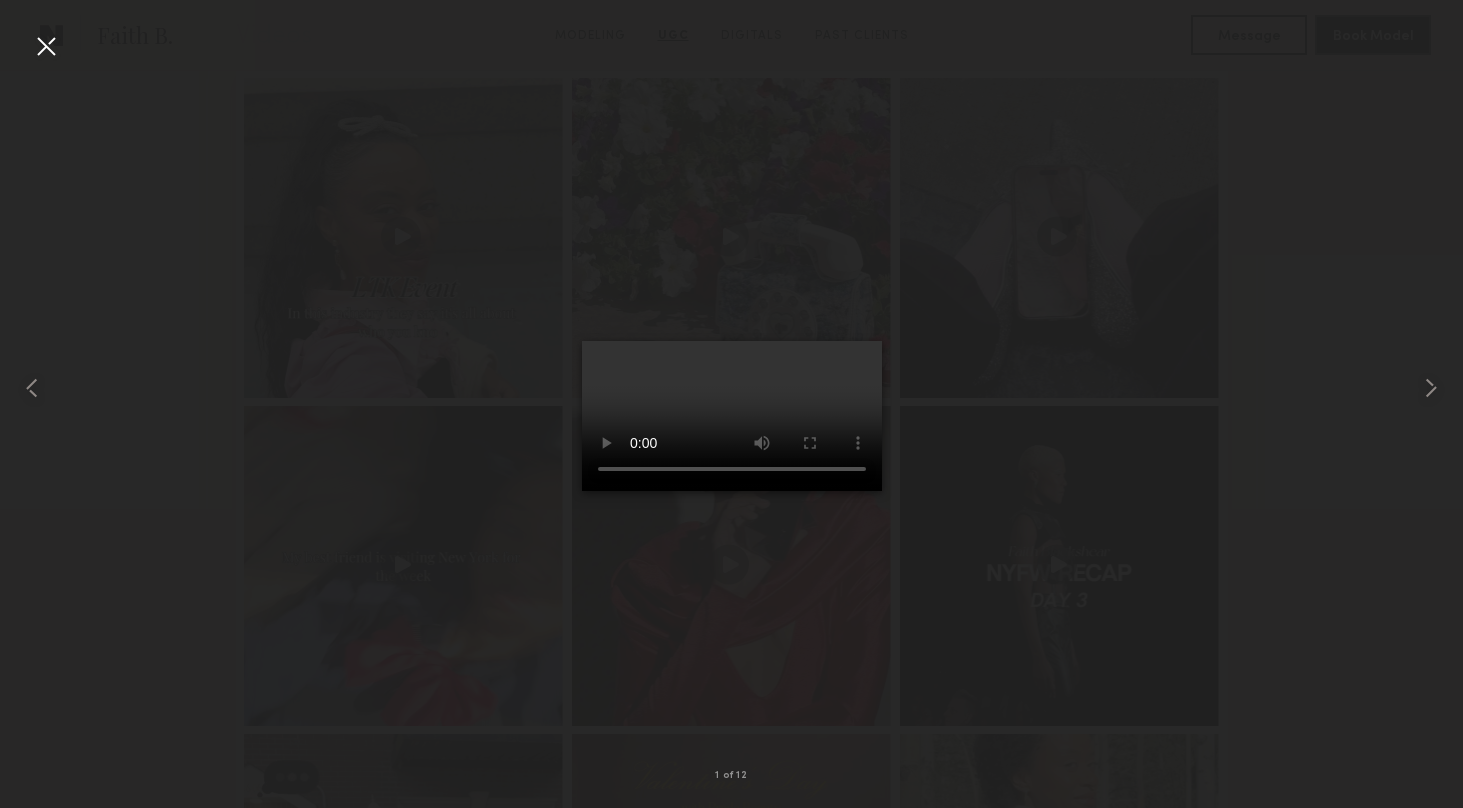 click at bounding box center (46, 46) 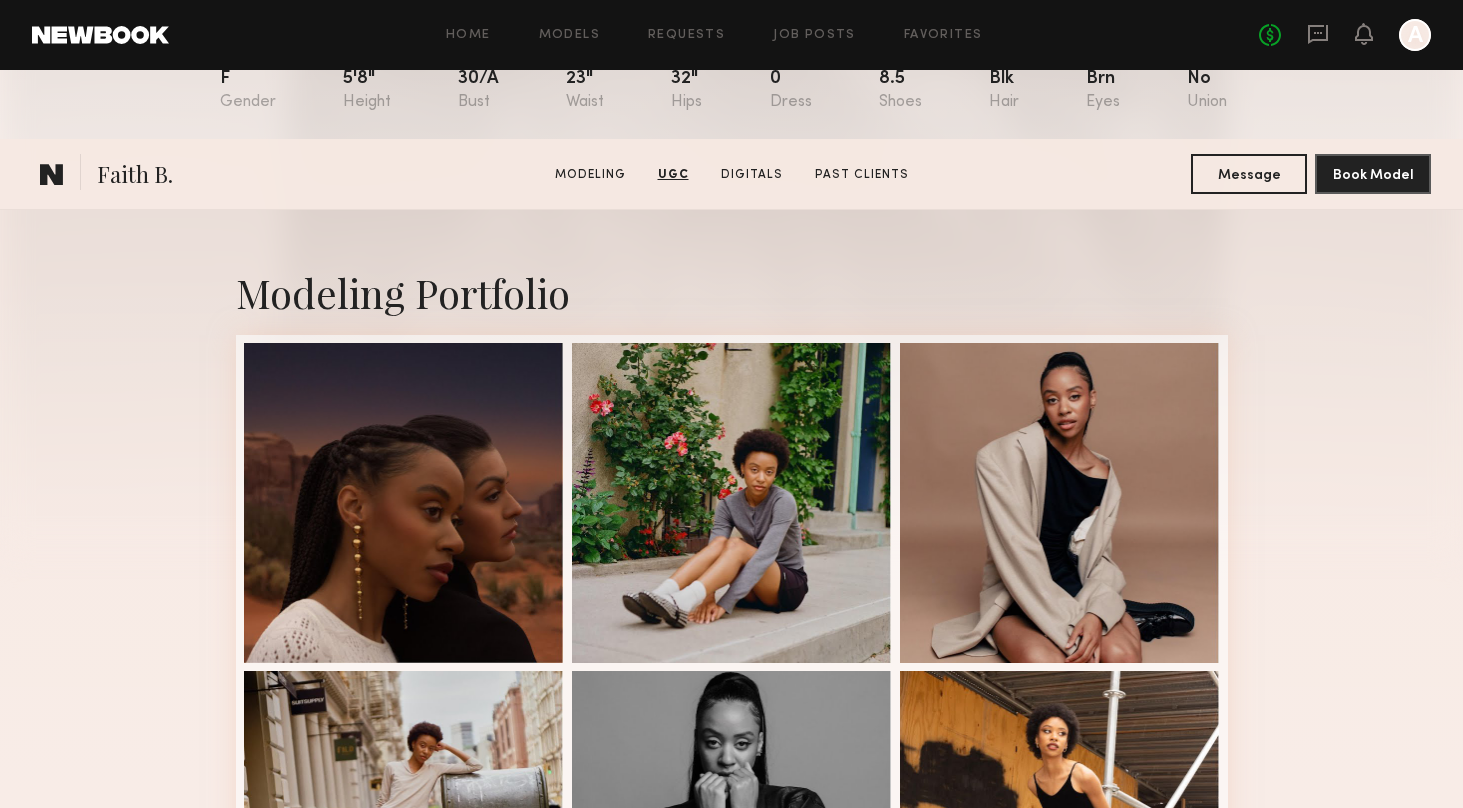 scroll, scrollTop: 0, scrollLeft: 0, axis: both 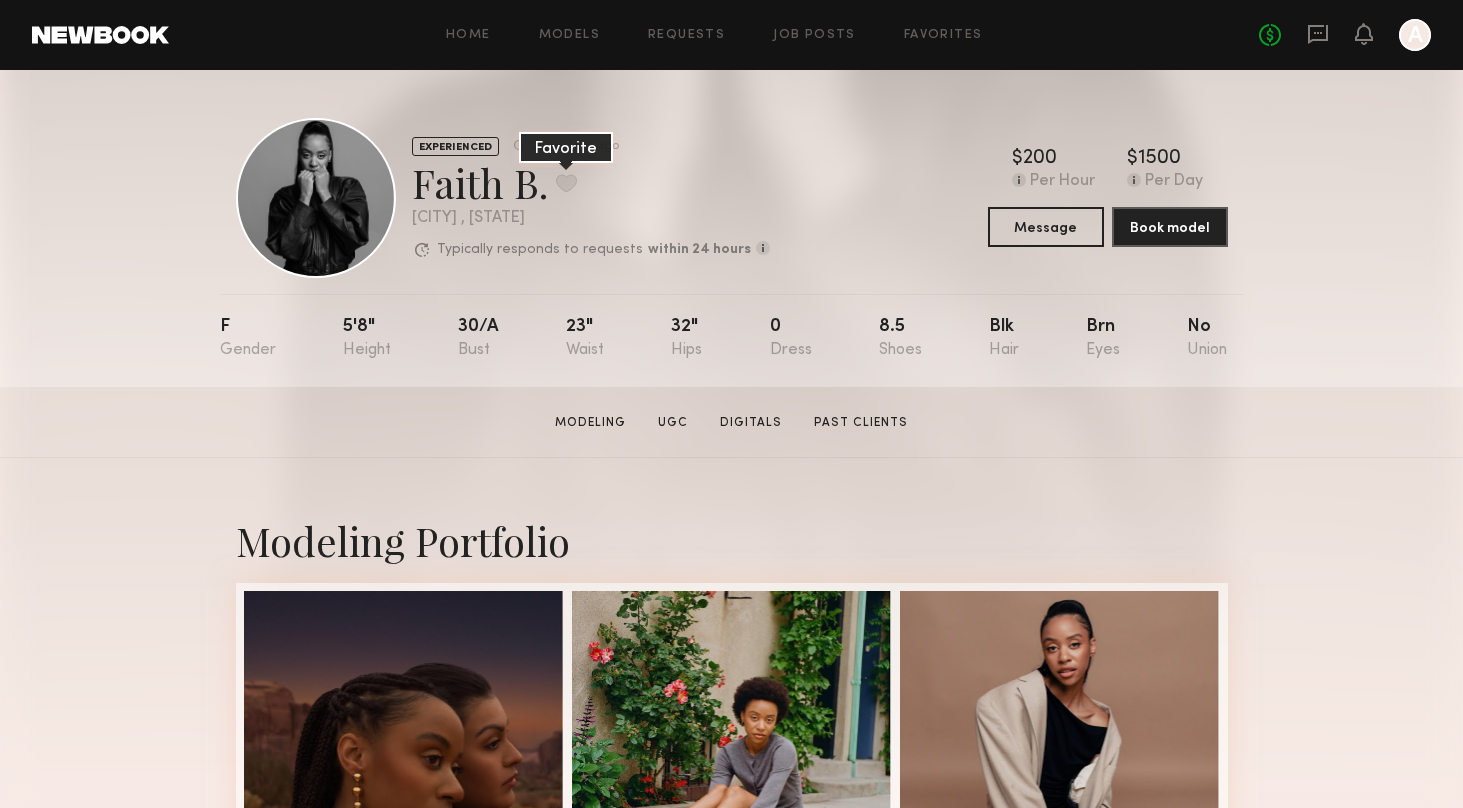 click 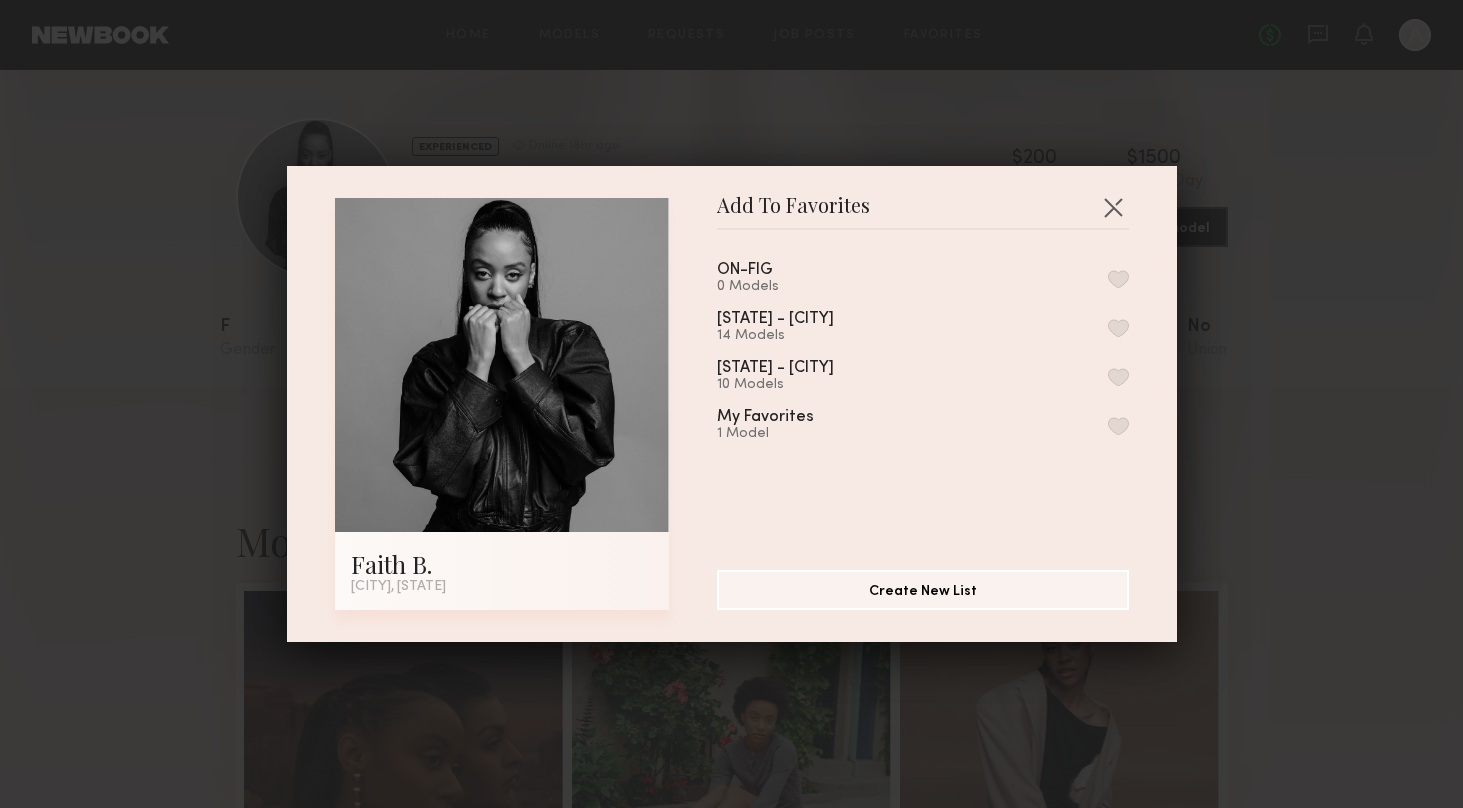 click at bounding box center [1118, 328] 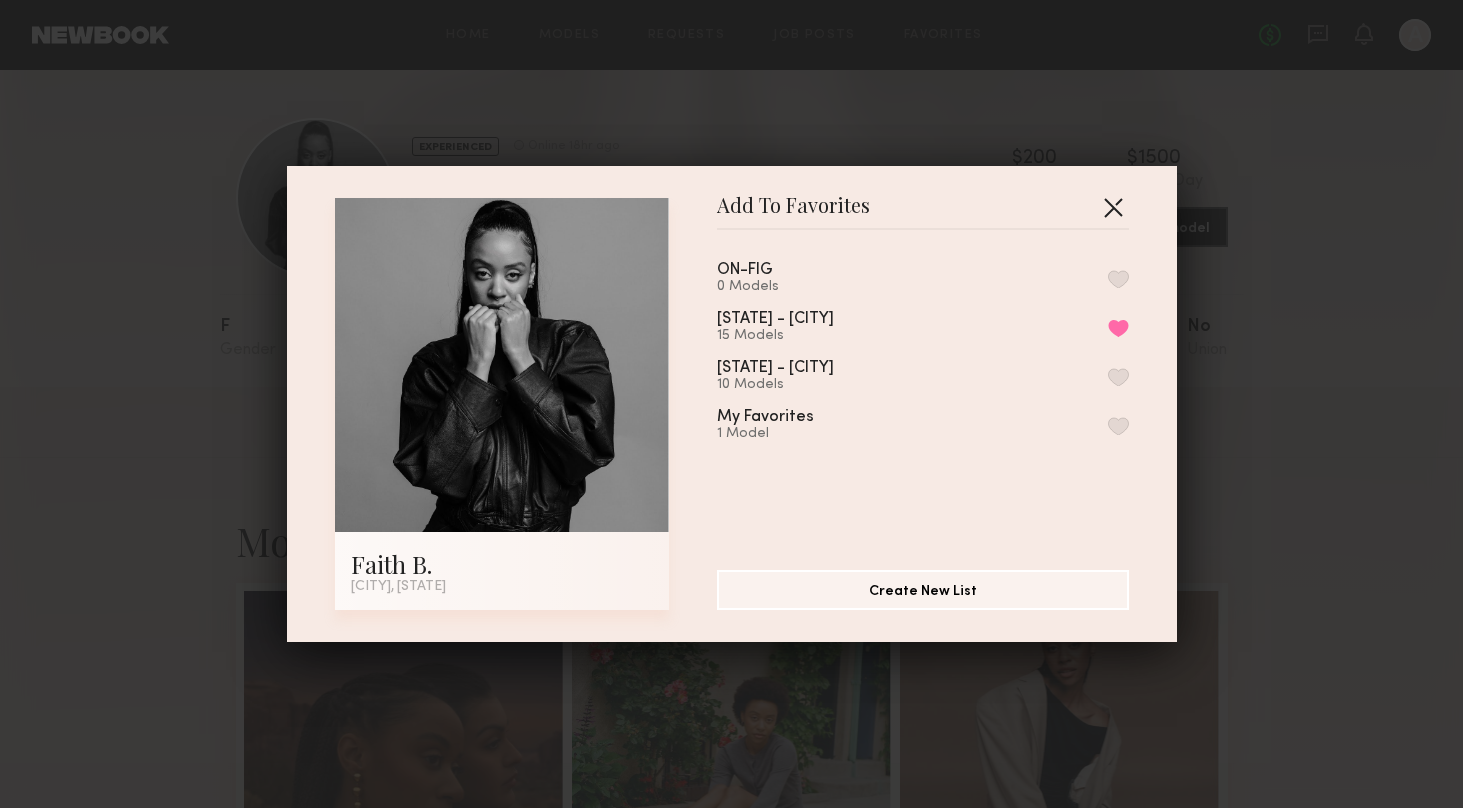 click at bounding box center (1113, 207) 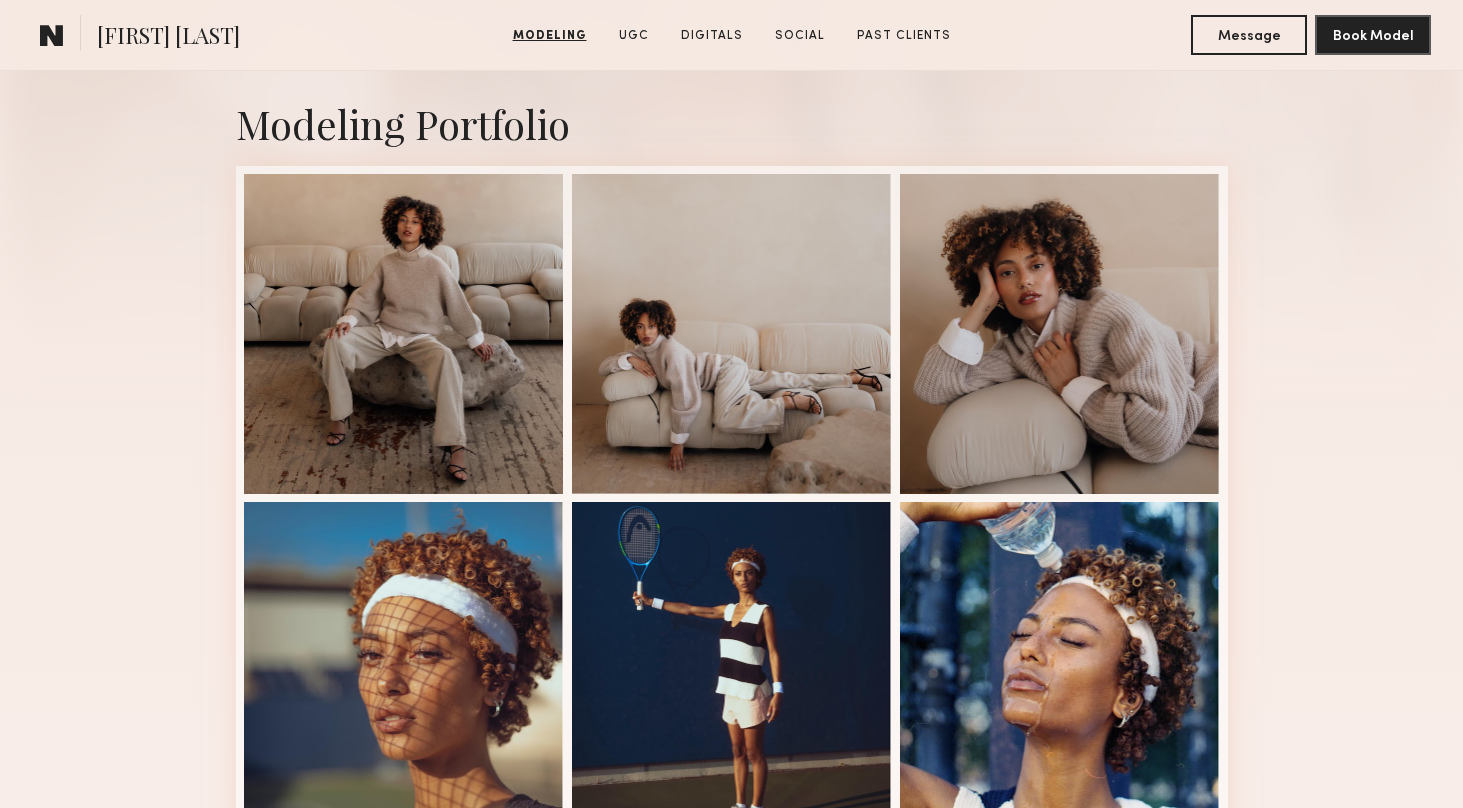 scroll, scrollTop: 430, scrollLeft: 0, axis: vertical 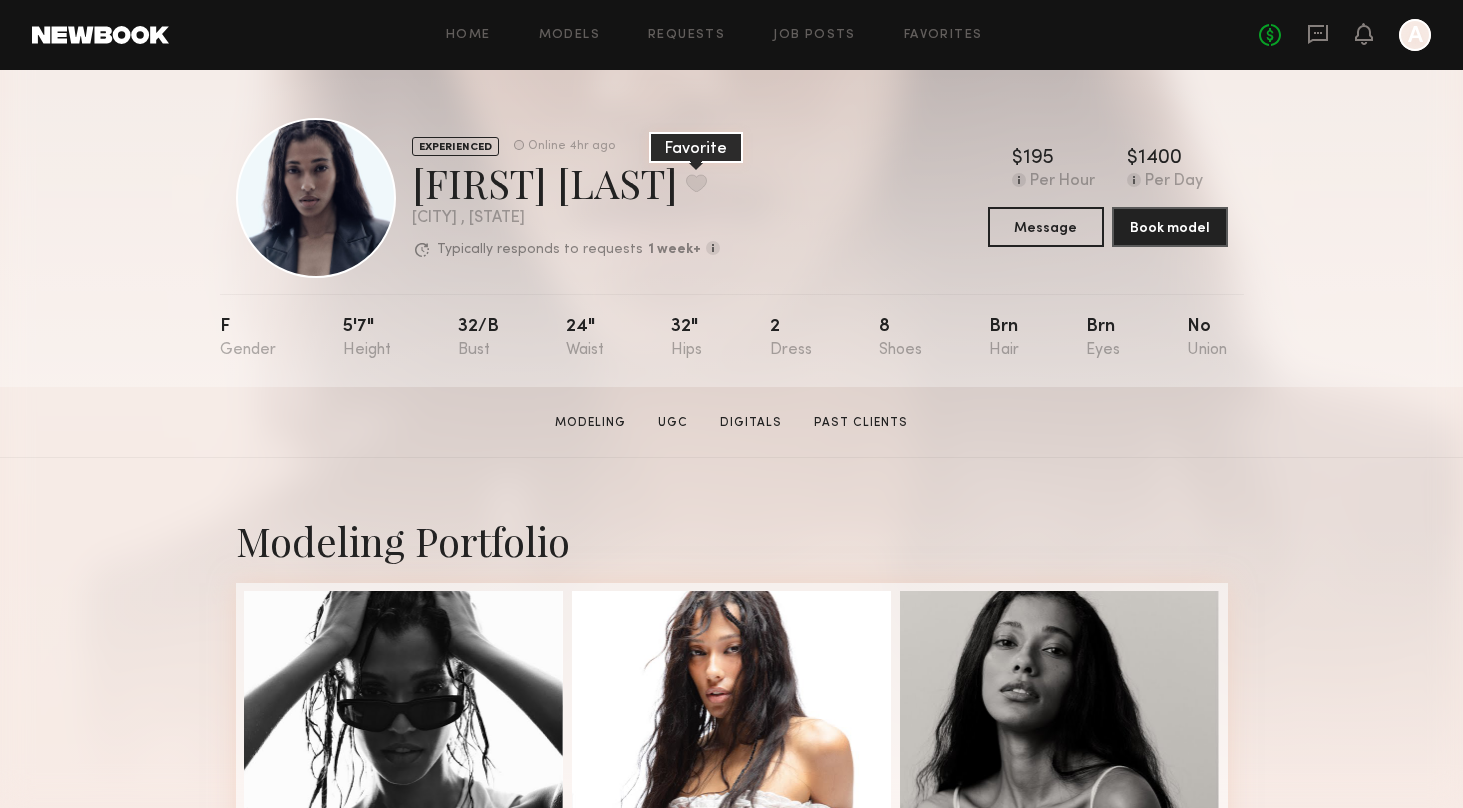 click 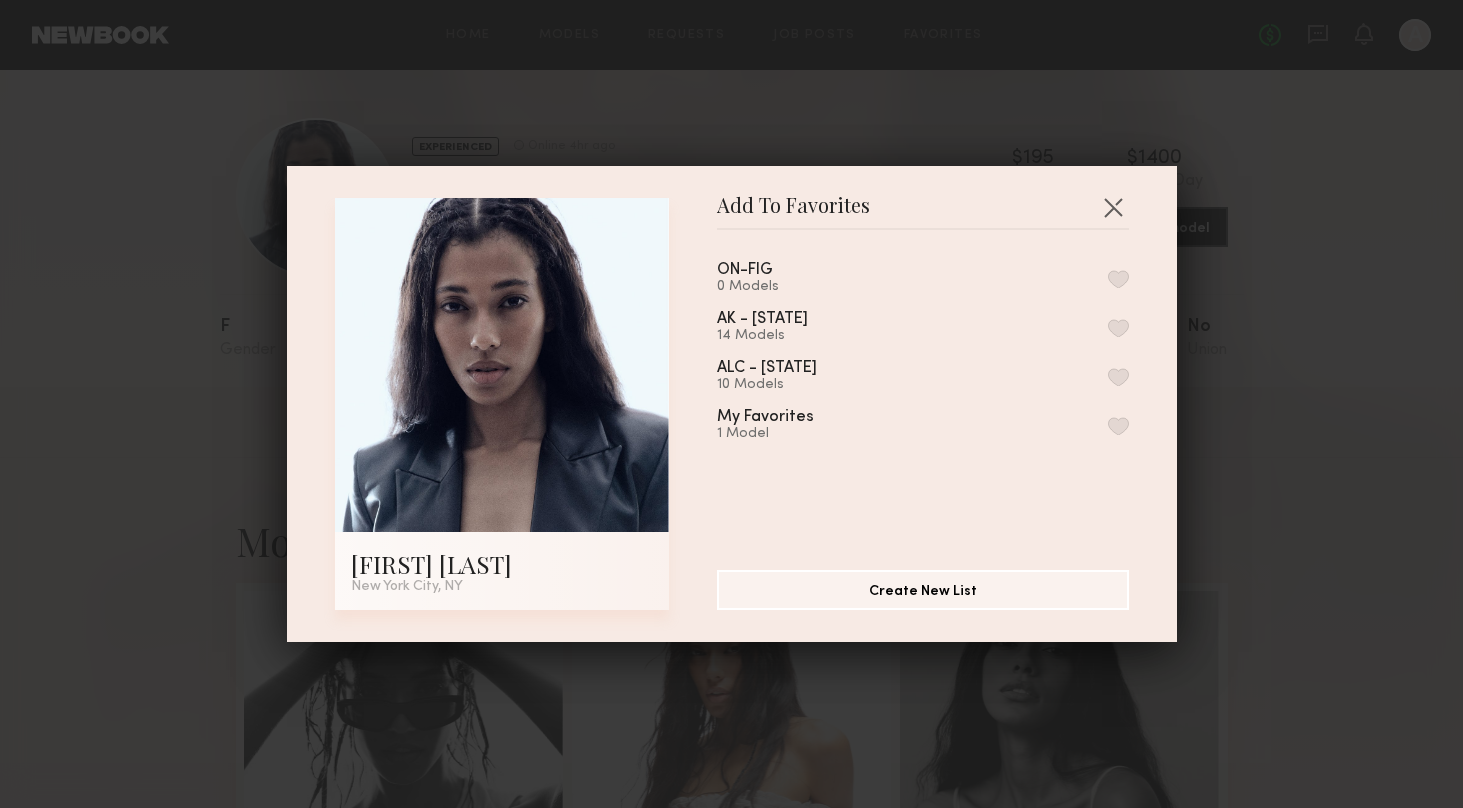 click at bounding box center (1118, 328) 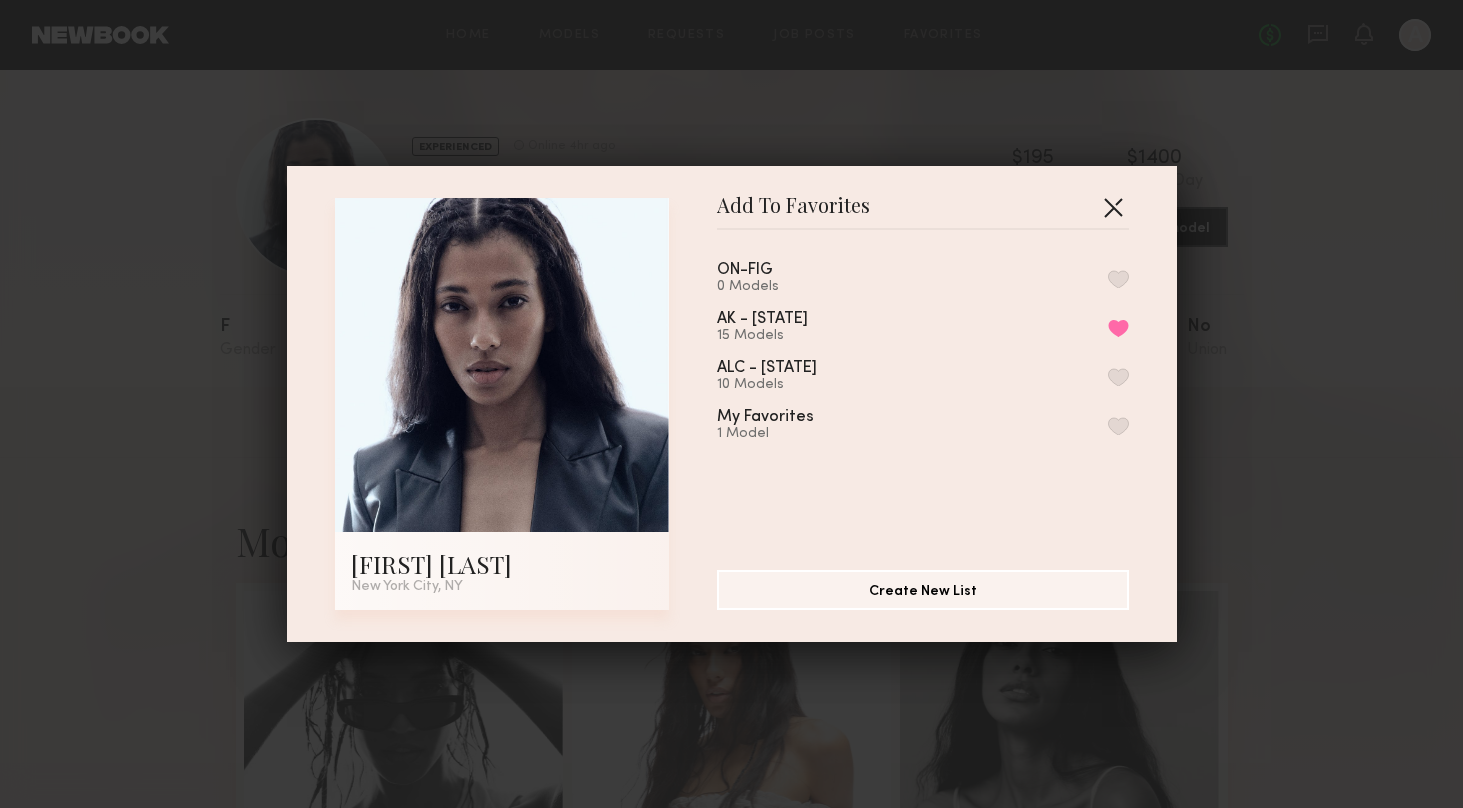 click at bounding box center [1113, 207] 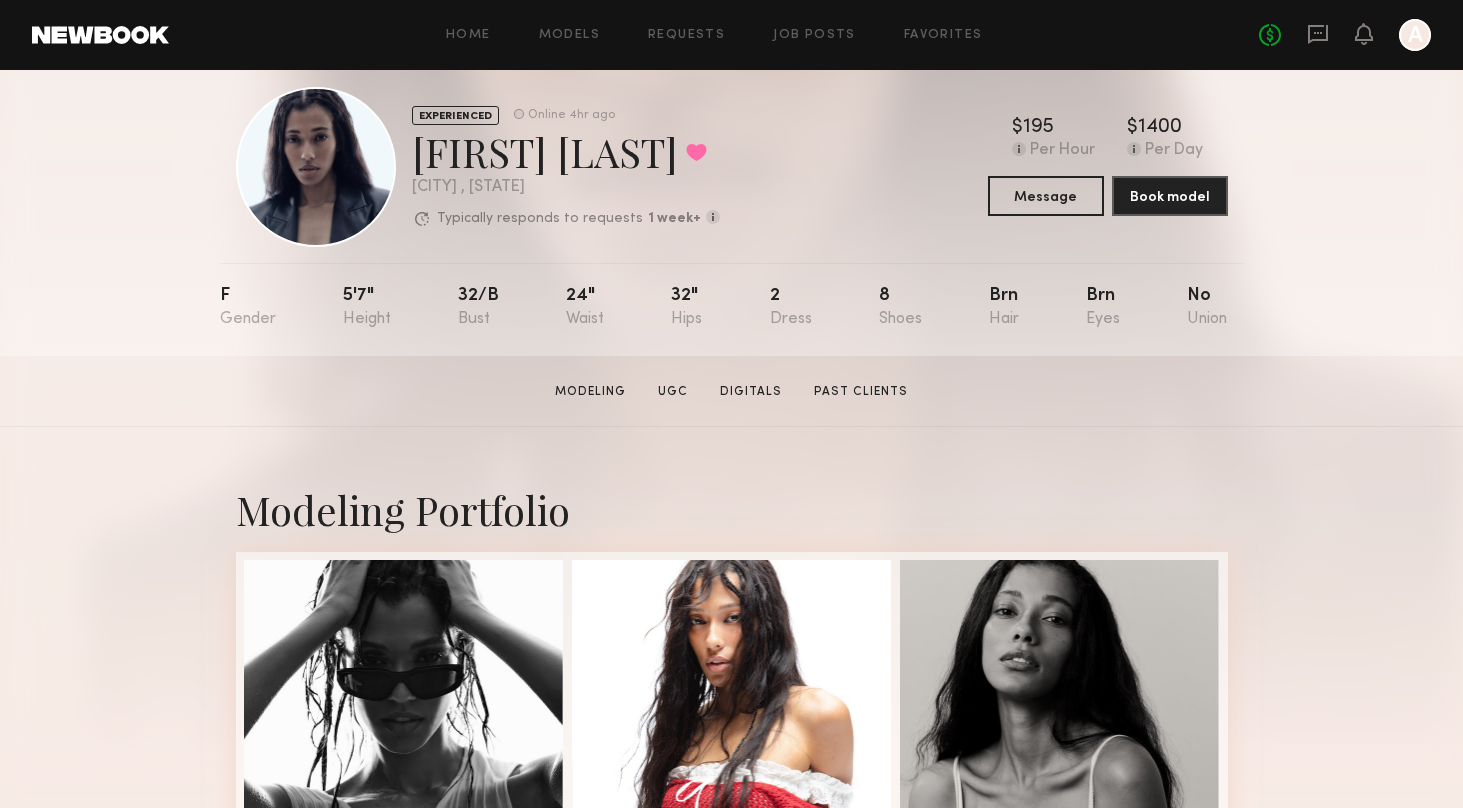 scroll, scrollTop: 32, scrollLeft: 0, axis: vertical 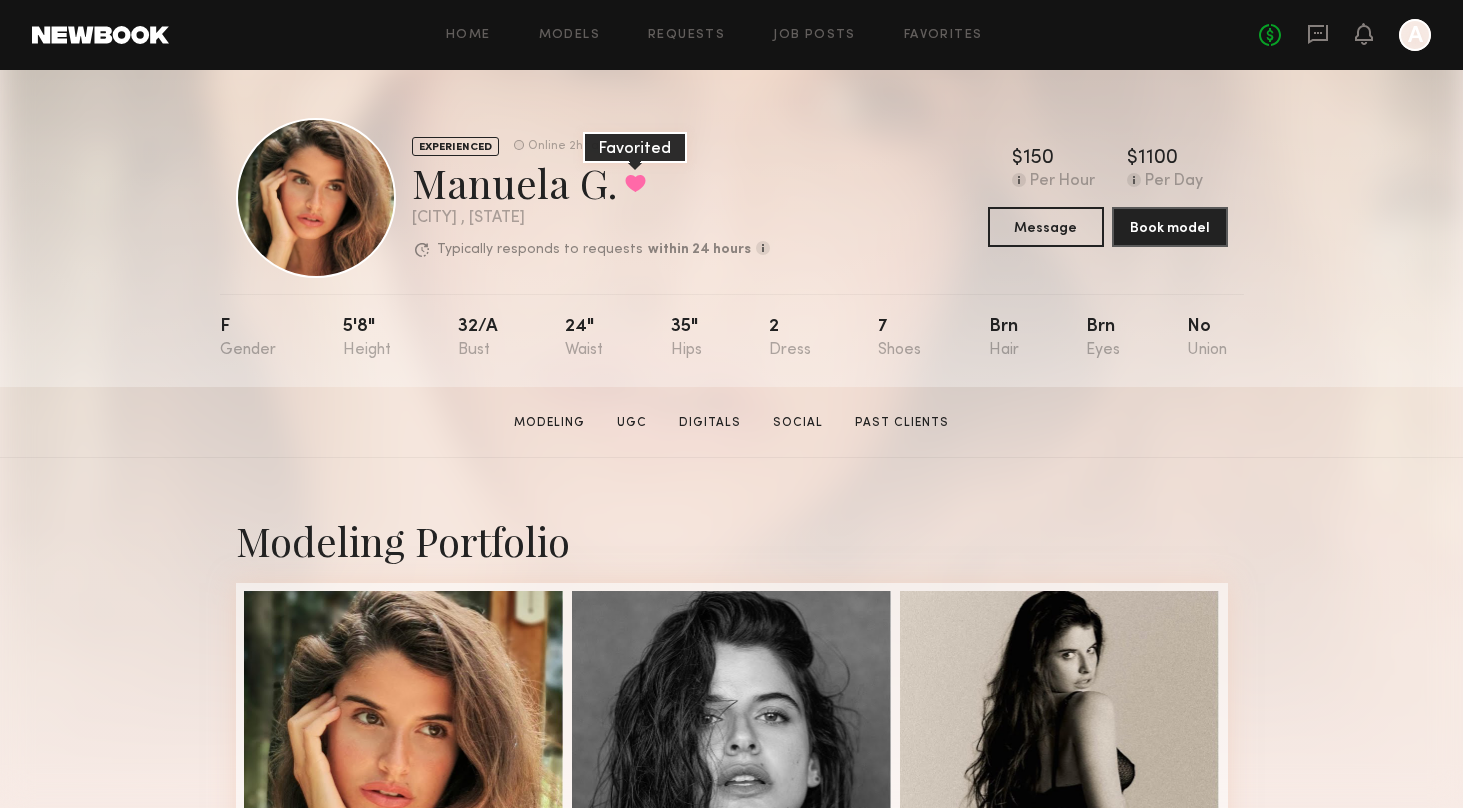 click 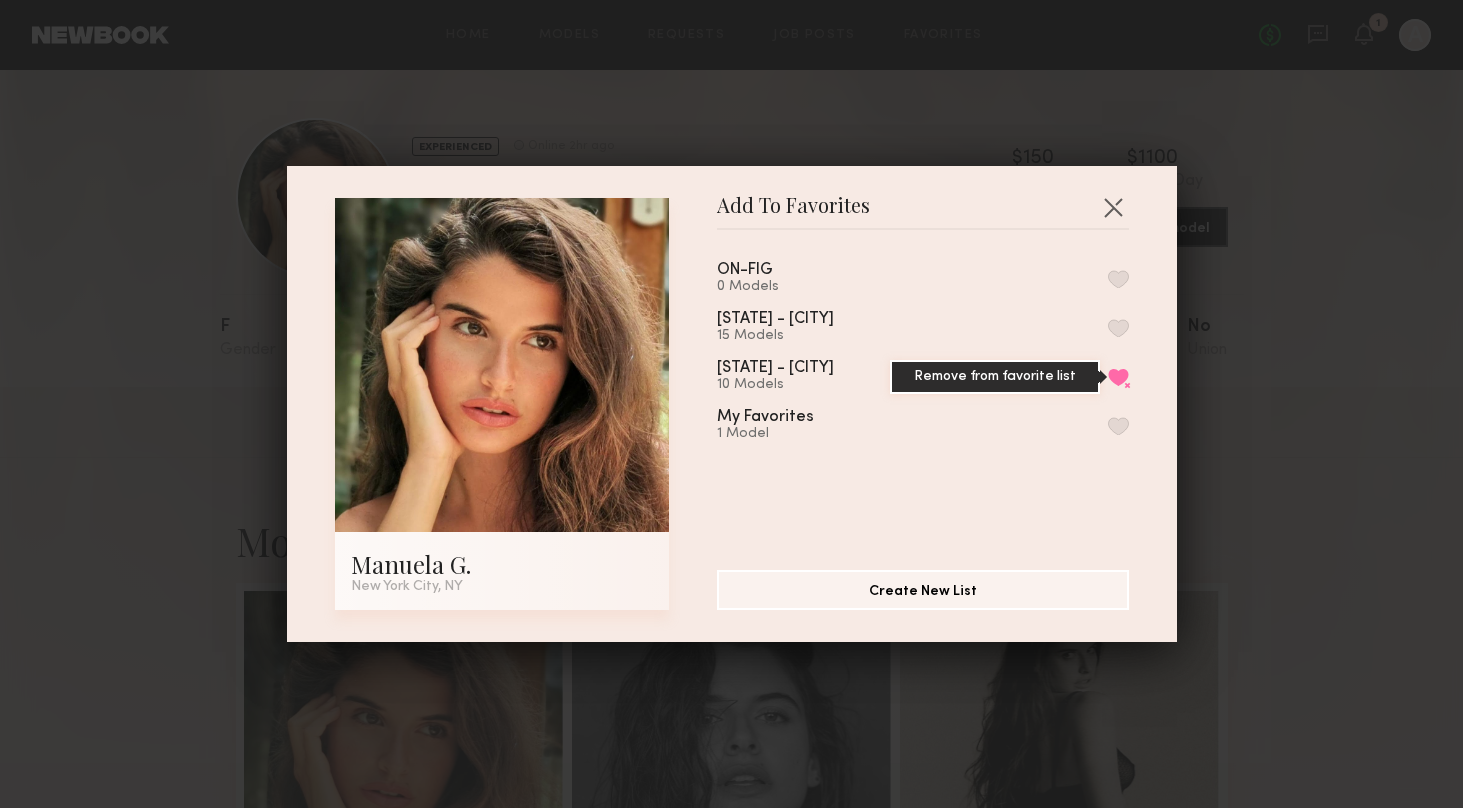 click on "Remove from favorite list" at bounding box center [1118, 377] 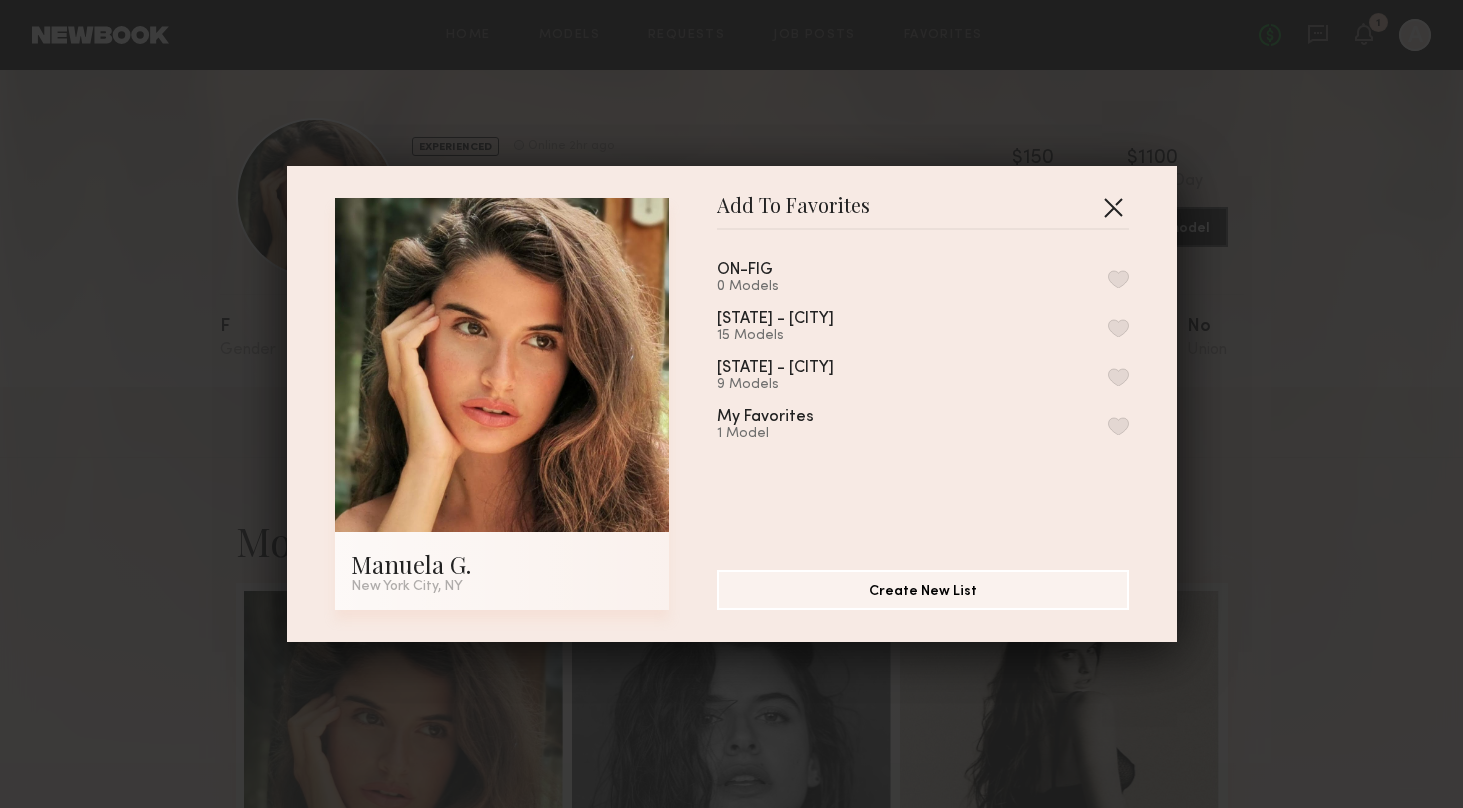 click at bounding box center (1113, 207) 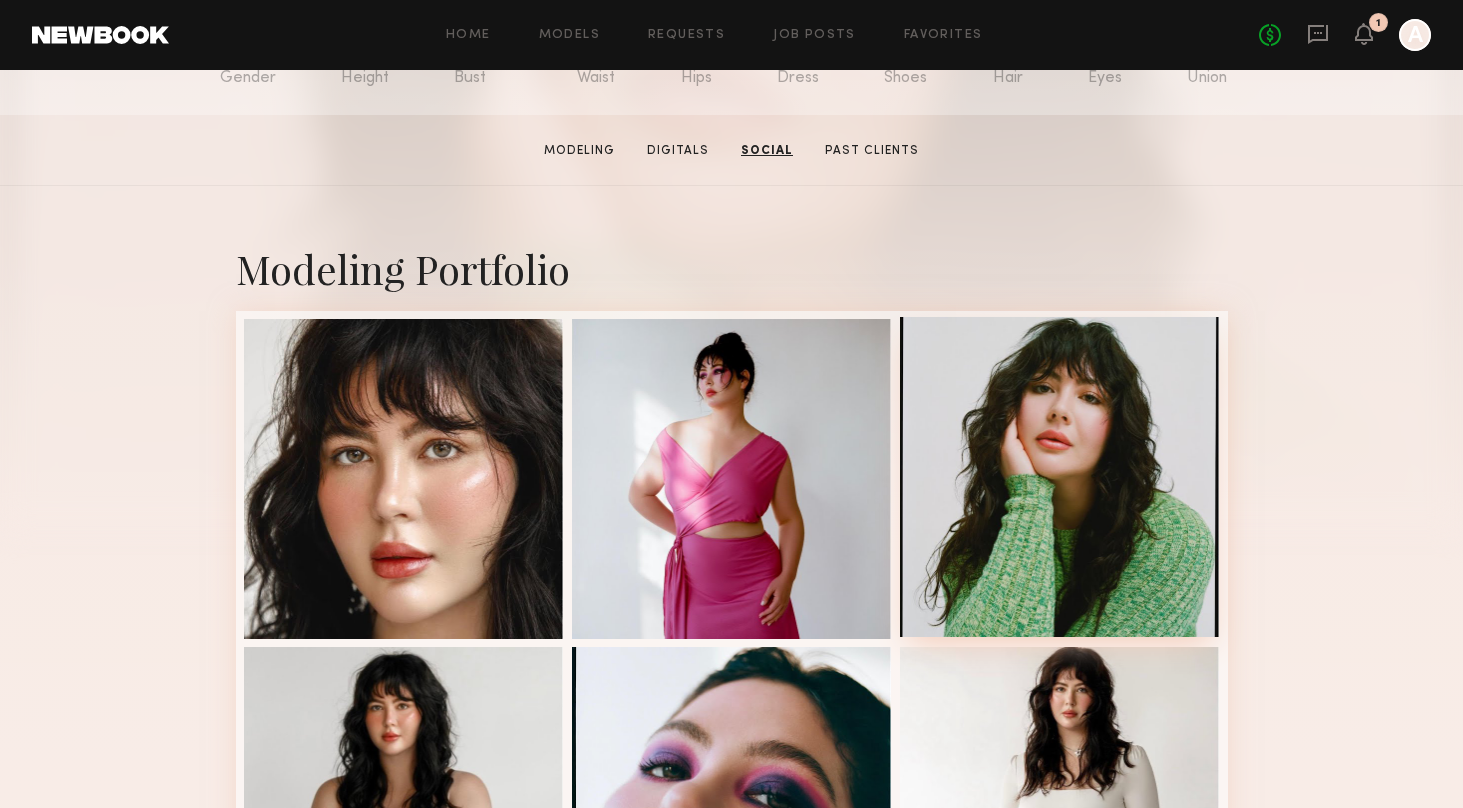 scroll, scrollTop: 0, scrollLeft: 0, axis: both 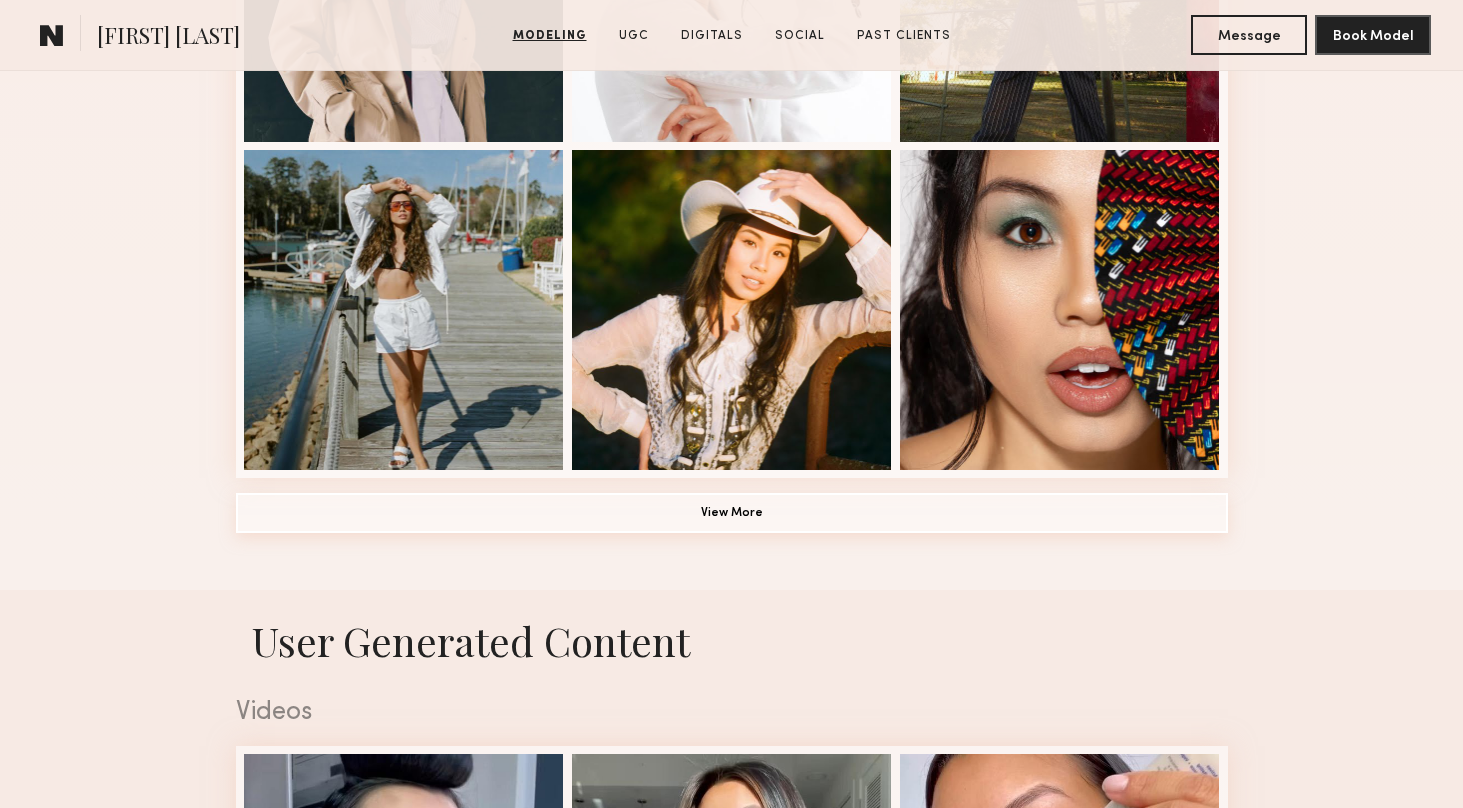 click on "View More" 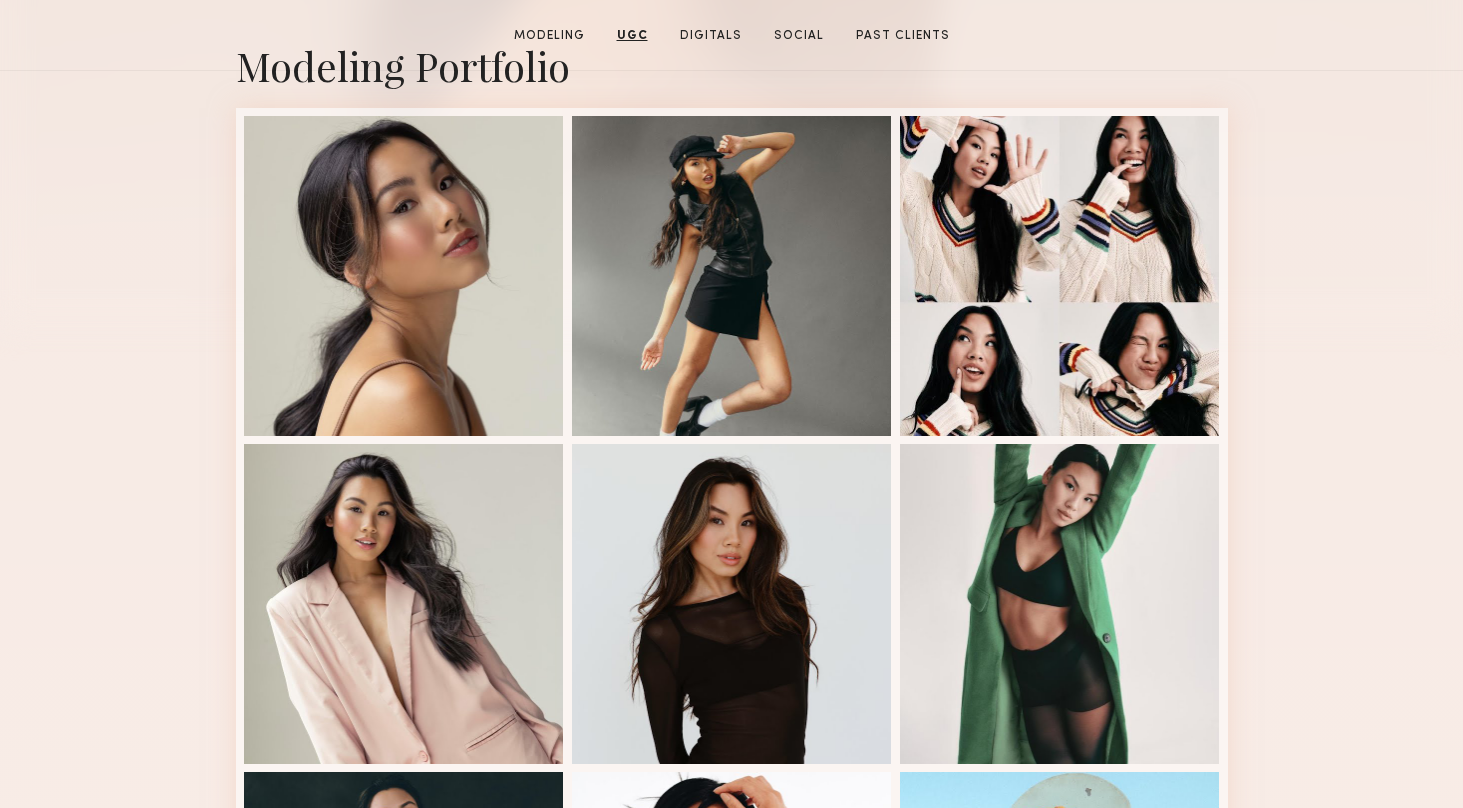 scroll, scrollTop: 0, scrollLeft: 0, axis: both 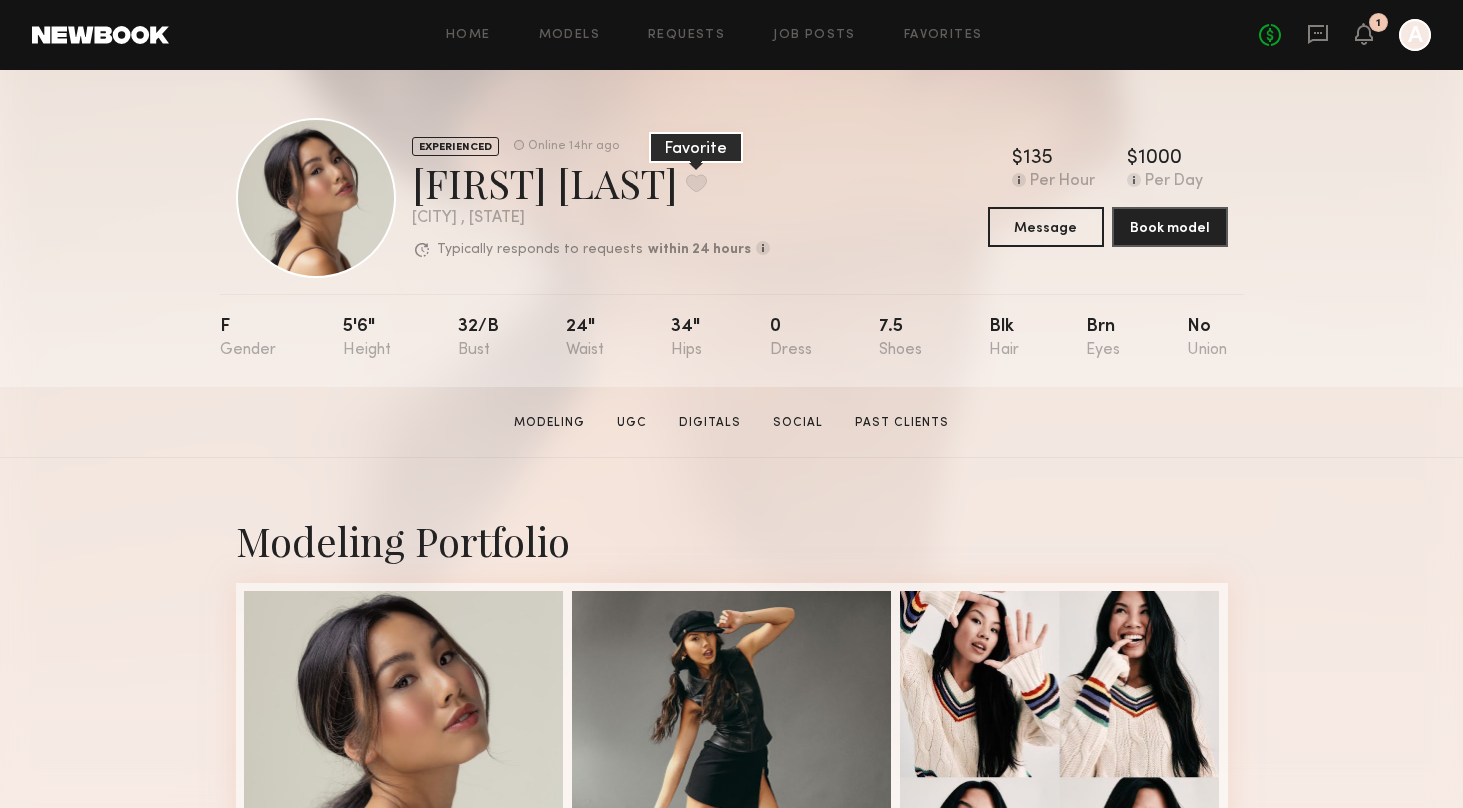 click 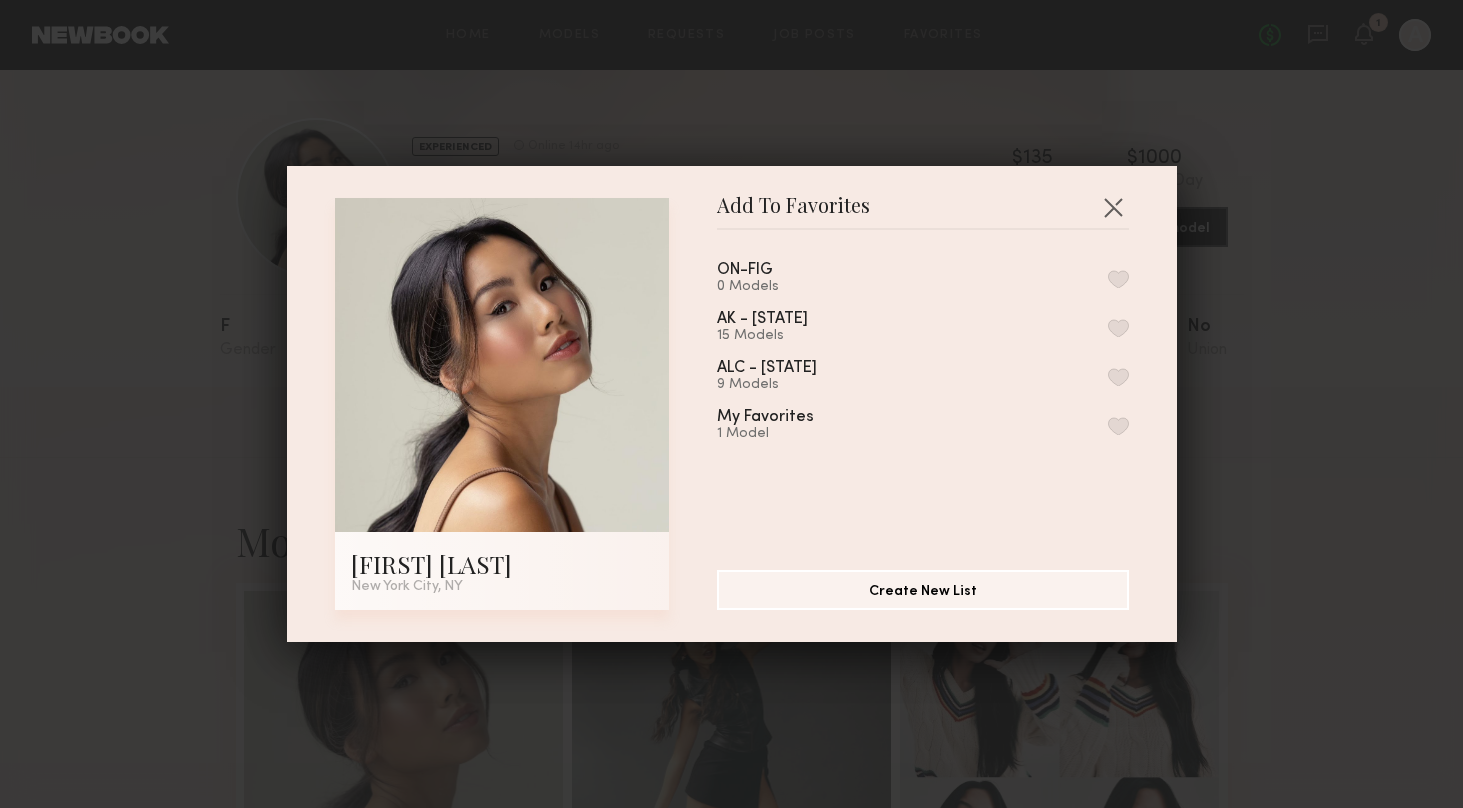 click at bounding box center [1118, 328] 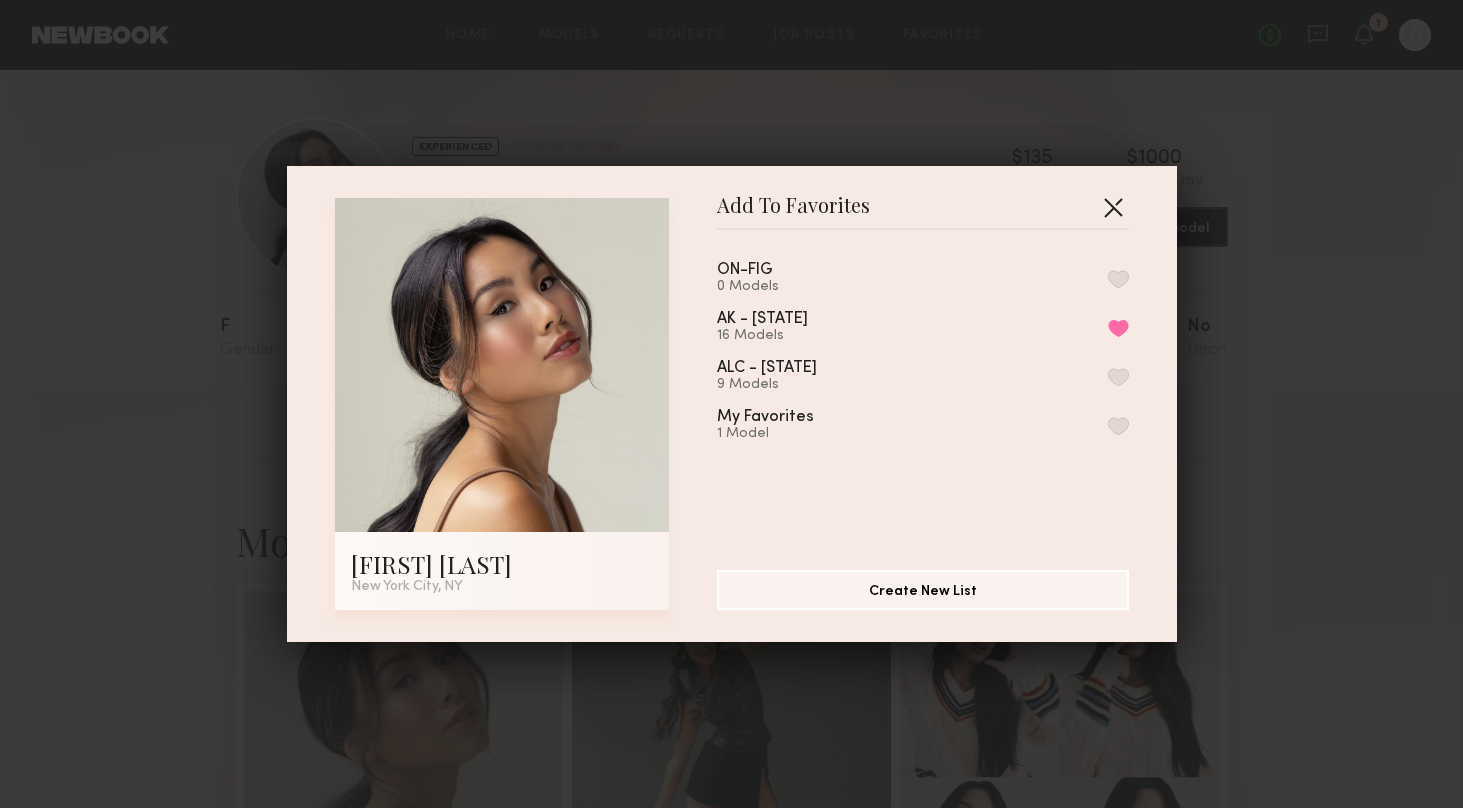 click at bounding box center [1113, 207] 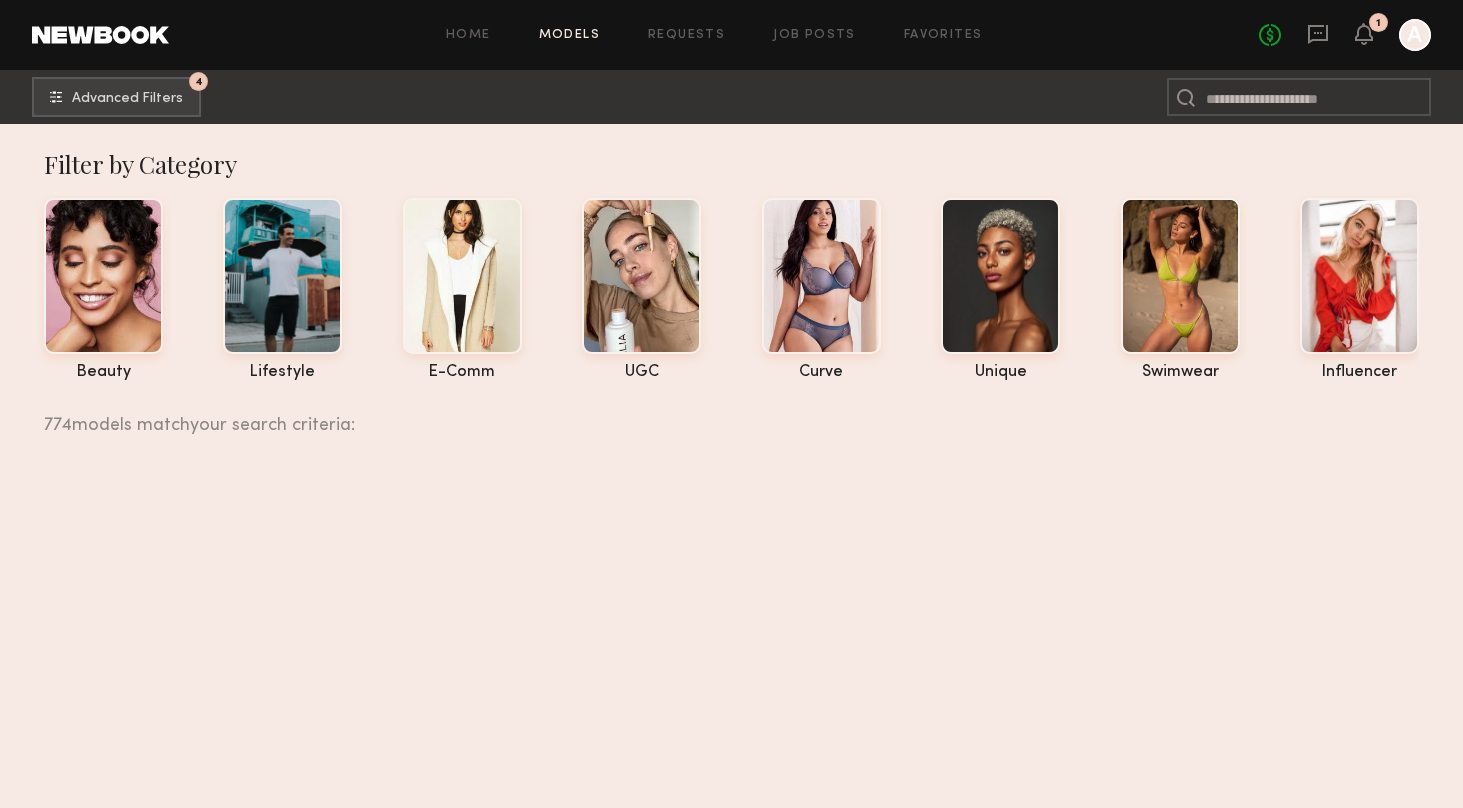 scroll, scrollTop: 37395, scrollLeft: 0, axis: vertical 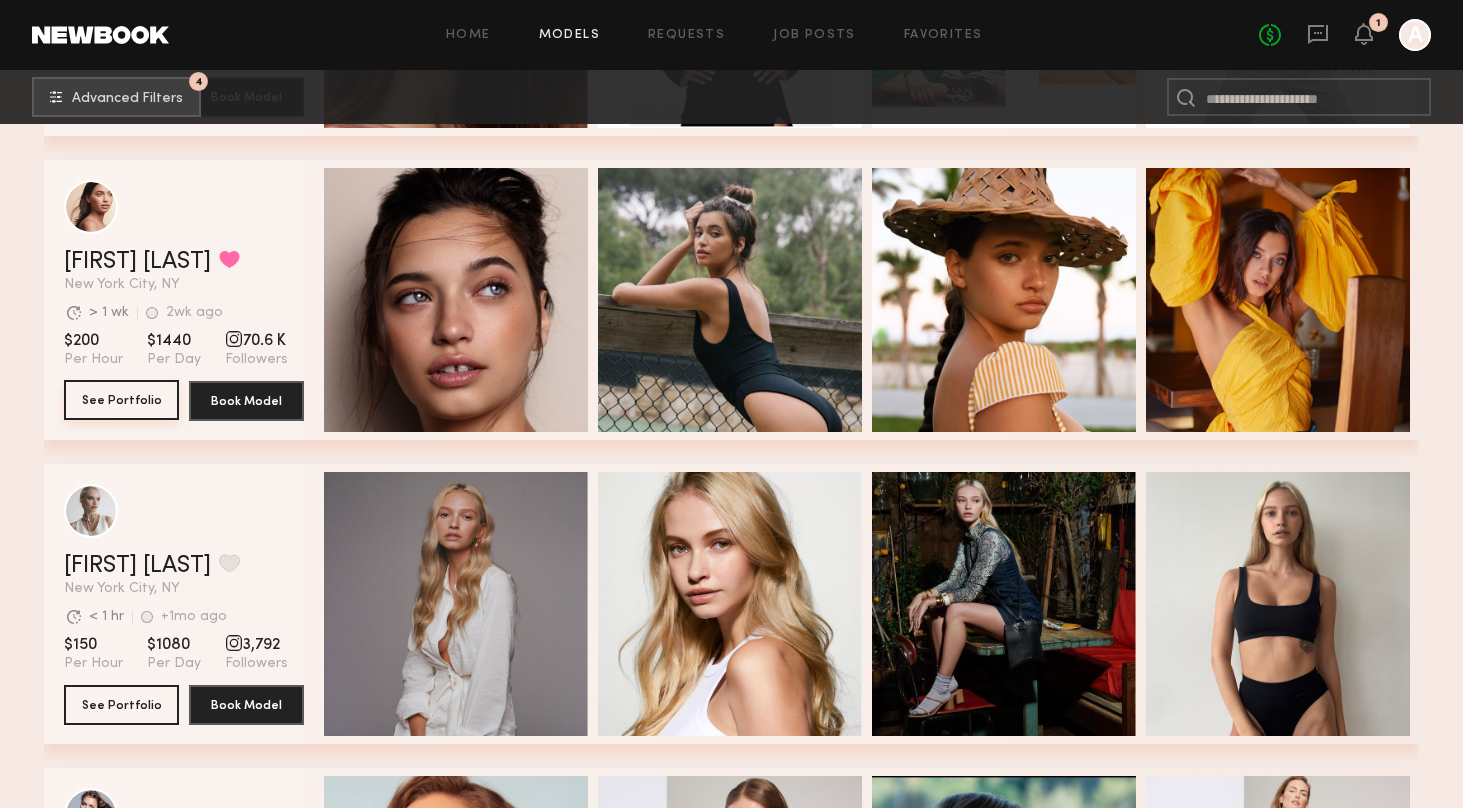 click on "See Portfolio" 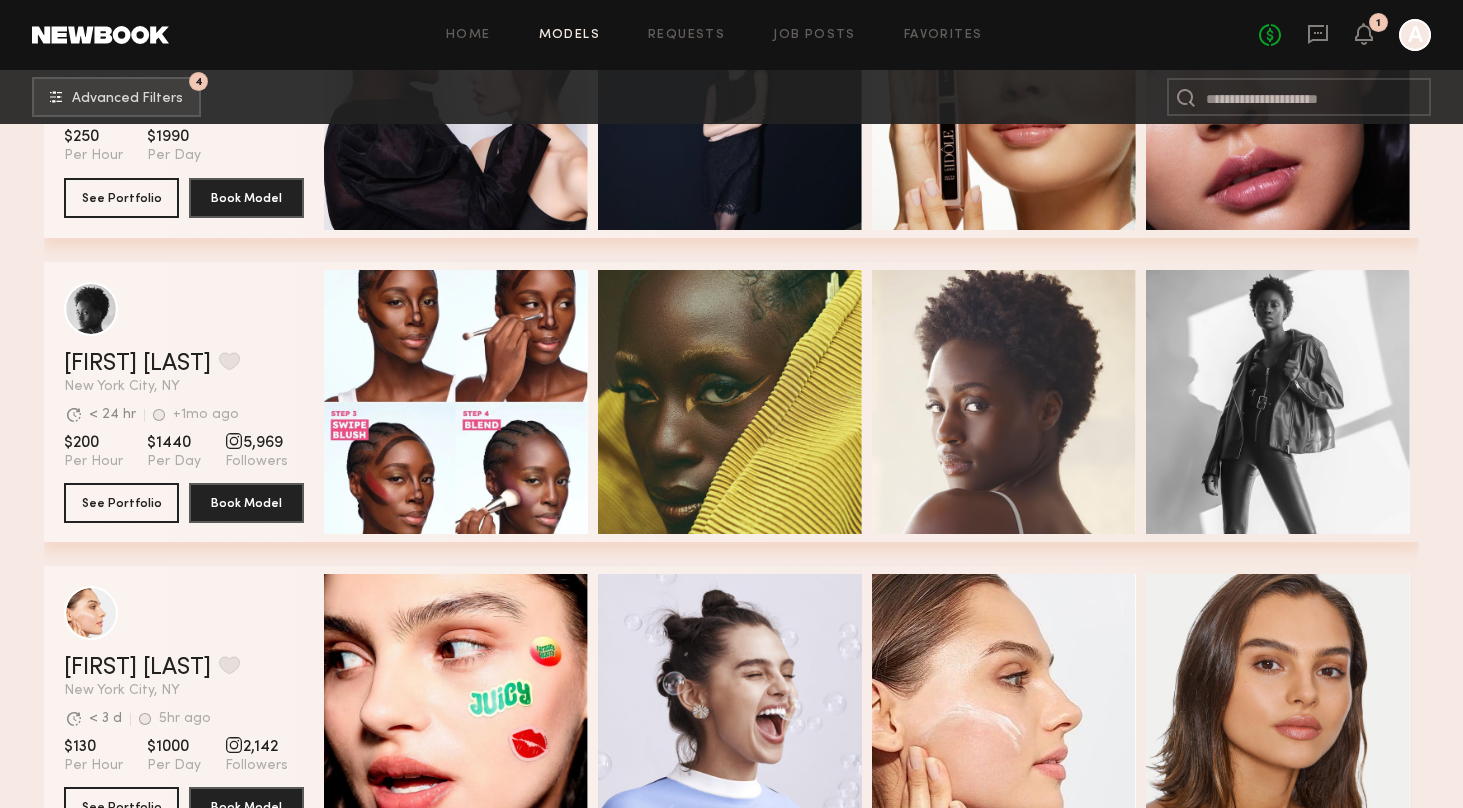 scroll, scrollTop: 38790, scrollLeft: 0, axis: vertical 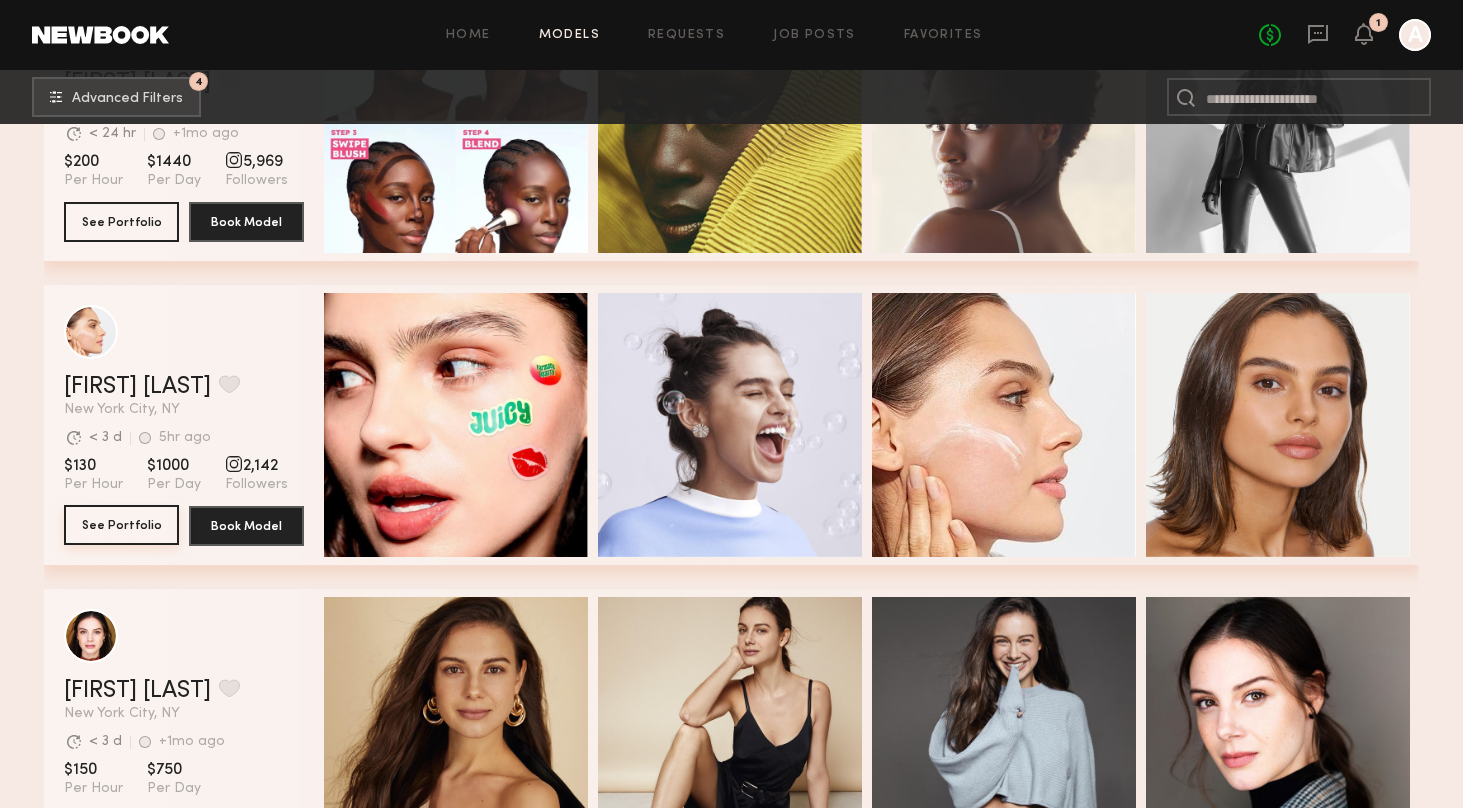 click on "See Portfolio" 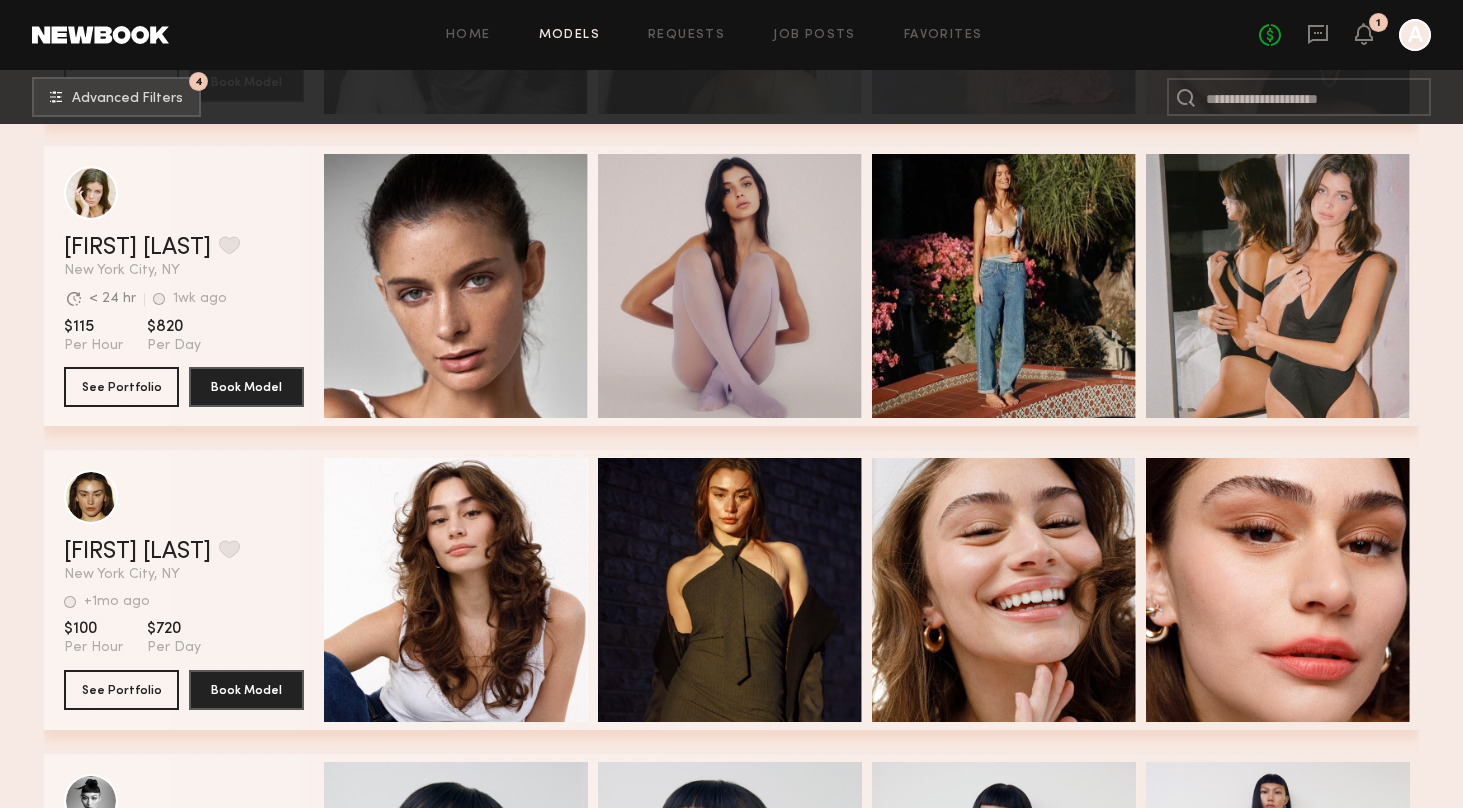 scroll, scrollTop: 43499, scrollLeft: 0, axis: vertical 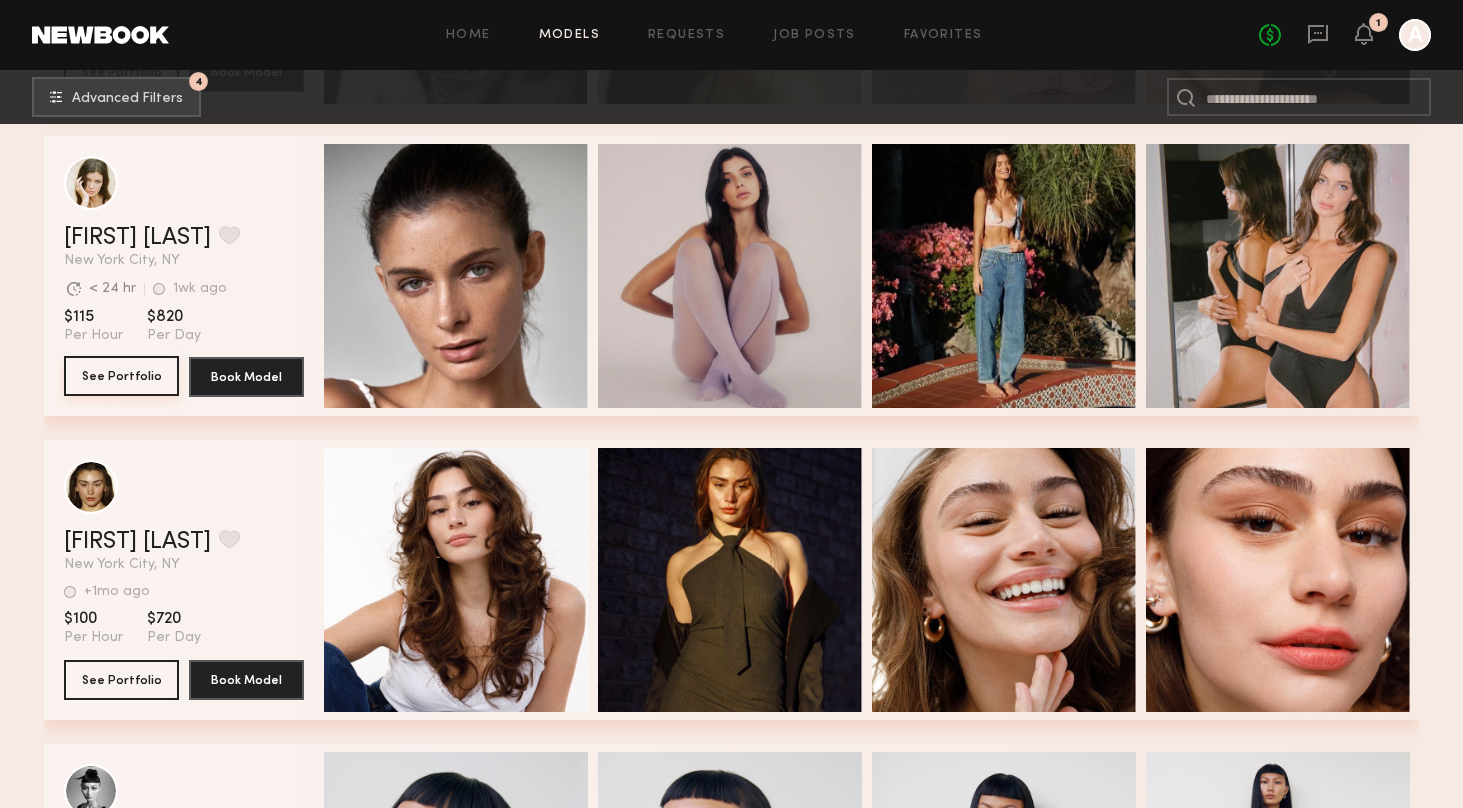 click on "See Portfolio" 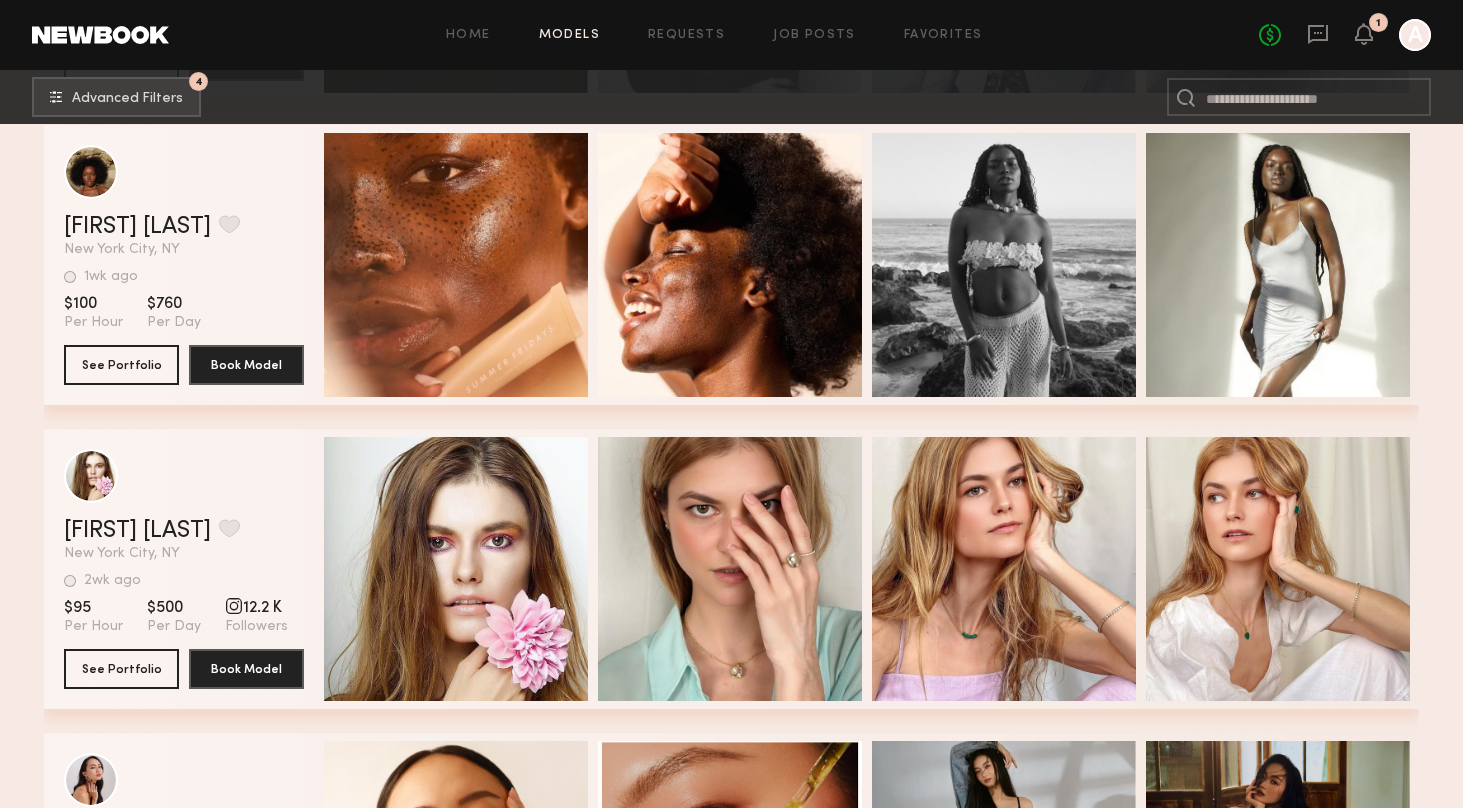 scroll, scrollTop: 48357, scrollLeft: 0, axis: vertical 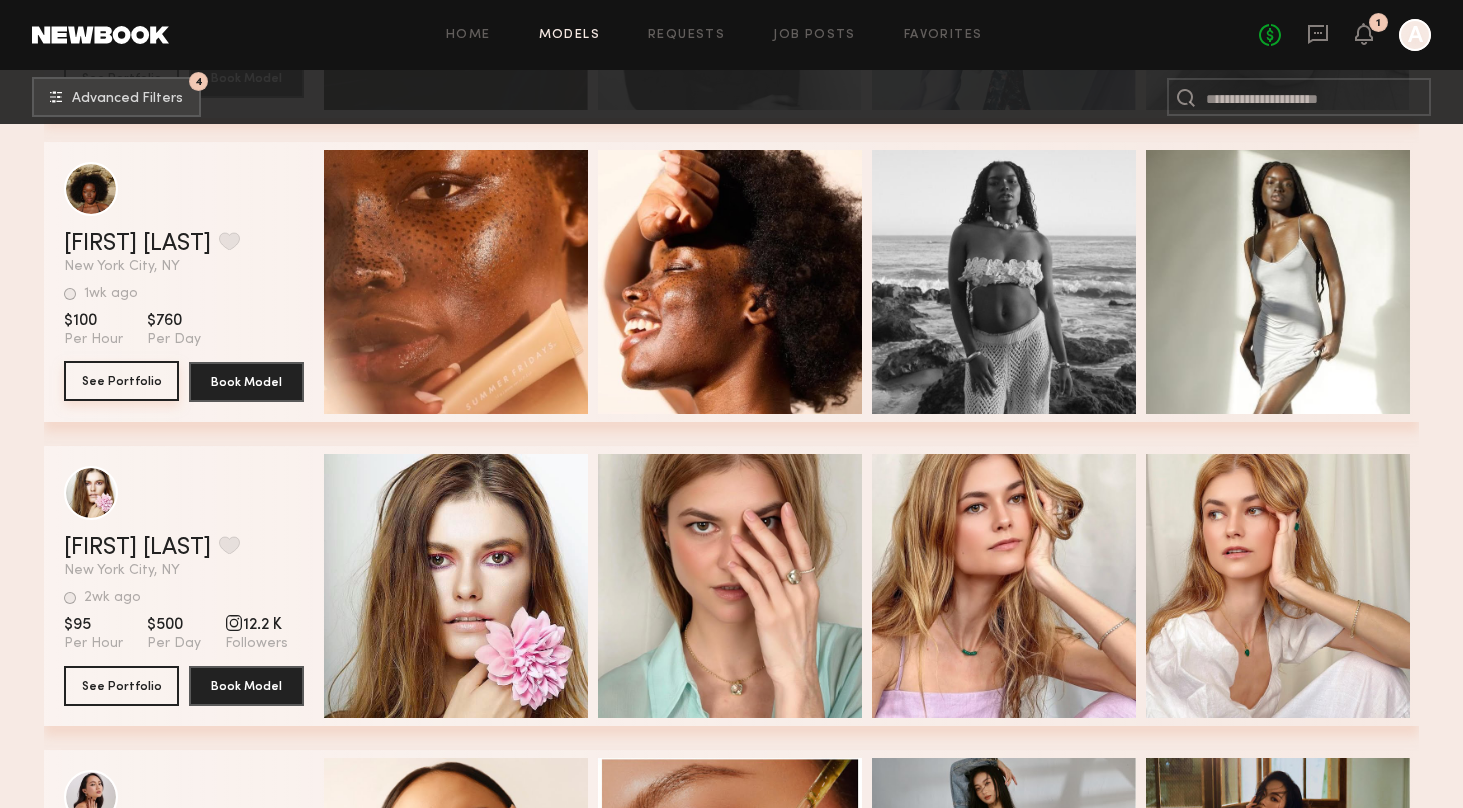 click on "See Portfolio" 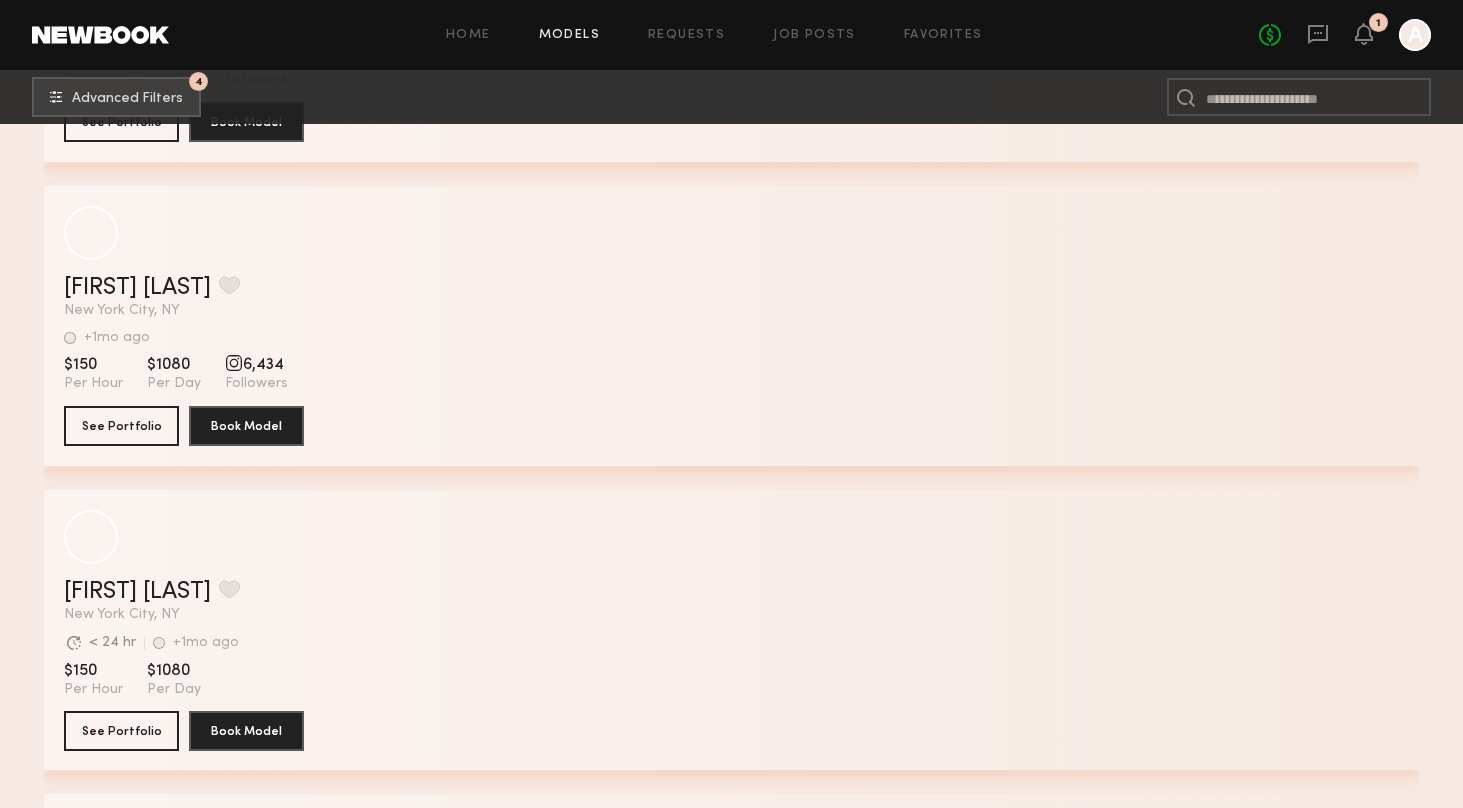 scroll, scrollTop: 51117, scrollLeft: 0, axis: vertical 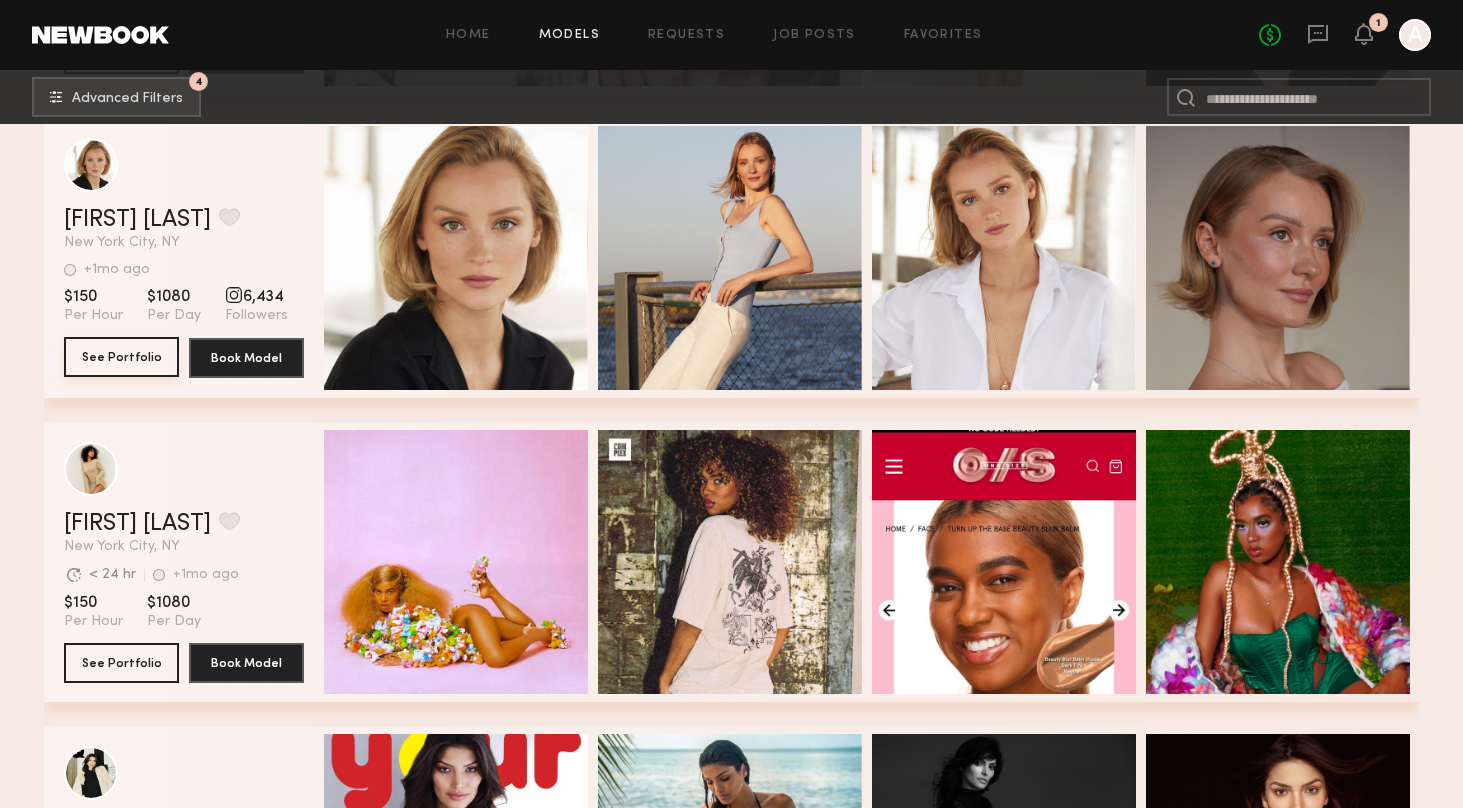 click on "See Portfolio" 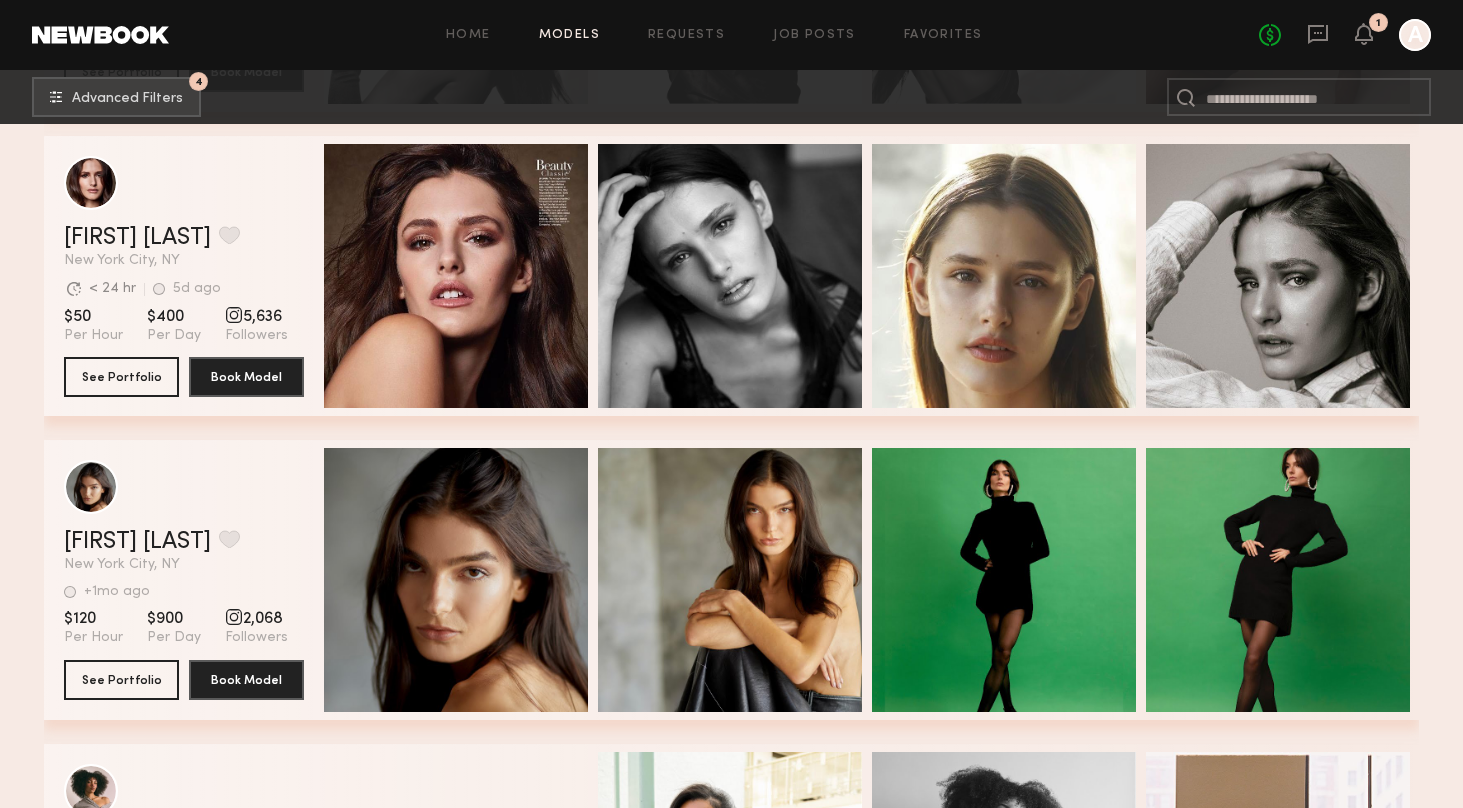 scroll, scrollTop: 55690, scrollLeft: 0, axis: vertical 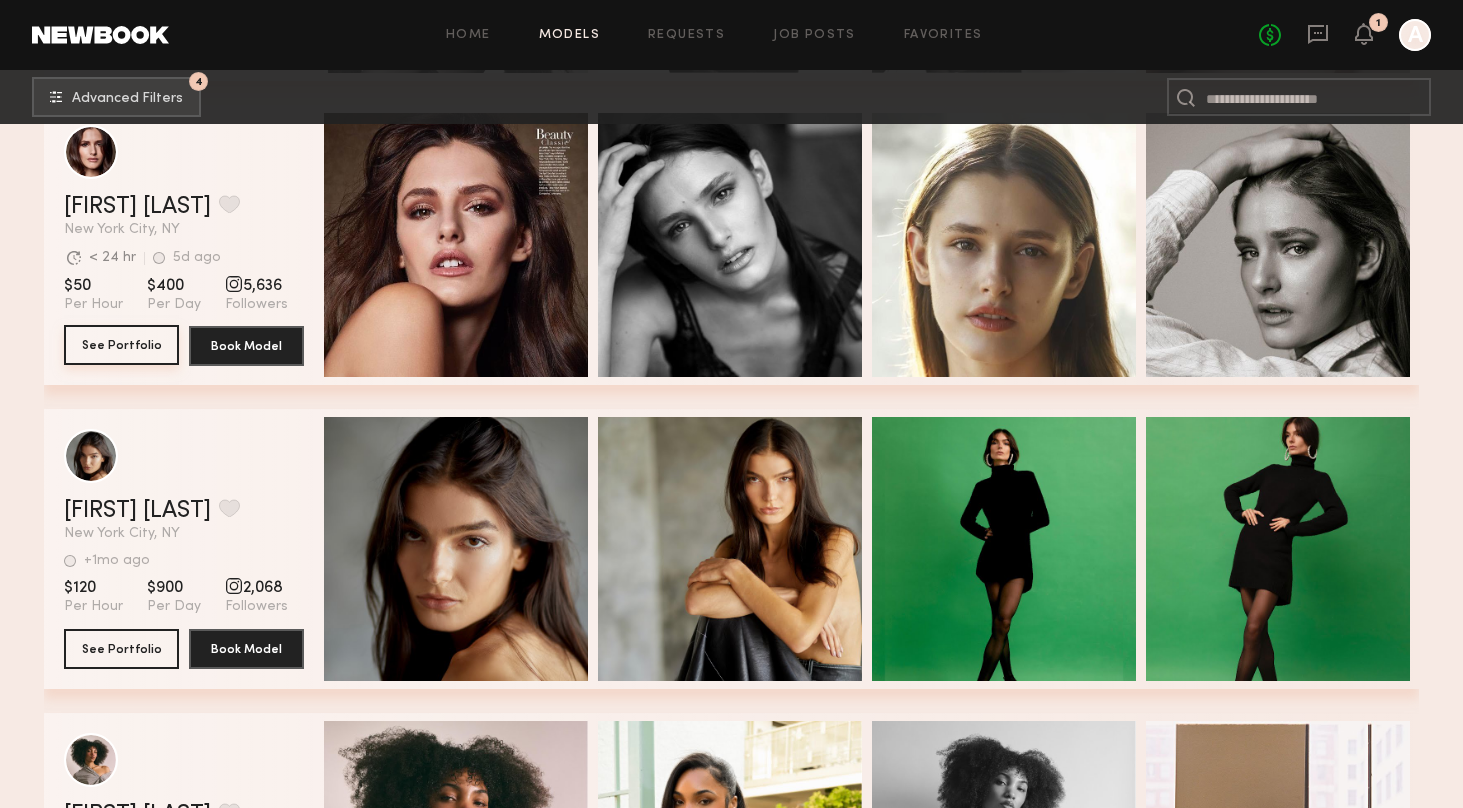 click on "See Portfolio" 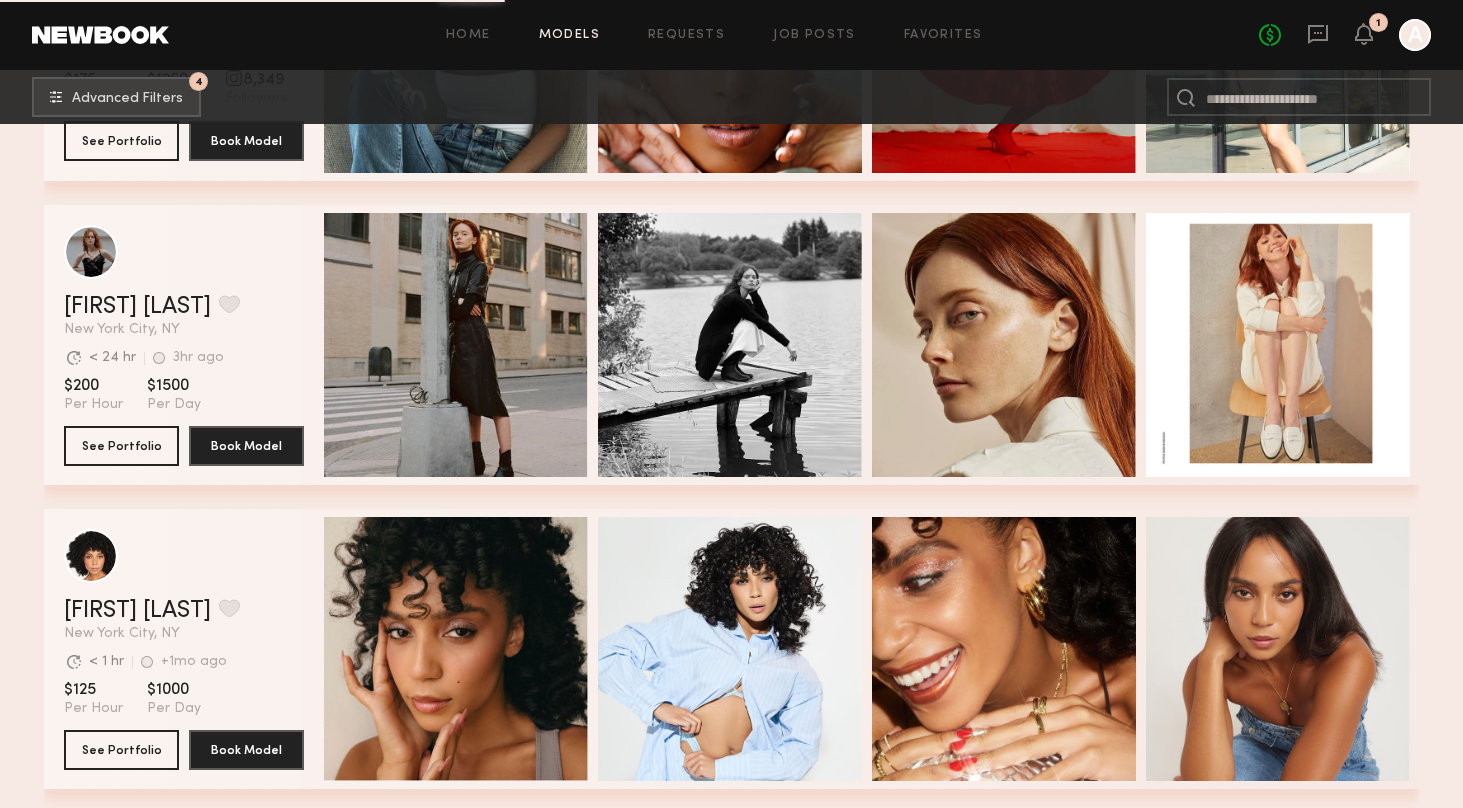 scroll, scrollTop: 57723, scrollLeft: 0, axis: vertical 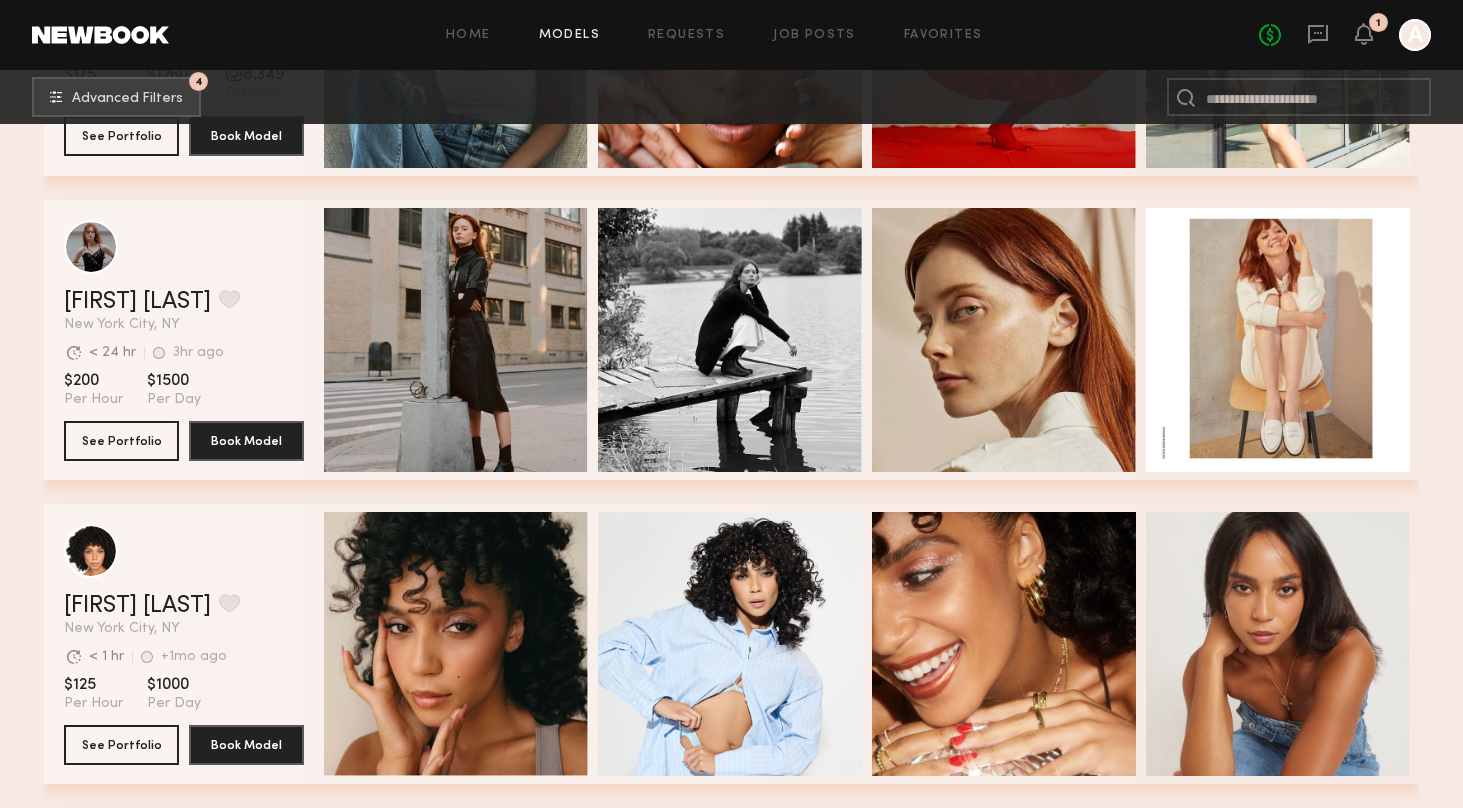click on "Sasha M. Favorite New York City, NY Avg. request  response time < 24 hr 3hr ago Last Online View Portfolio Avg. request  response time < 24 hr 3hr ago Last Online $200 Per Hour $1500 Per Day See Portfolio Book Model" 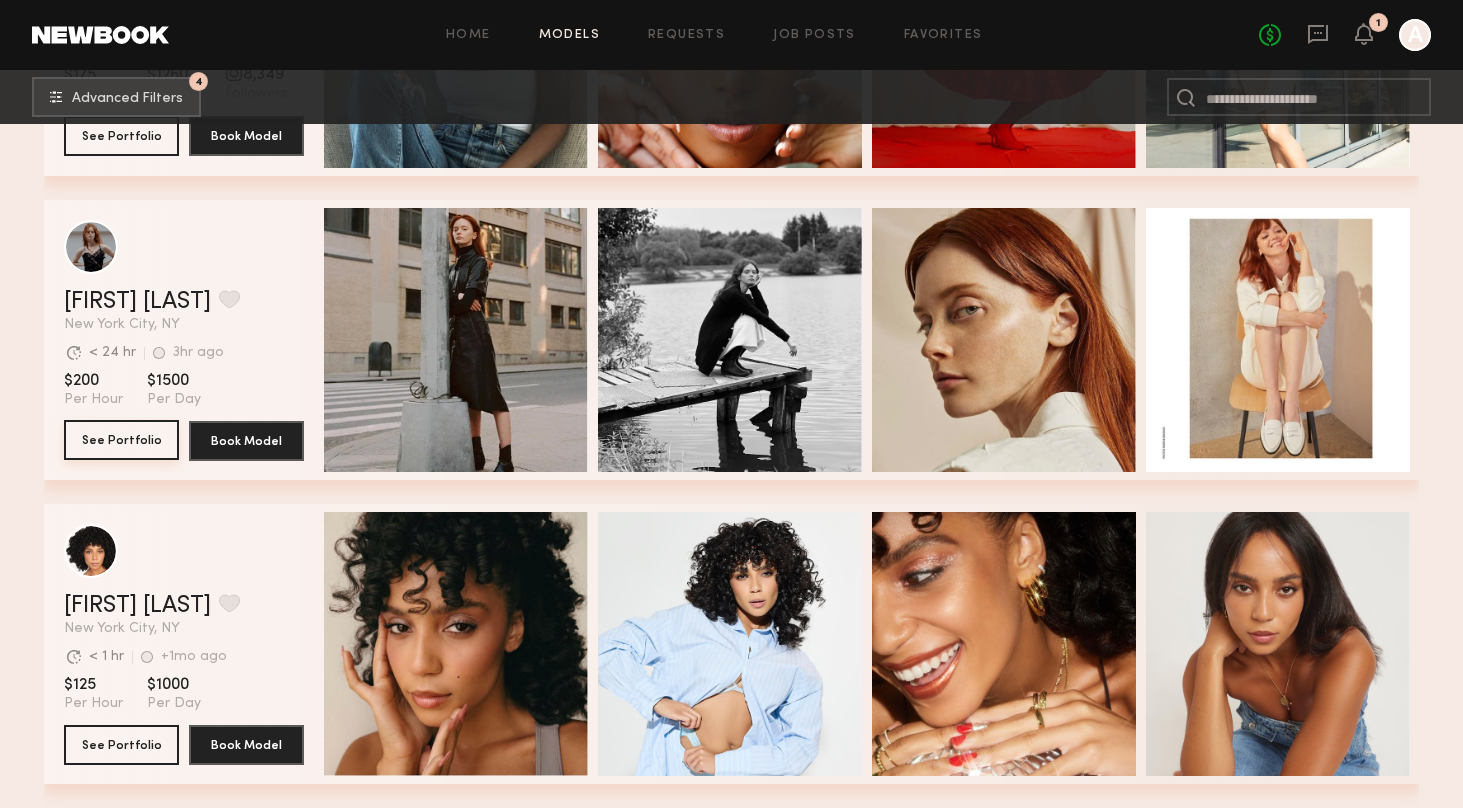 click on "See Portfolio" 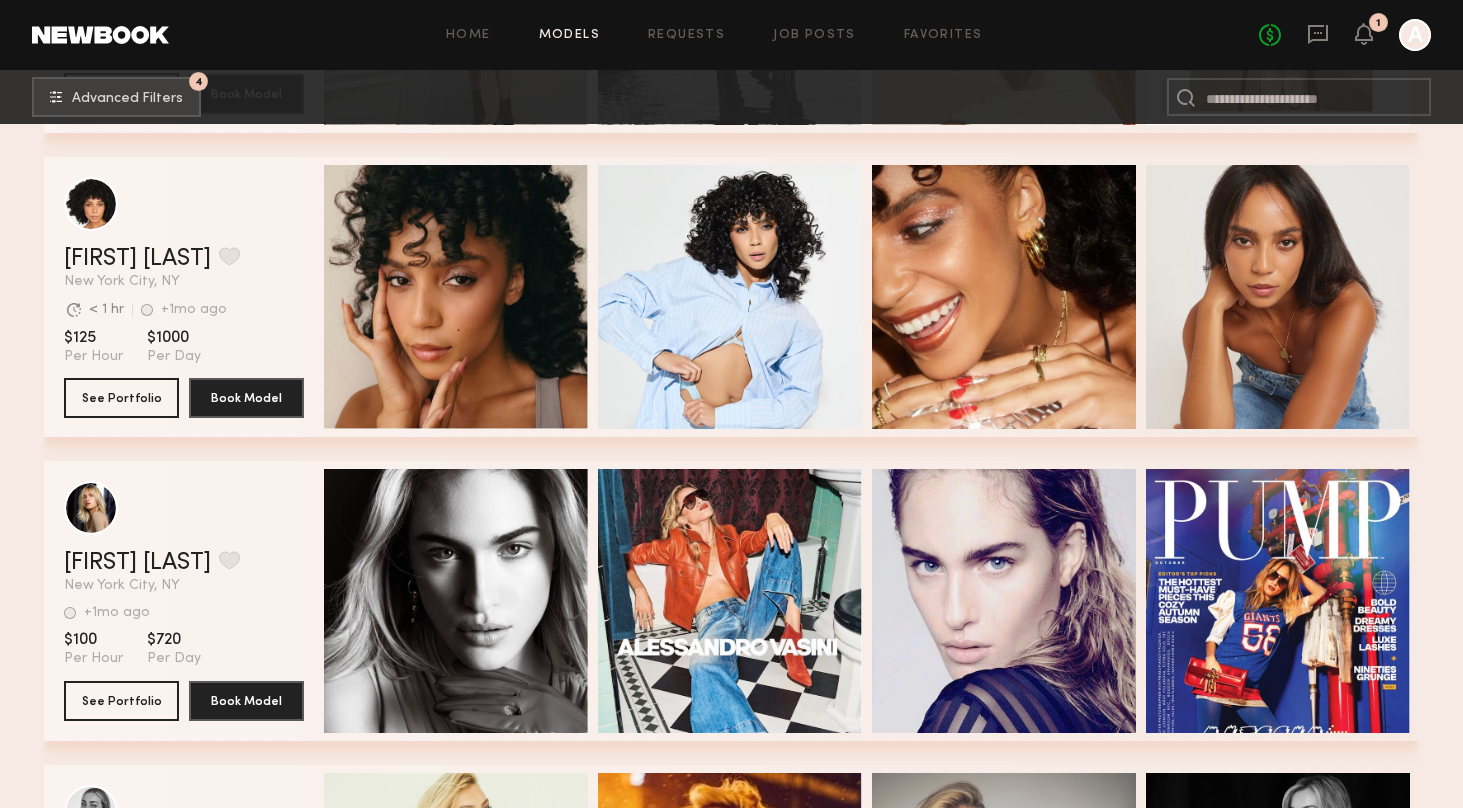 scroll, scrollTop: 58063, scrollLeft: 0, axis: vertical 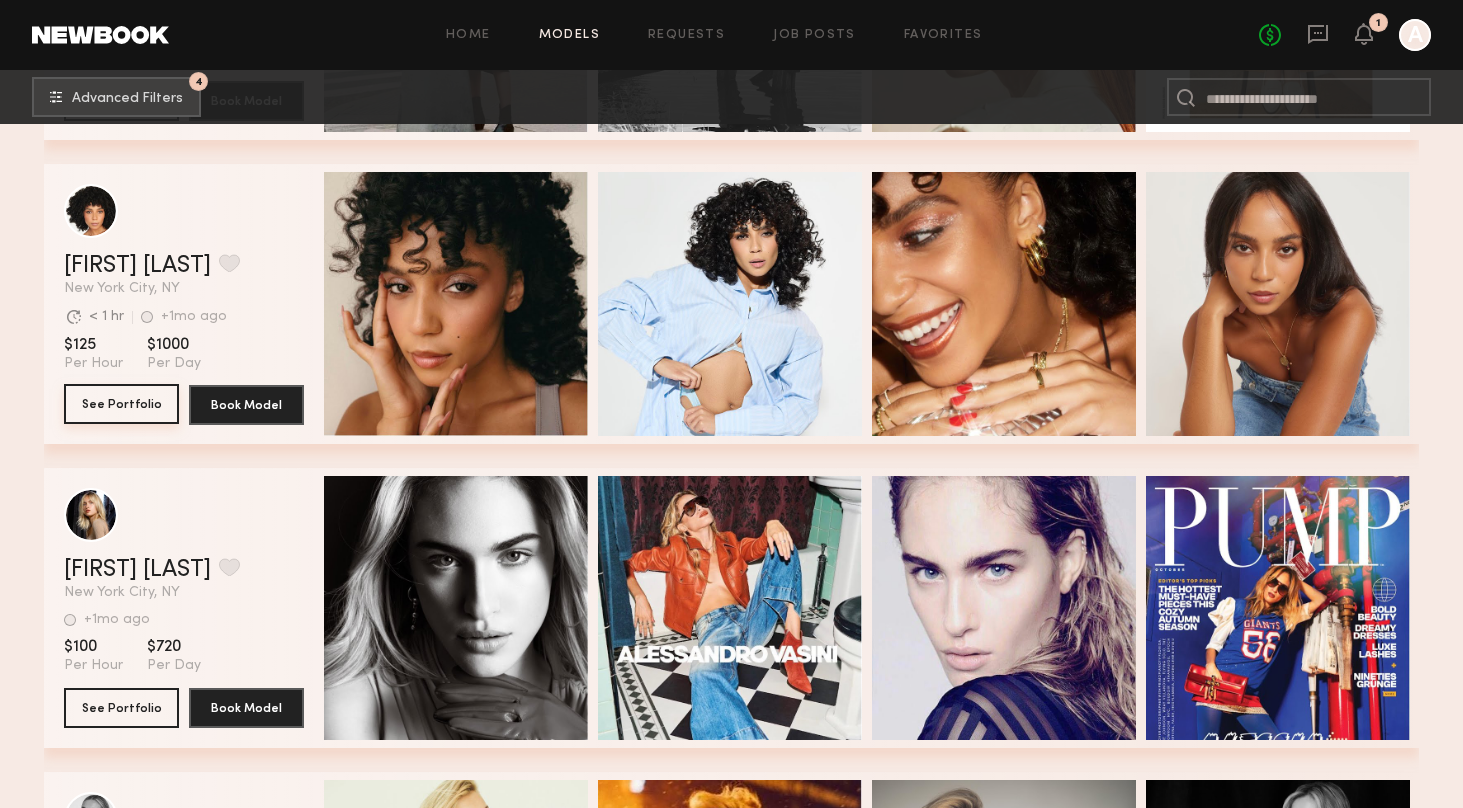click on "See Portfolio" 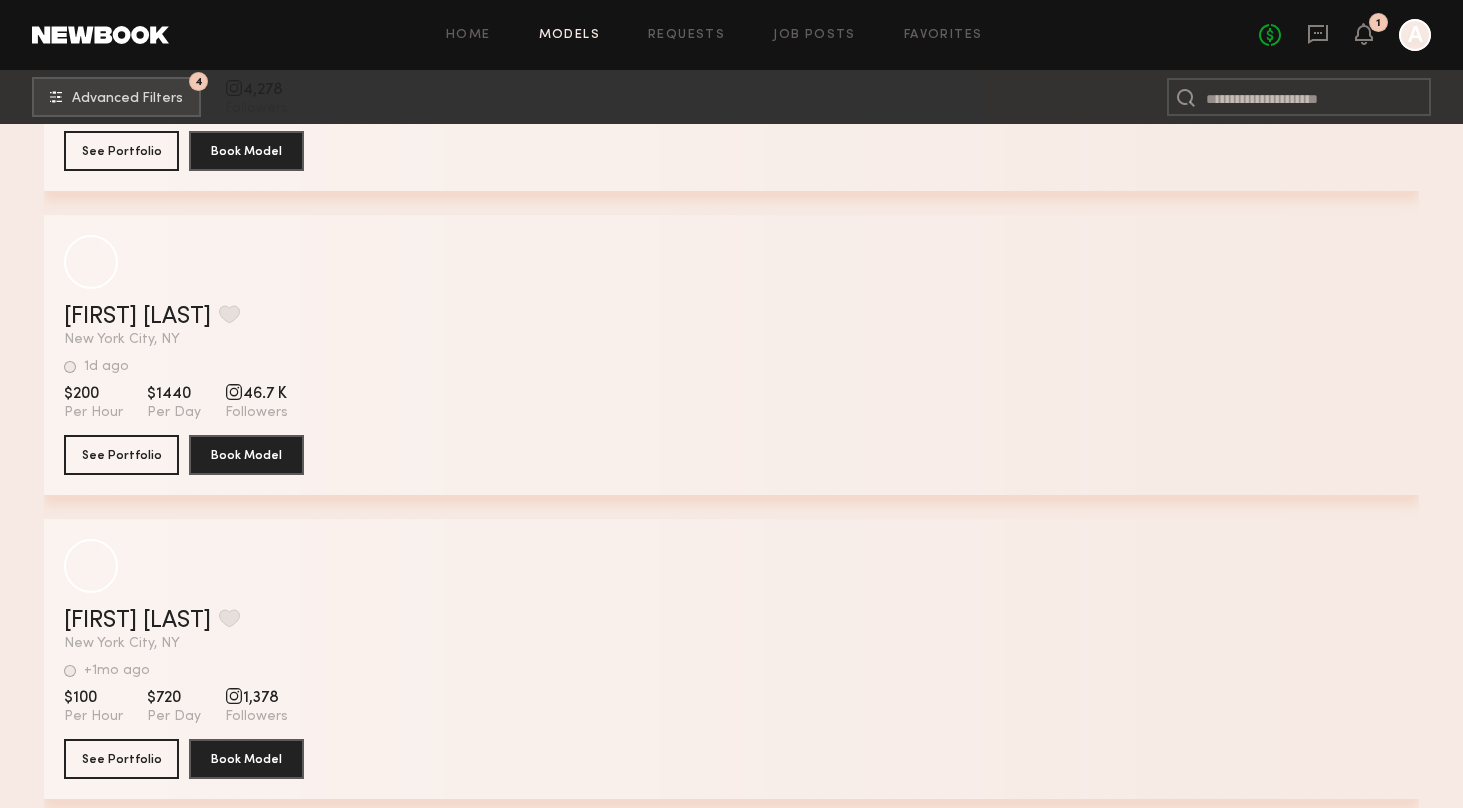 scroll, scrollTop: 75929, scrollLeft: 0, axis: vertical 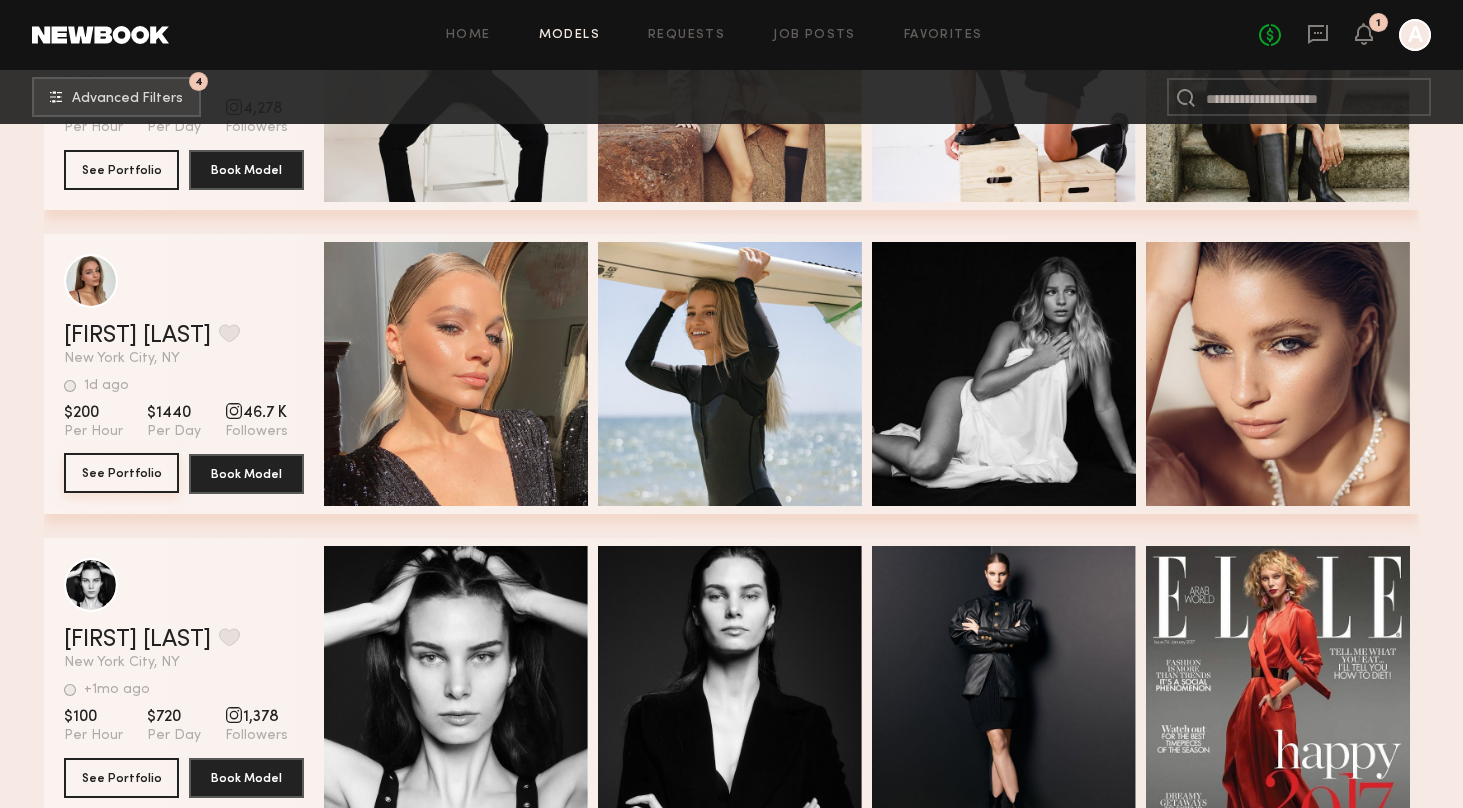 click on "See Portfolio" 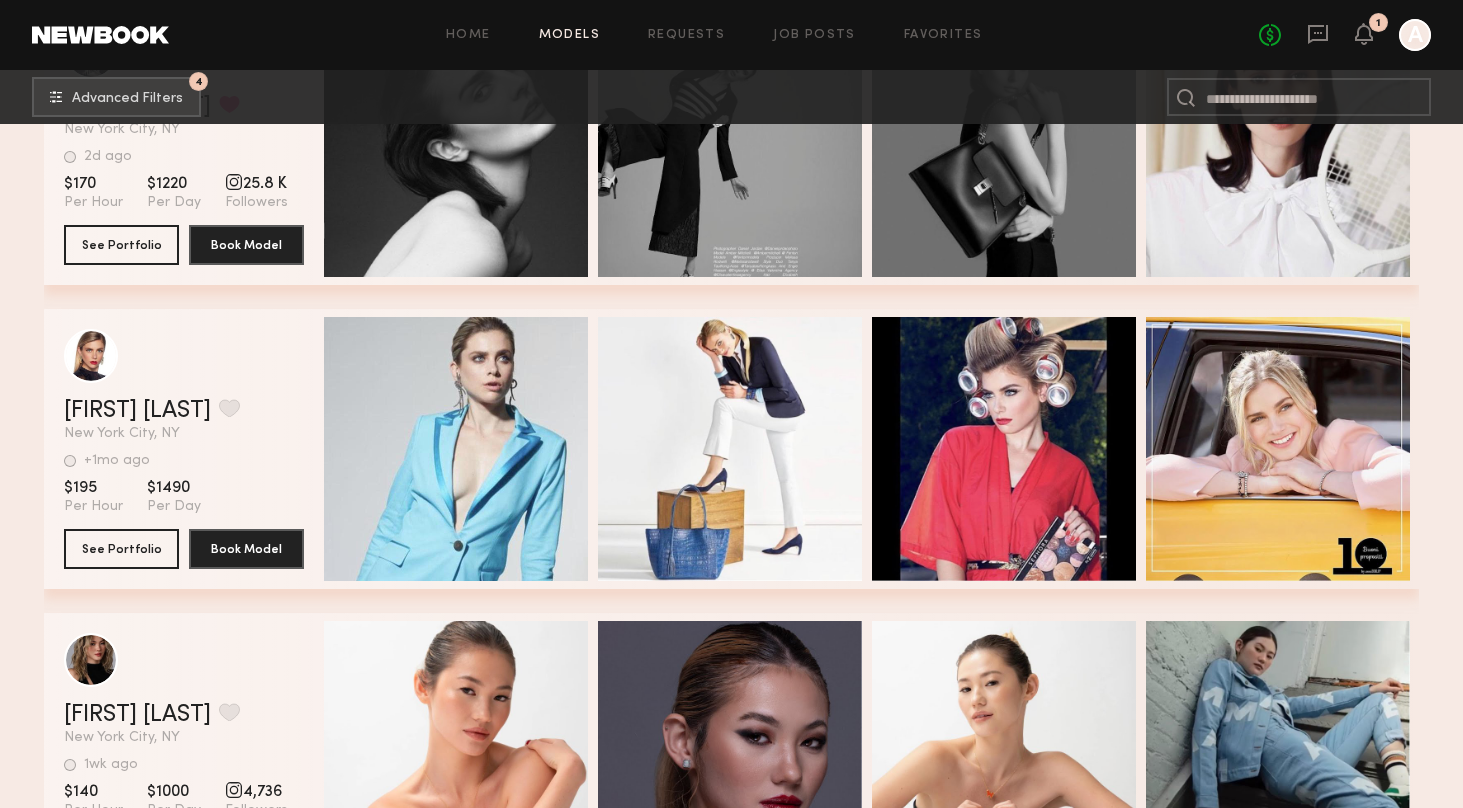 scroll, scrollTop: 77583, scrollLeft: 0, axis: vertical 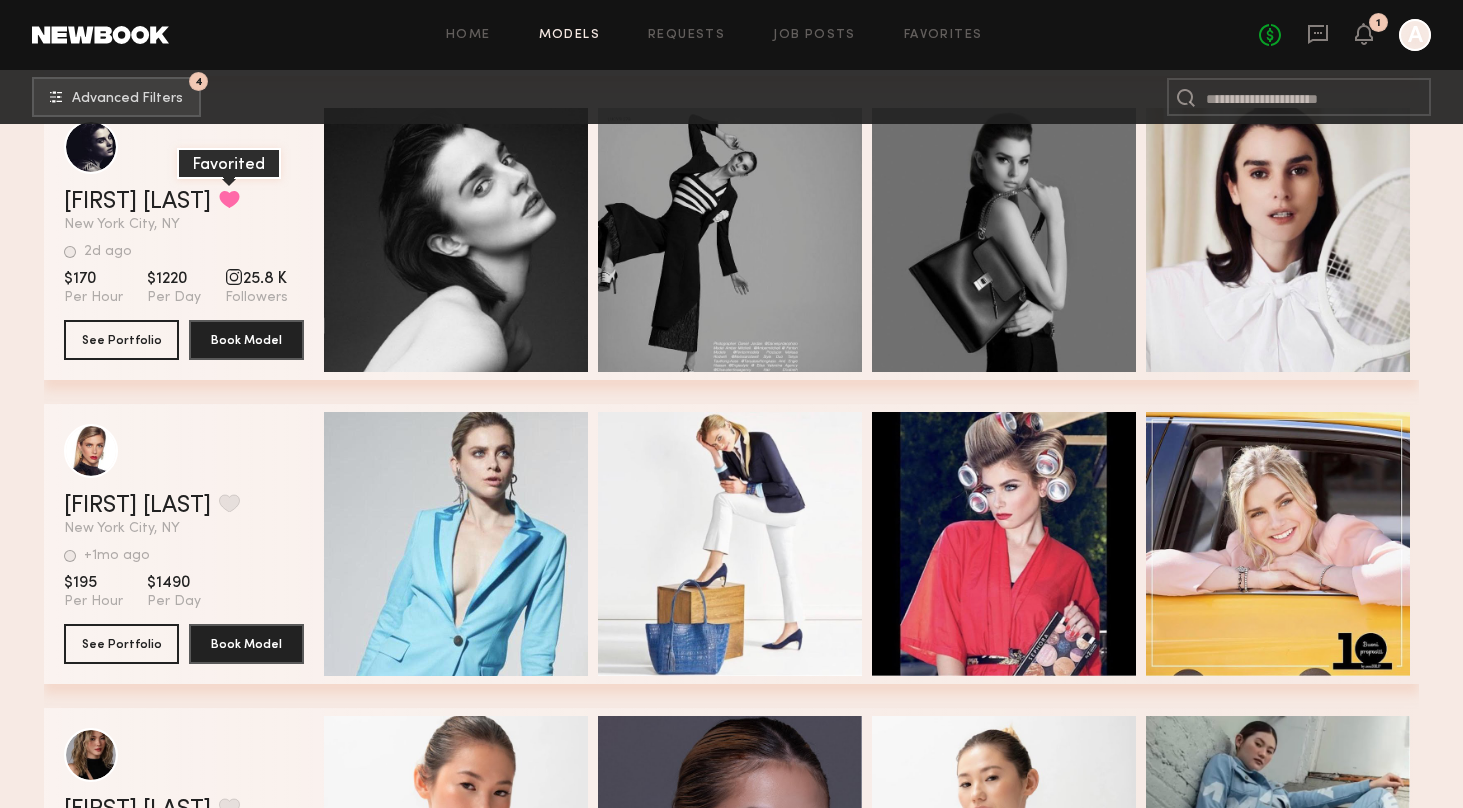 click 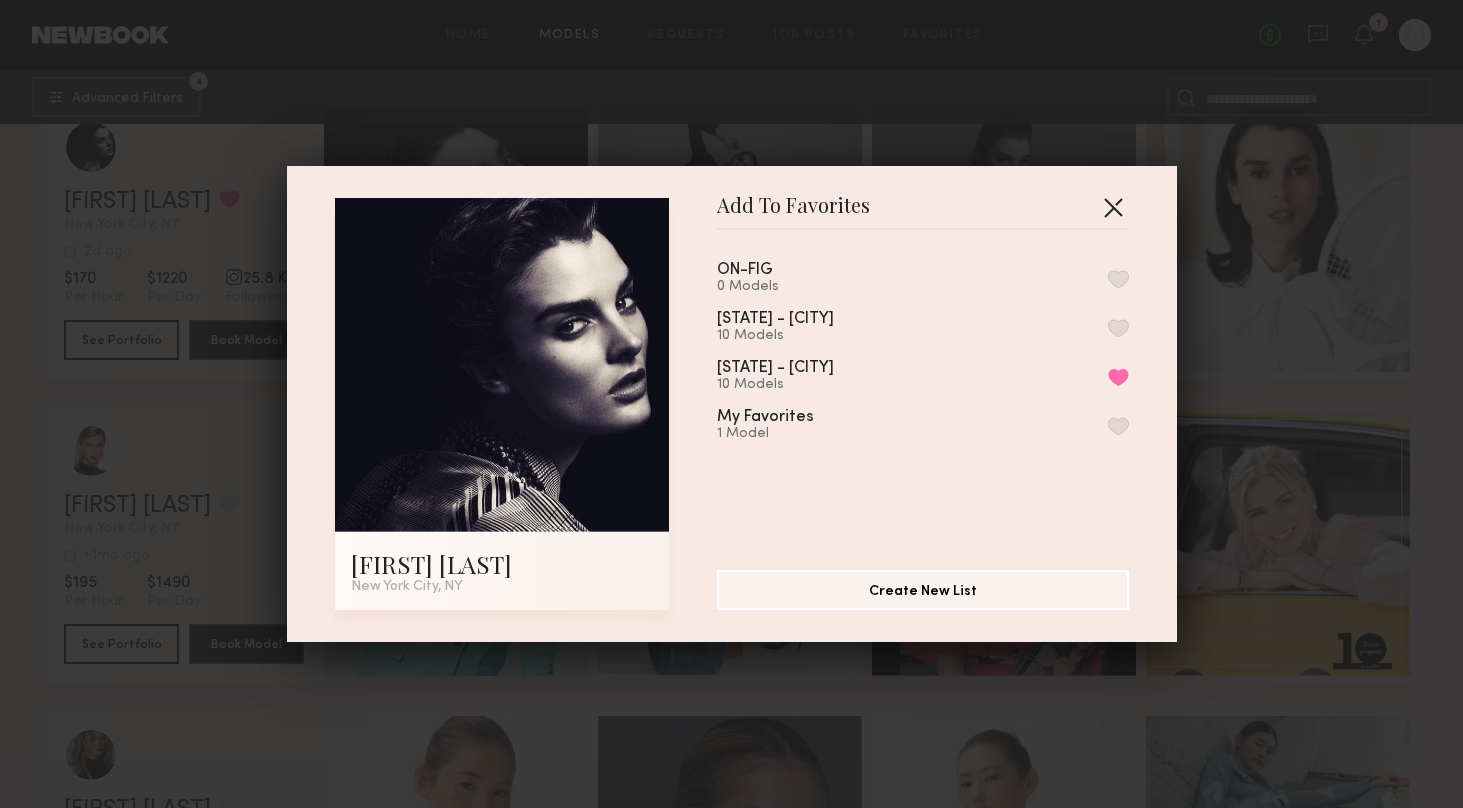 click at bounding box center [1113, 207] 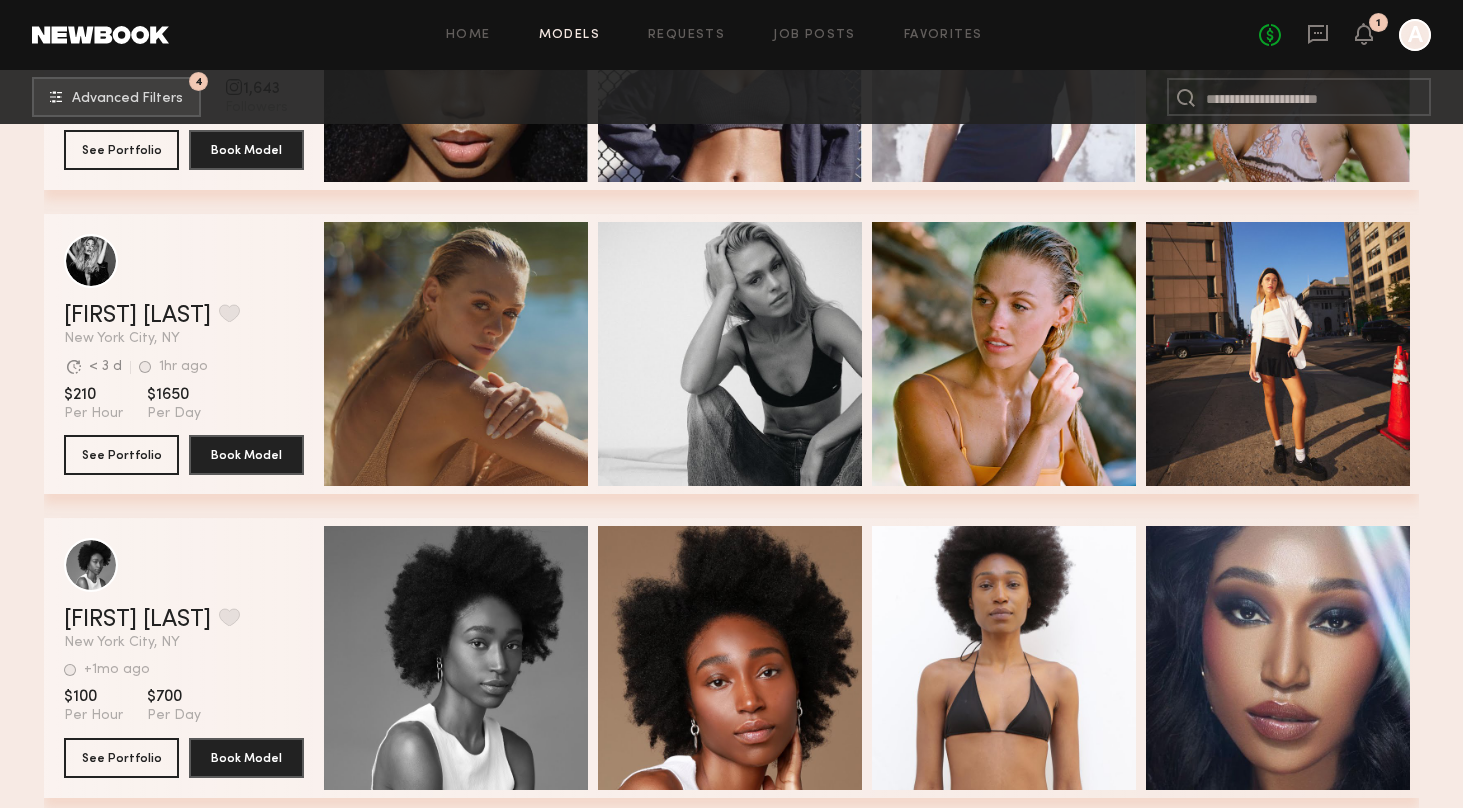 scroll, scrollTop: 79555, scrollLeft: 0, axis: vertical 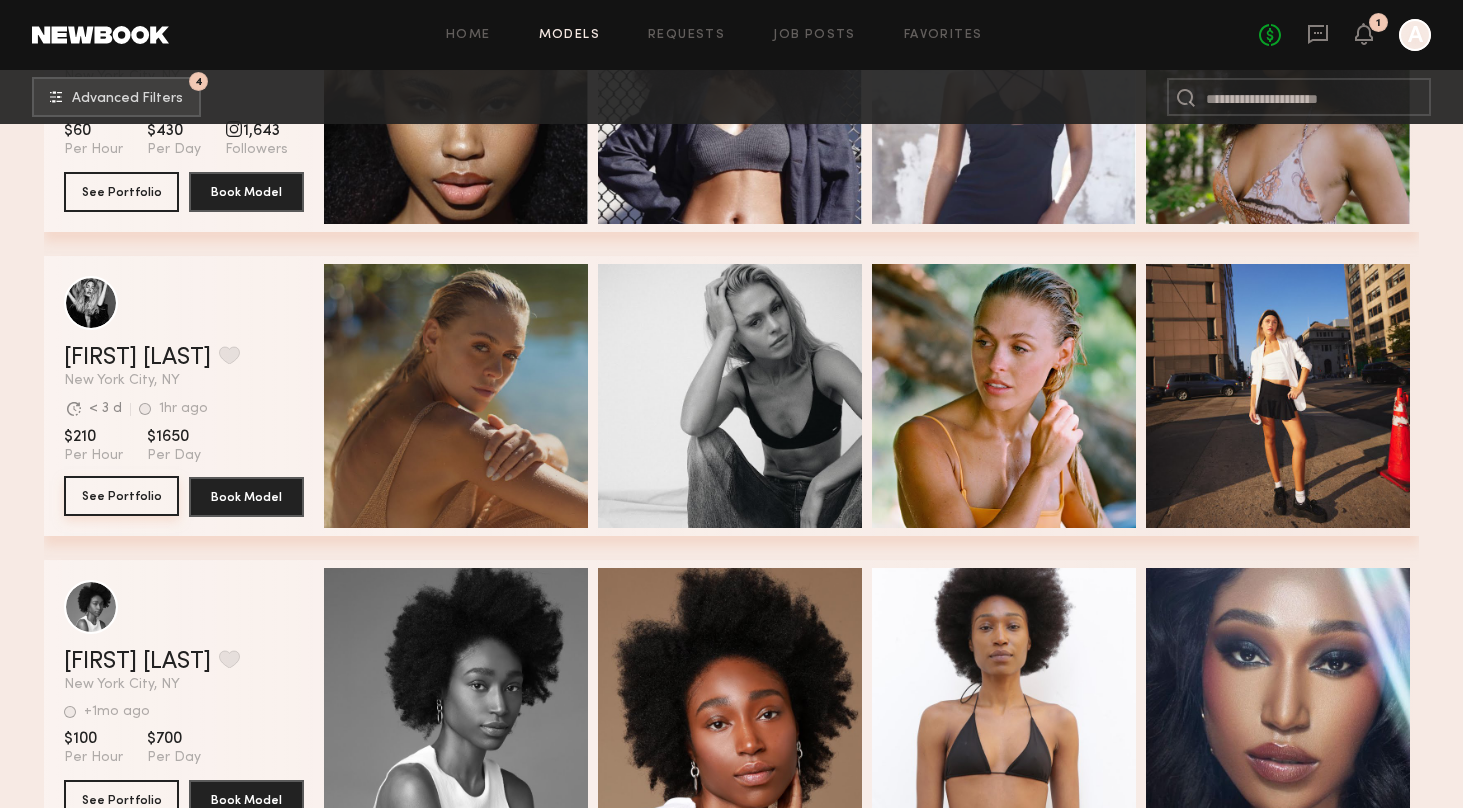 click on "See Portfolio" 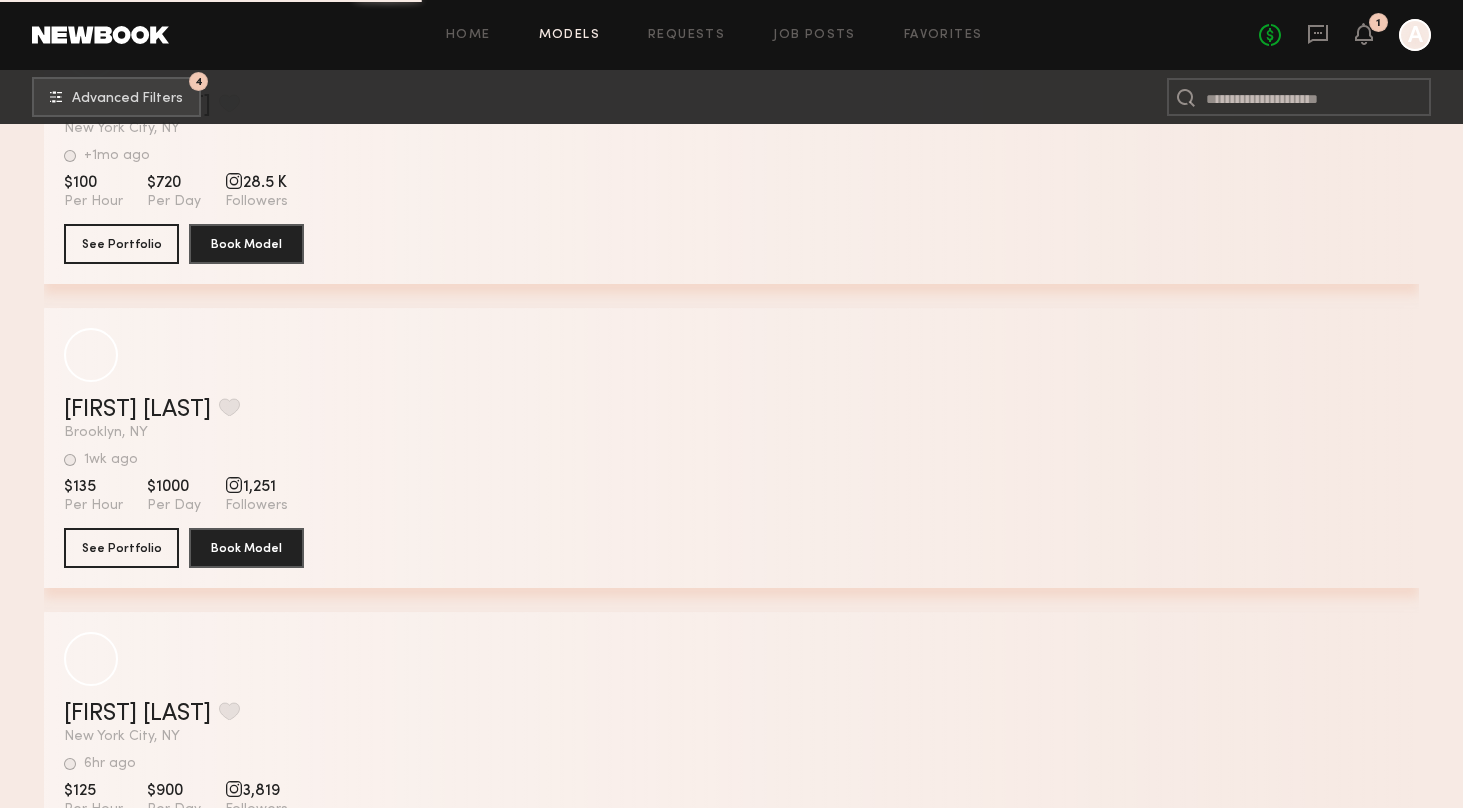 scroll, scrollTop: 112649, scrollLeft: 0, axis: vertical 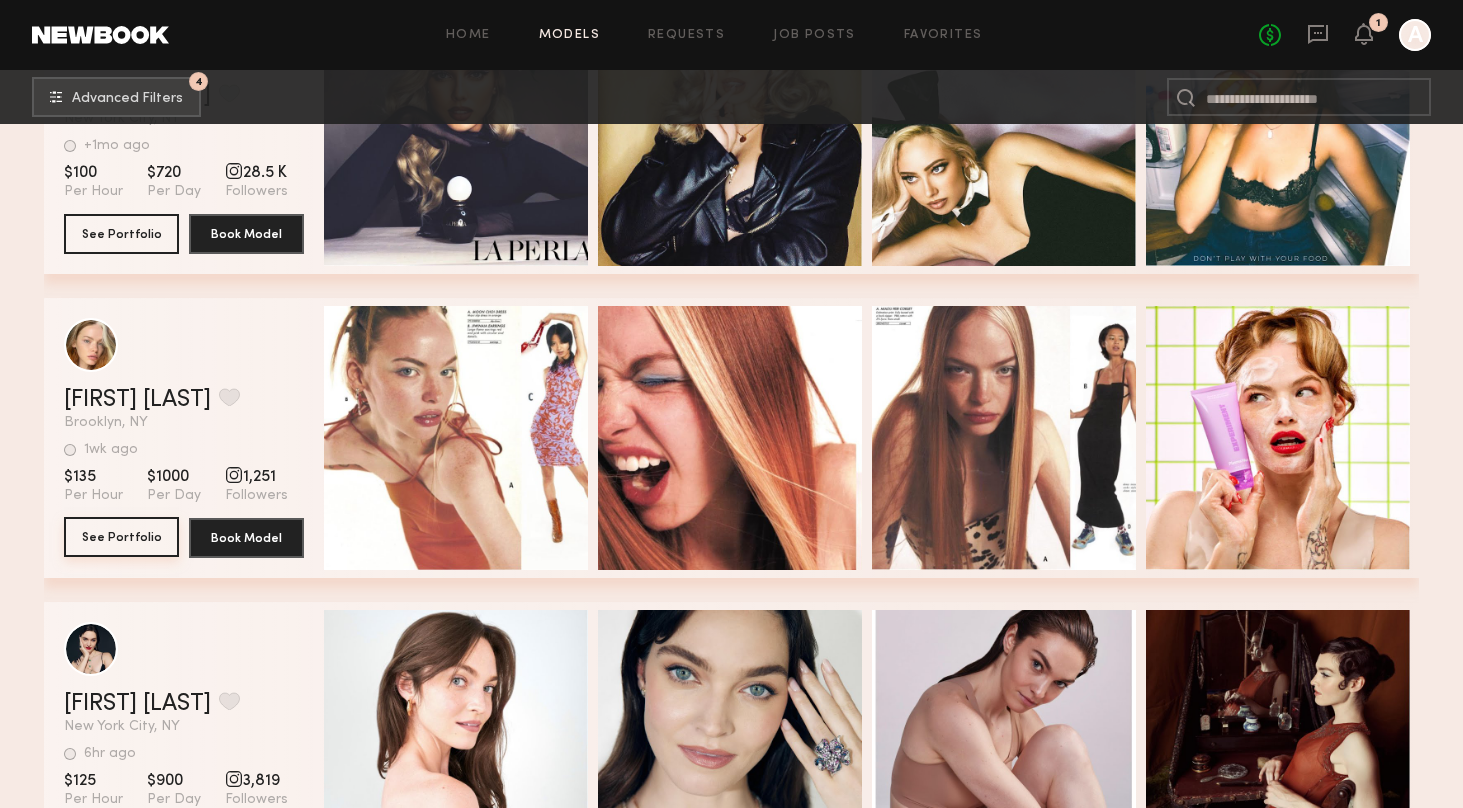 click on "See Portfolio" 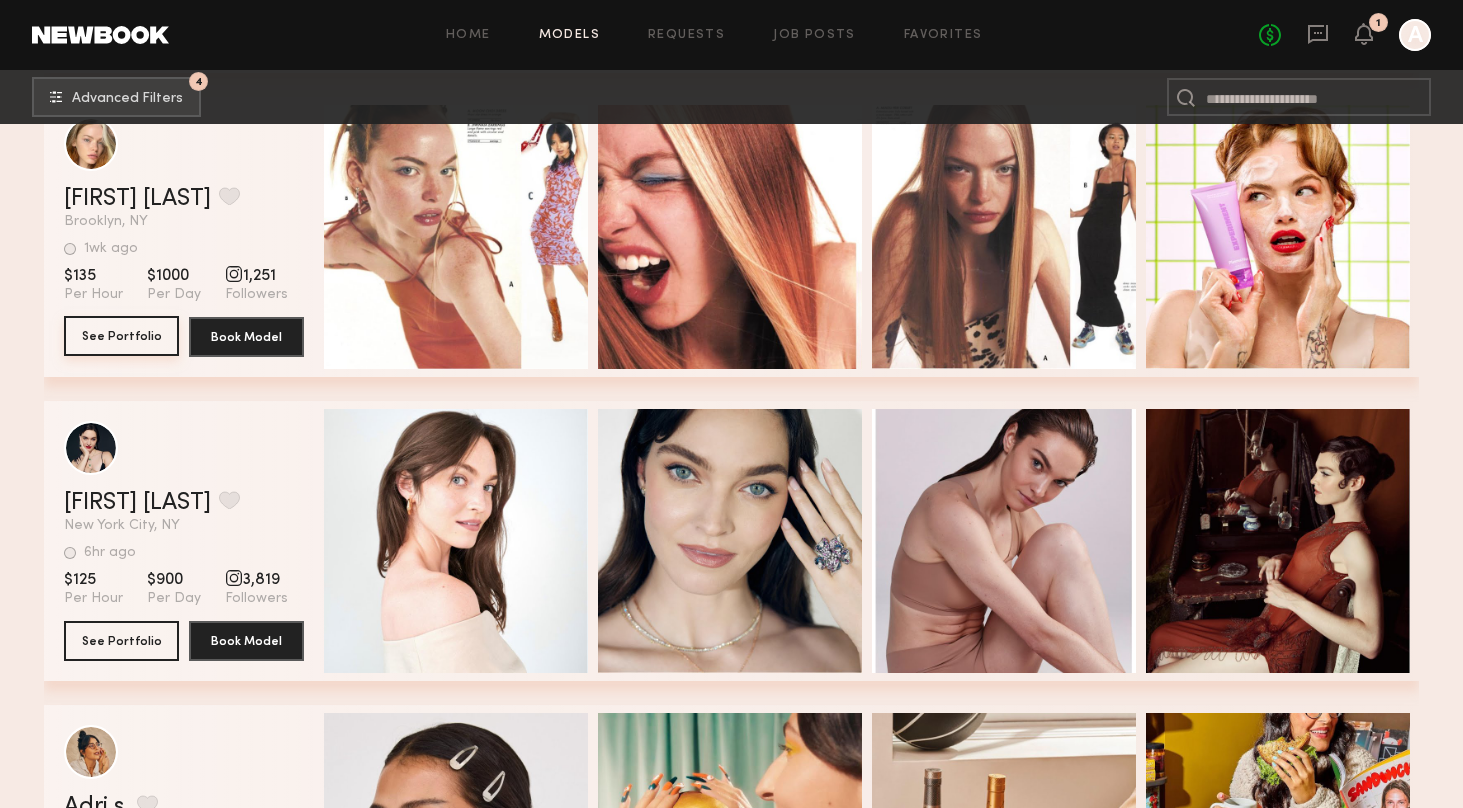 scroll, scrollTop: 112814, scrollLeft: 0, axis: vertical 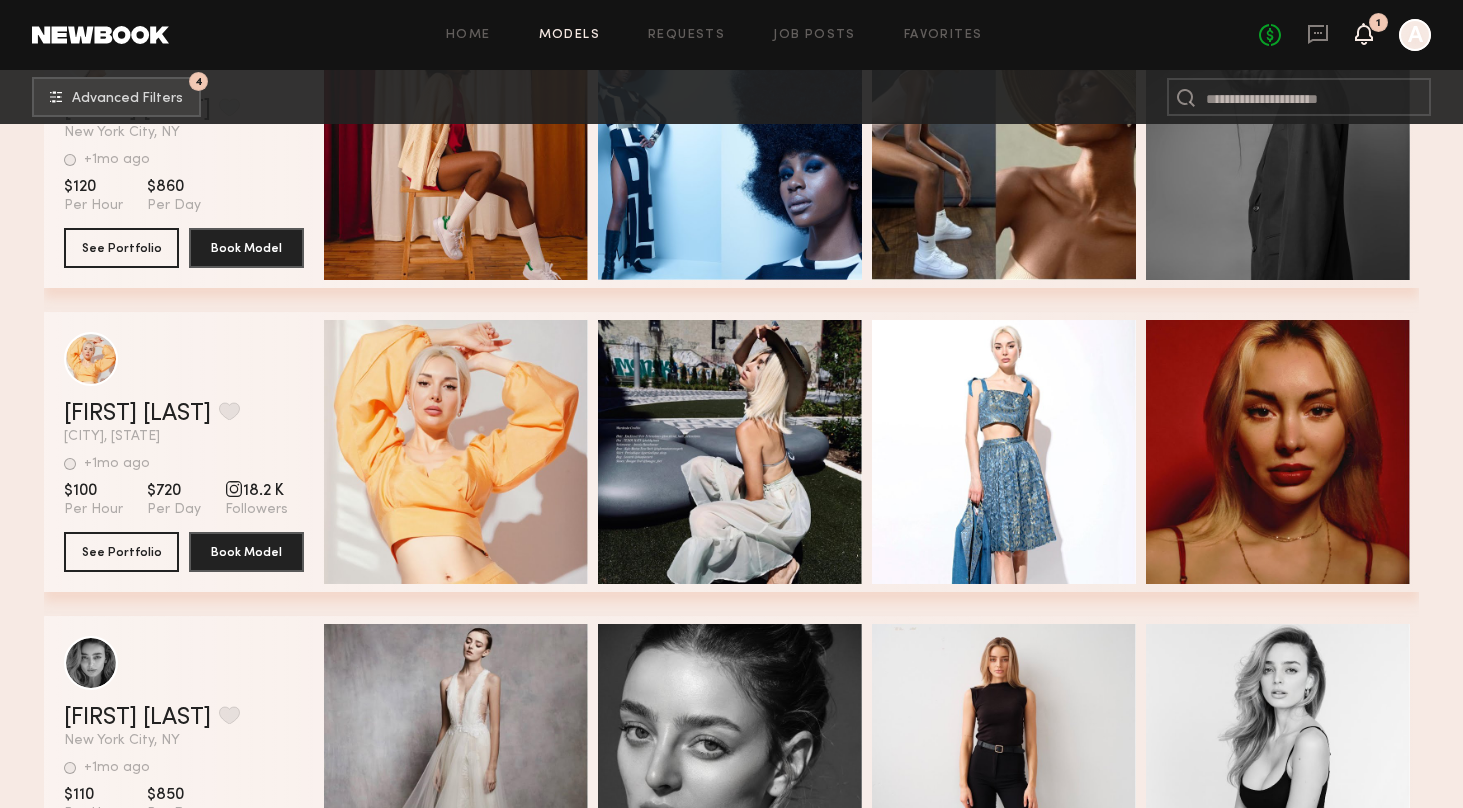 click 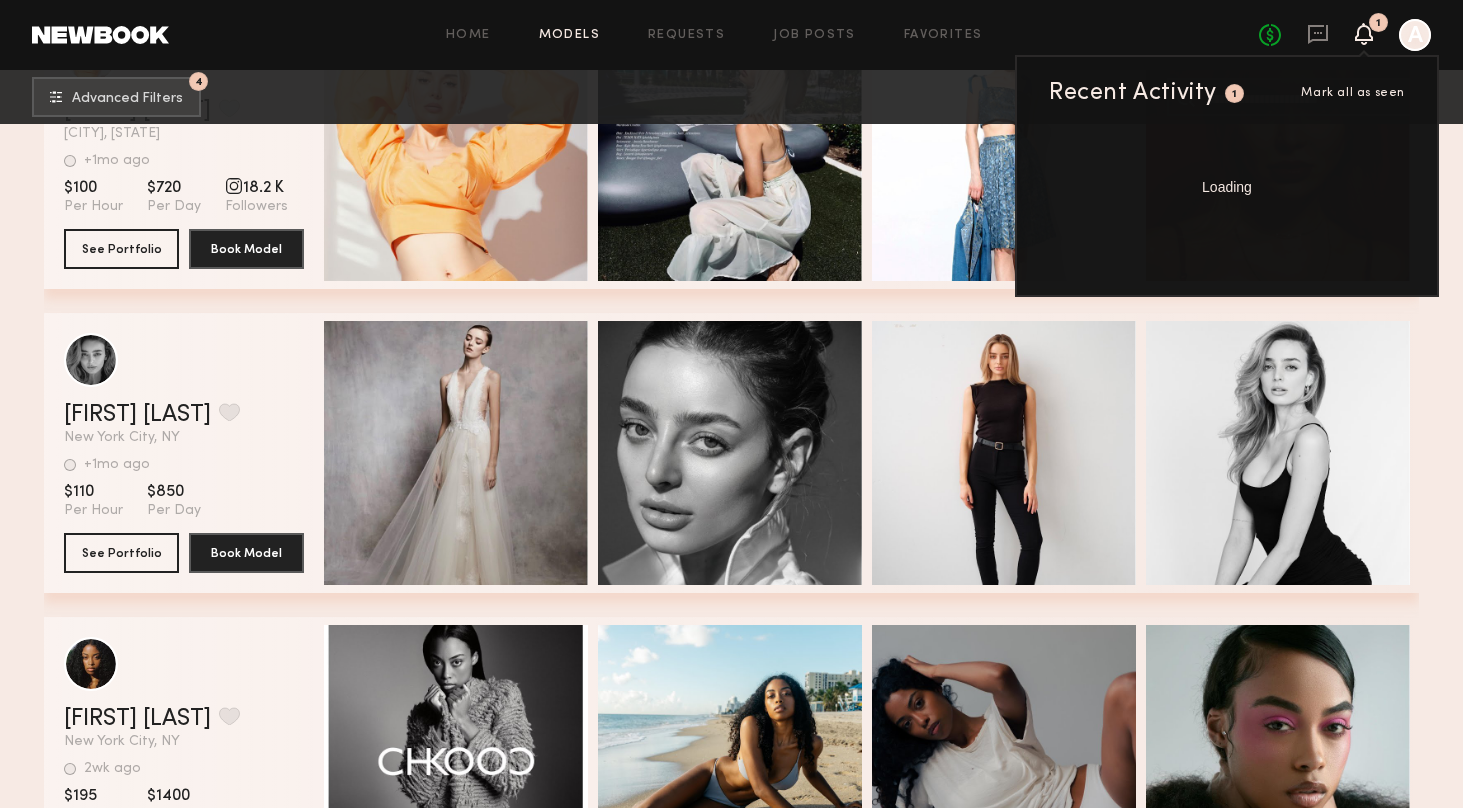 scroll, scrollTop: 115694, scrollLeft: 0, axis: vertical 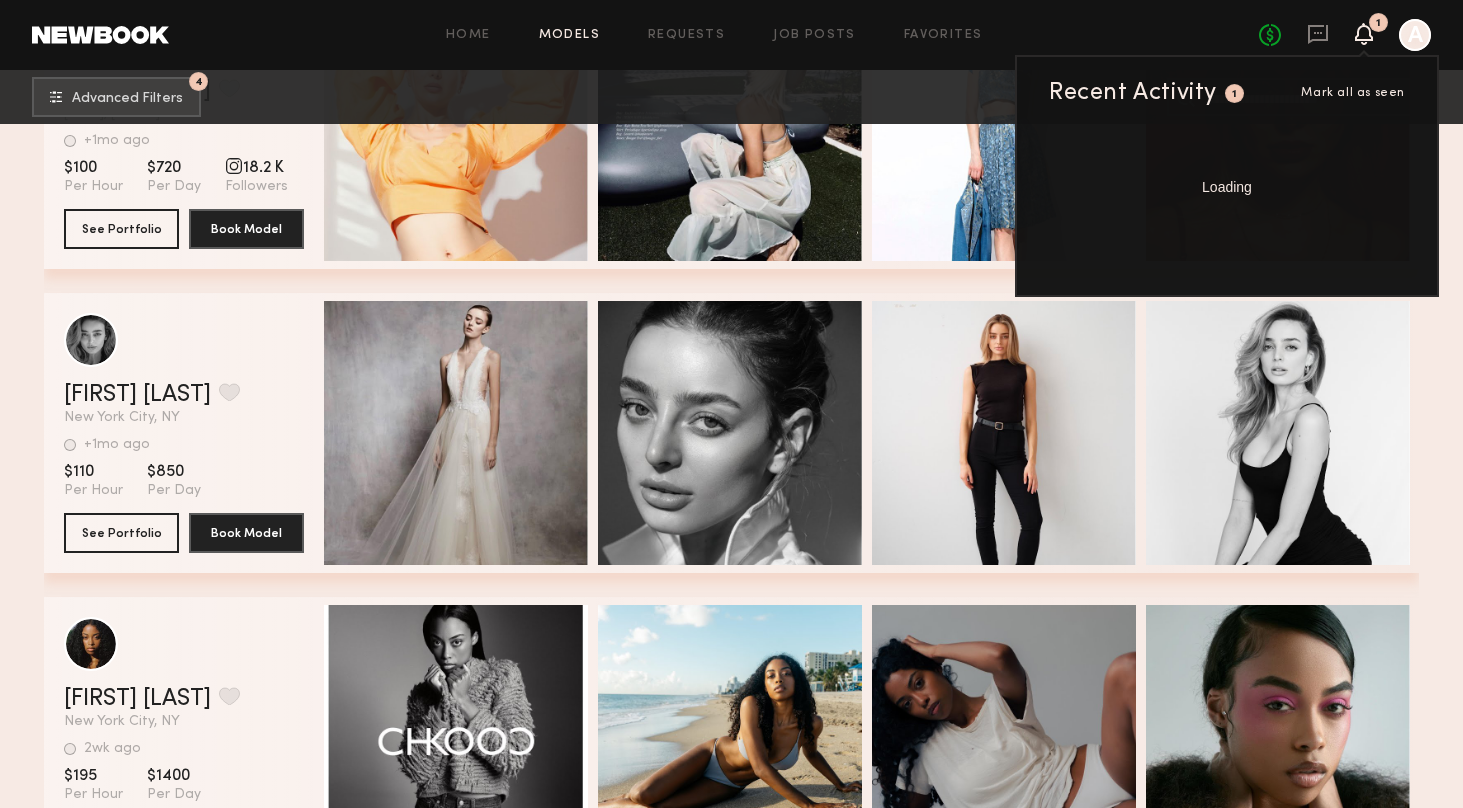 click 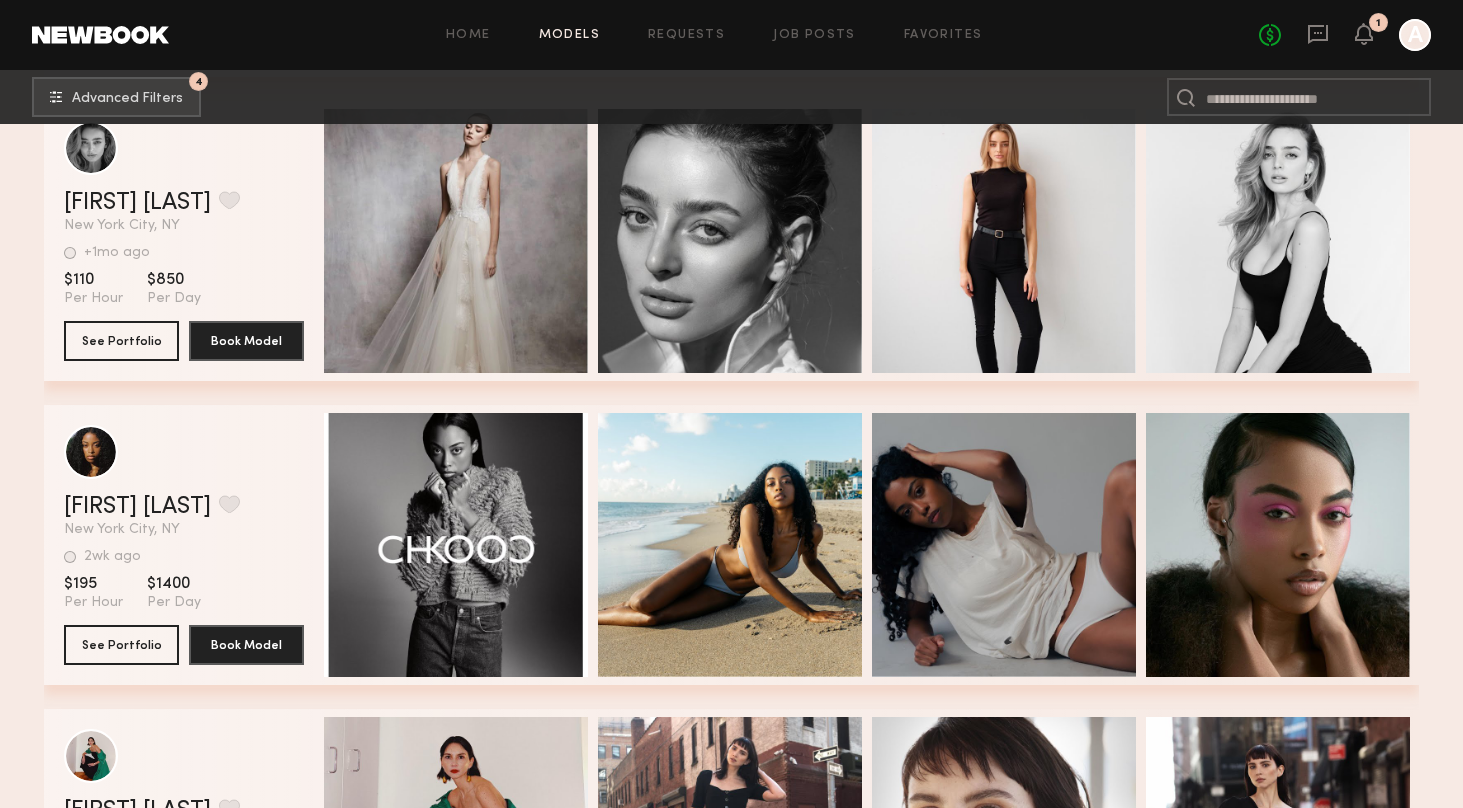 scroll, scrollTop: 115895, scrollLeft: 0, axis: vertical 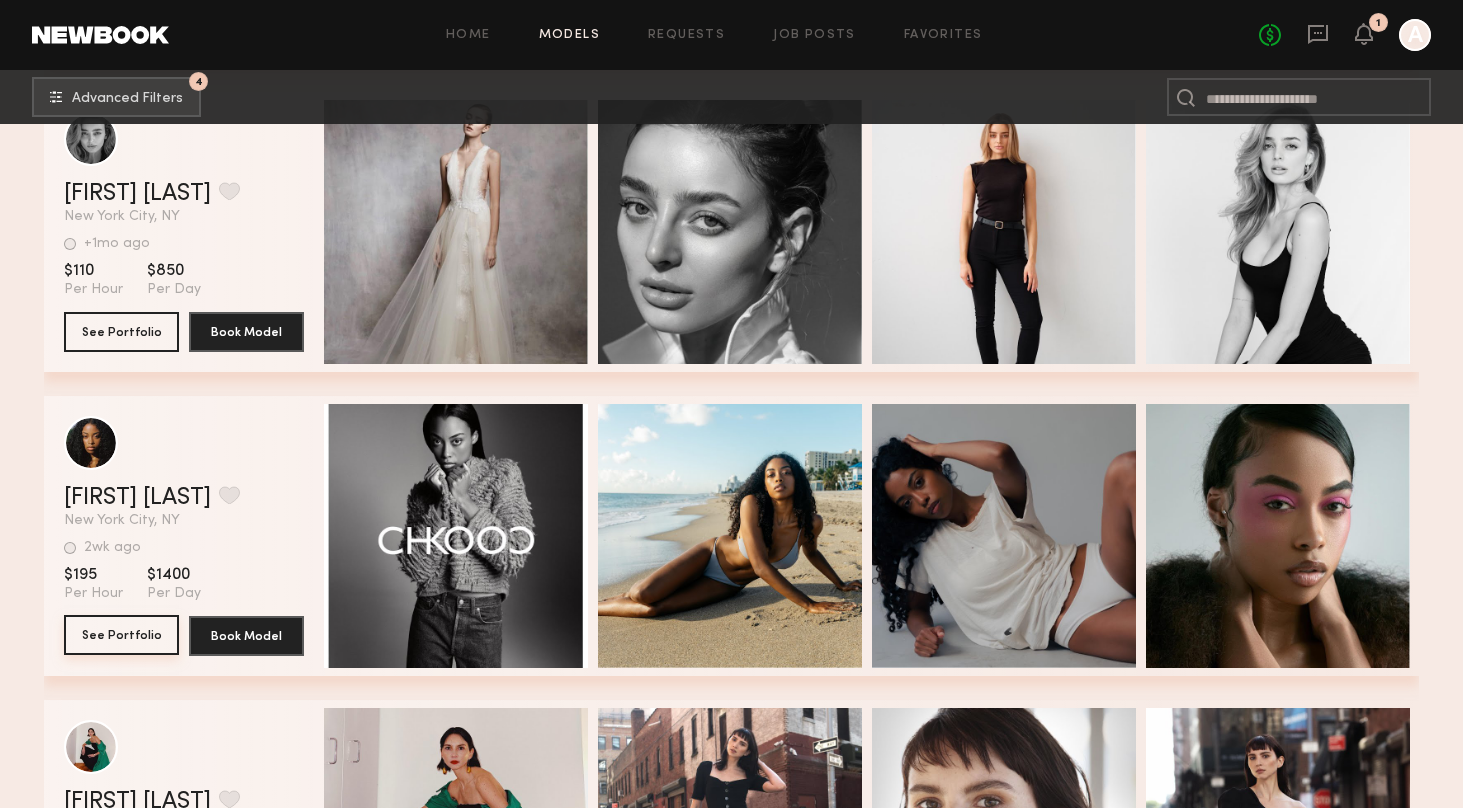click on "See Portfolio" 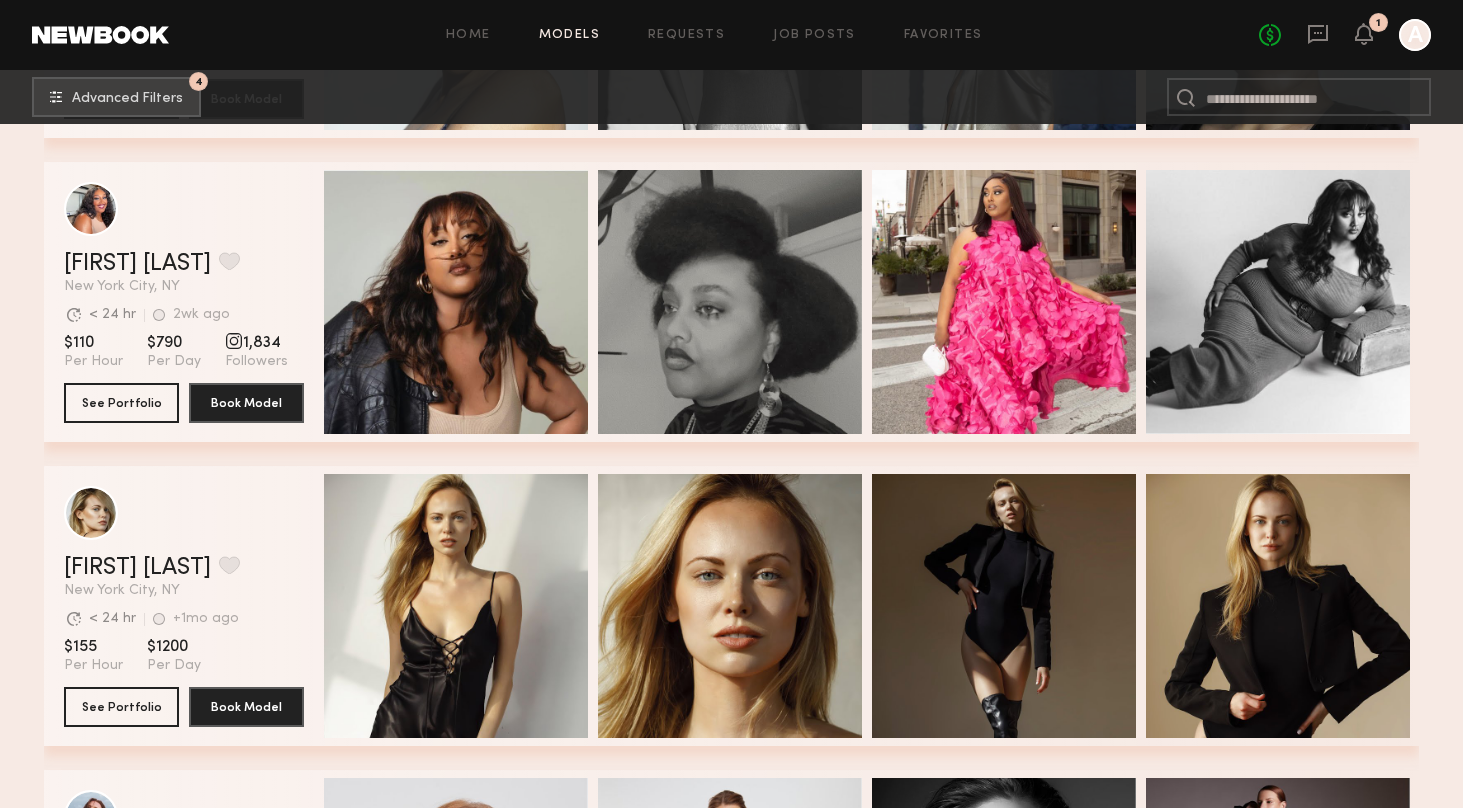 scroll, scrollTop: 118841, scrollLeft: 0, axis: vertical 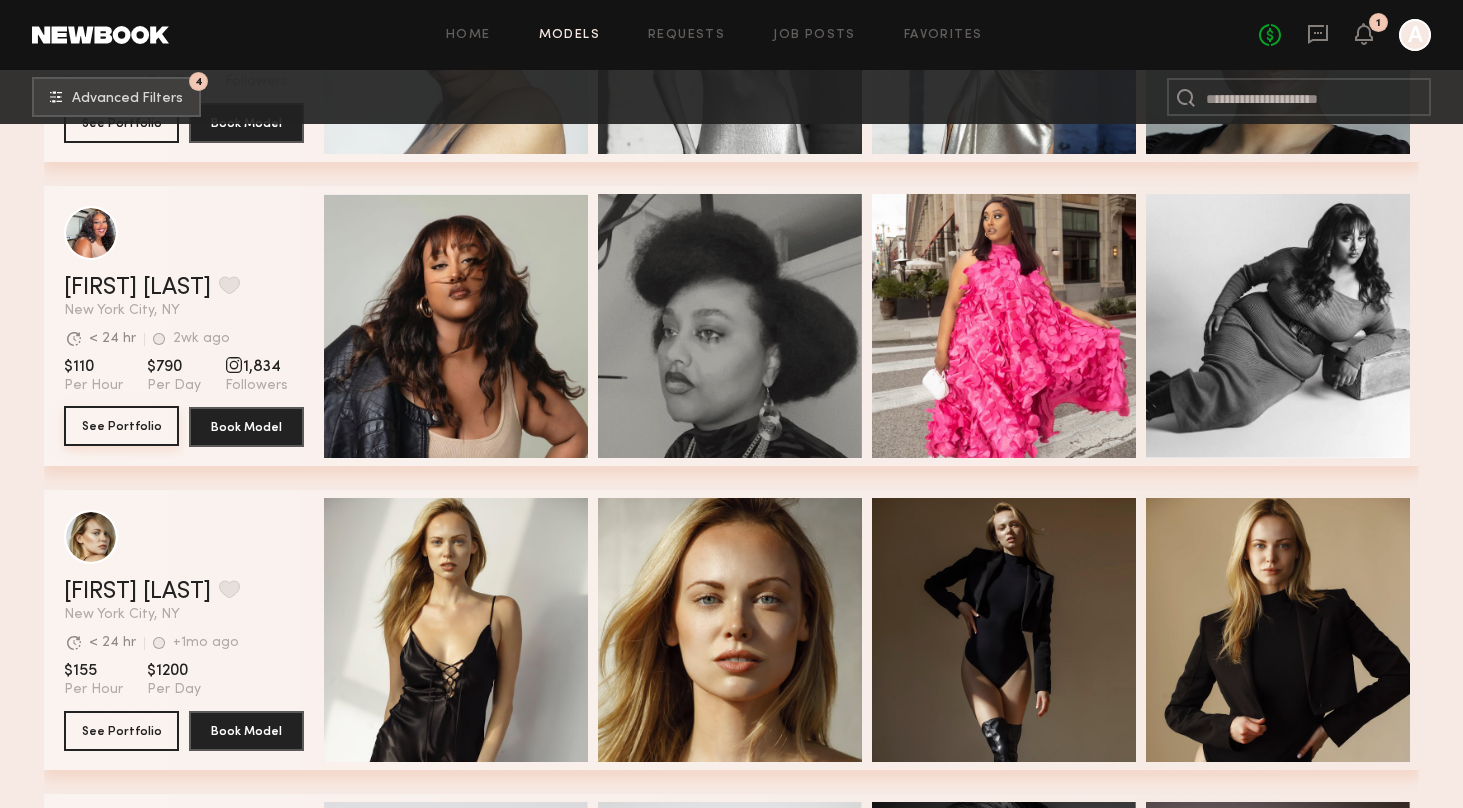 type 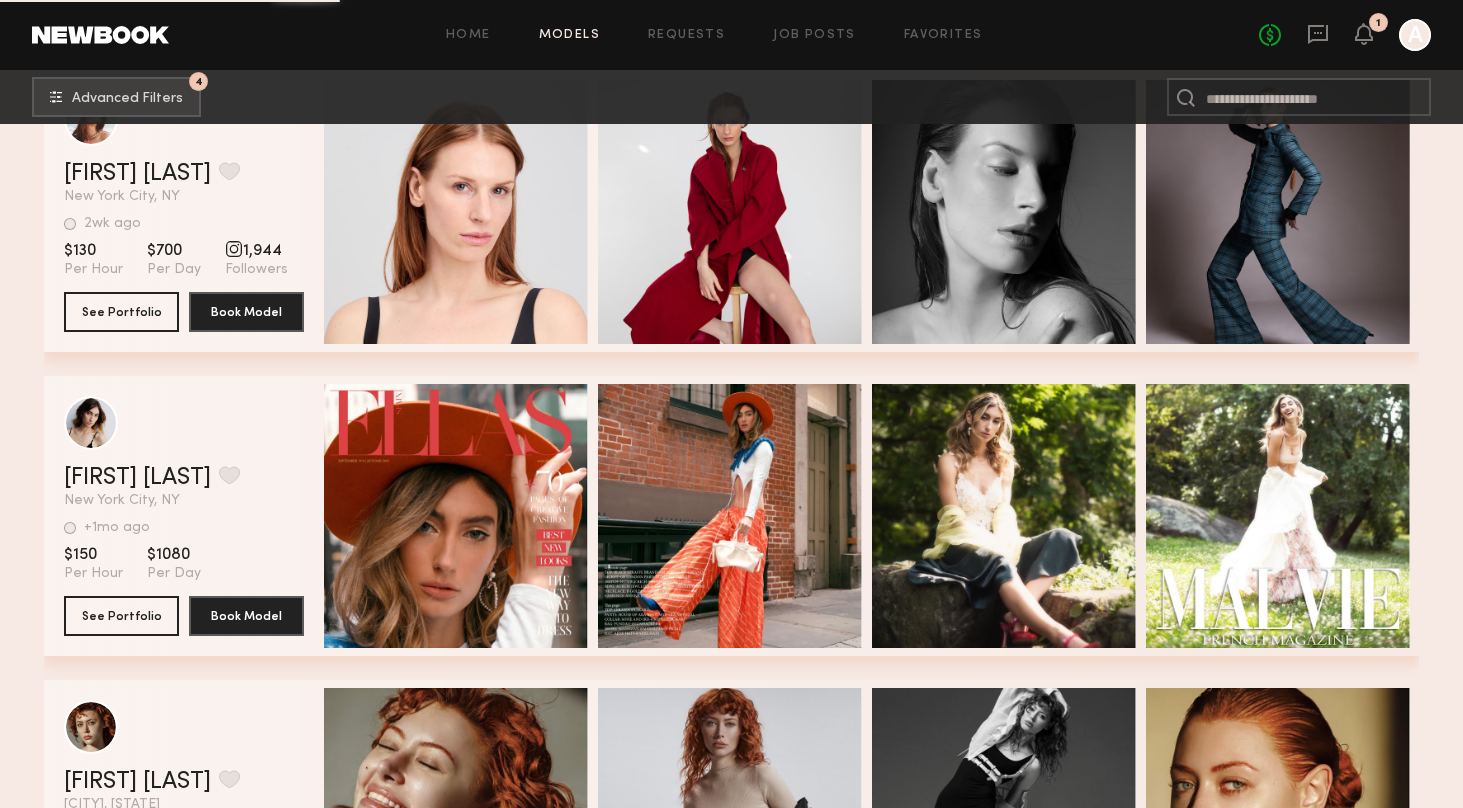 scroll, scrollTop: 119564, scrollLeft: 0, axis: vertical 